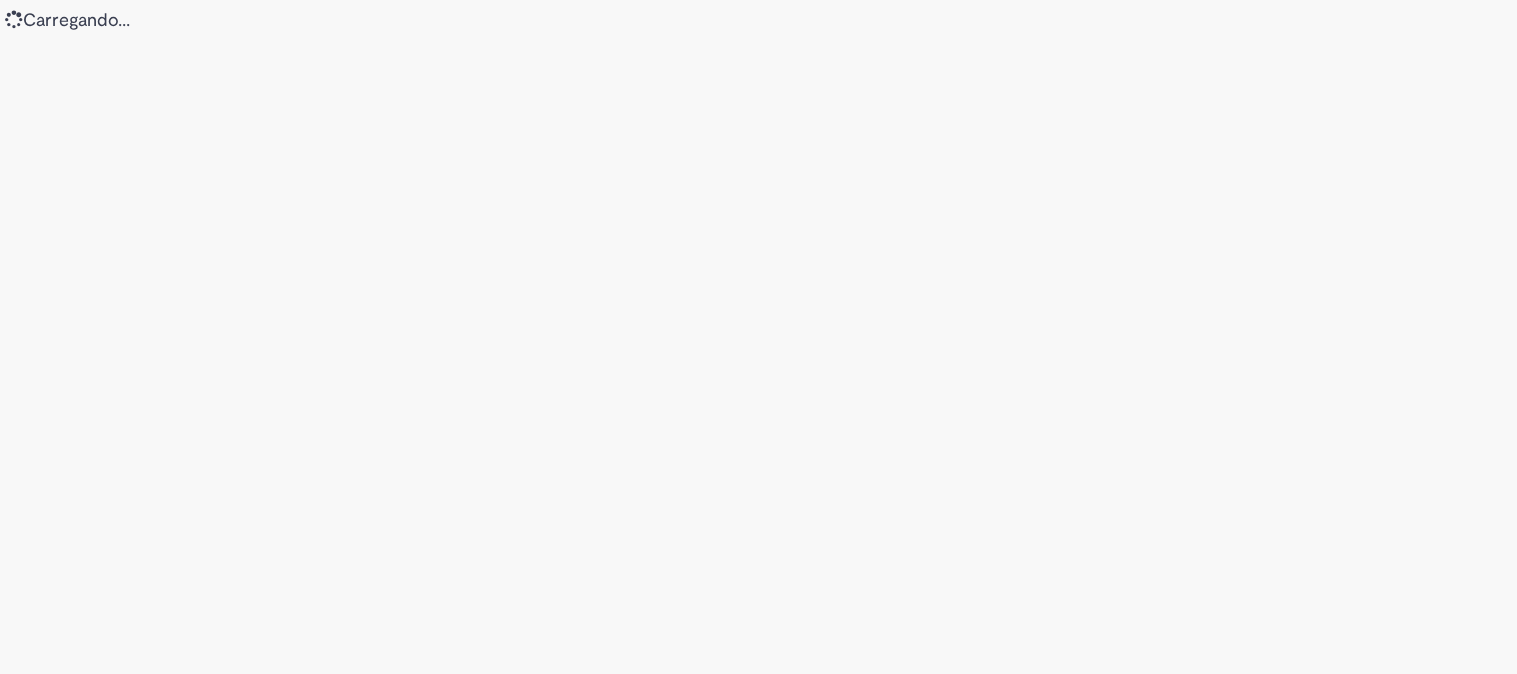 scroll, scrollTop: 0, scrollLeft: 0, axis: both 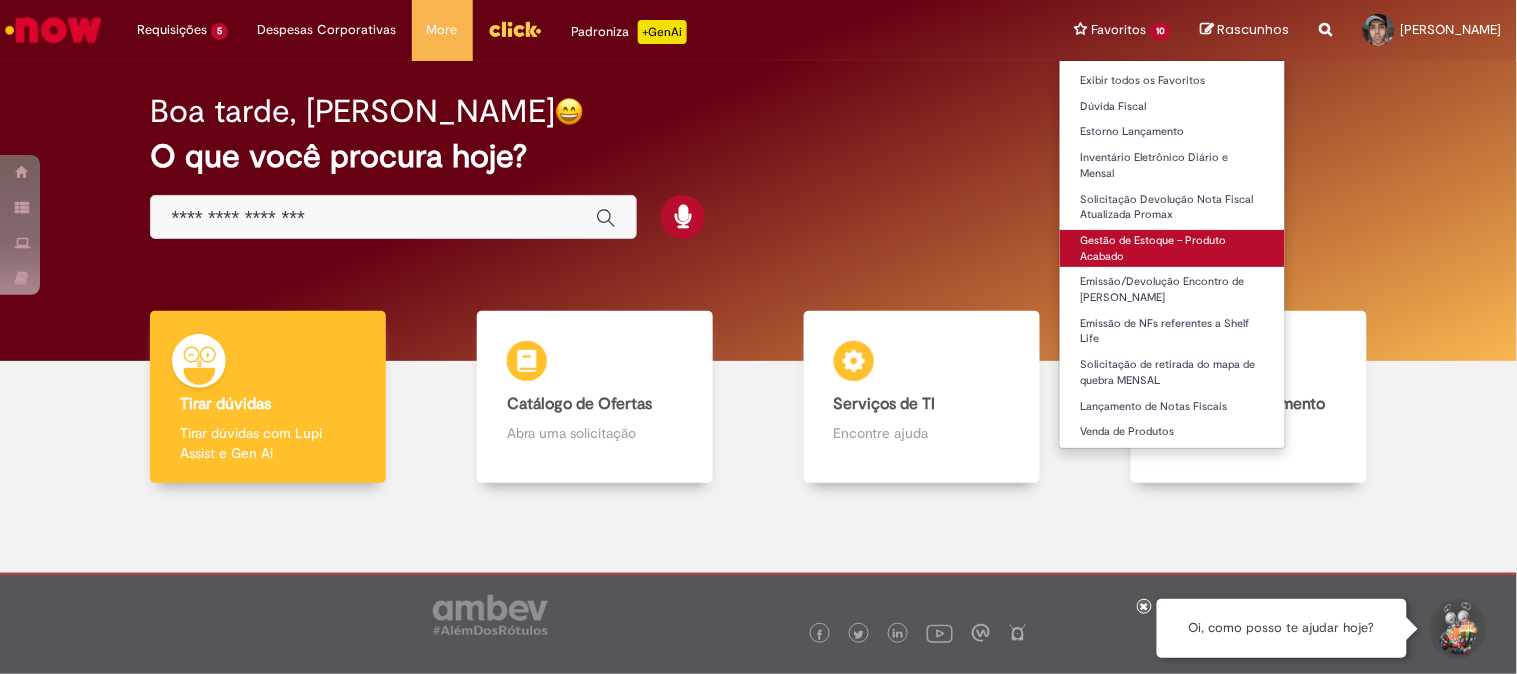 click on "Gestão de Estoque – Produto Acabado" at bounding box center (1172, 248) 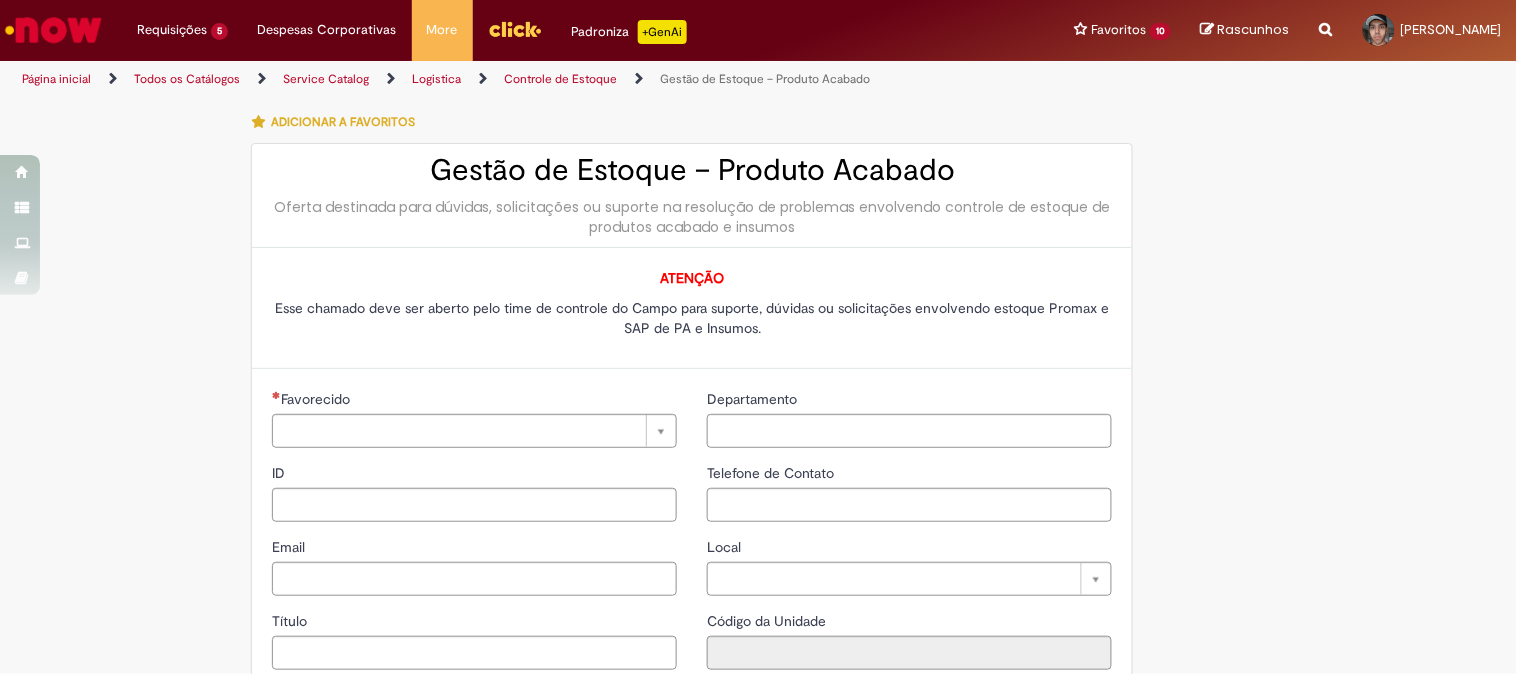 type on "********" 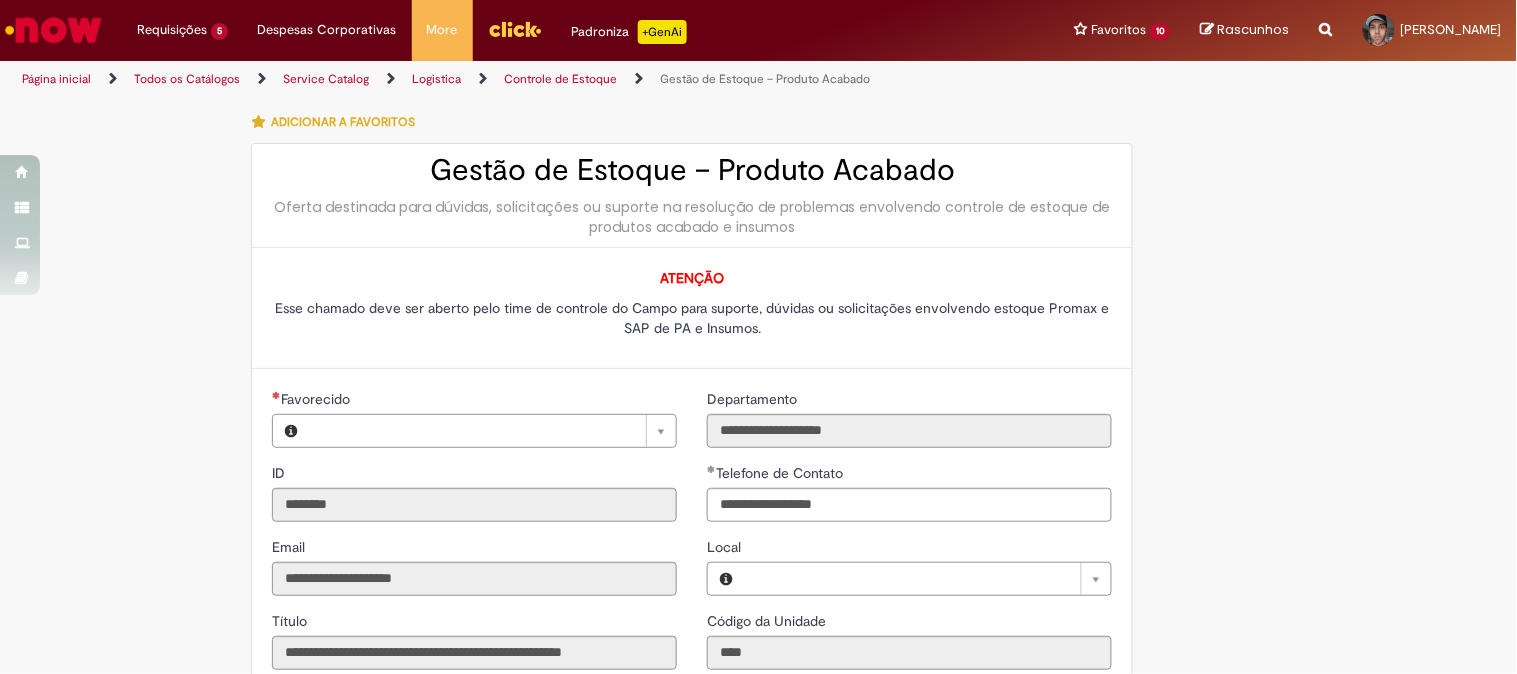 type on "**********" 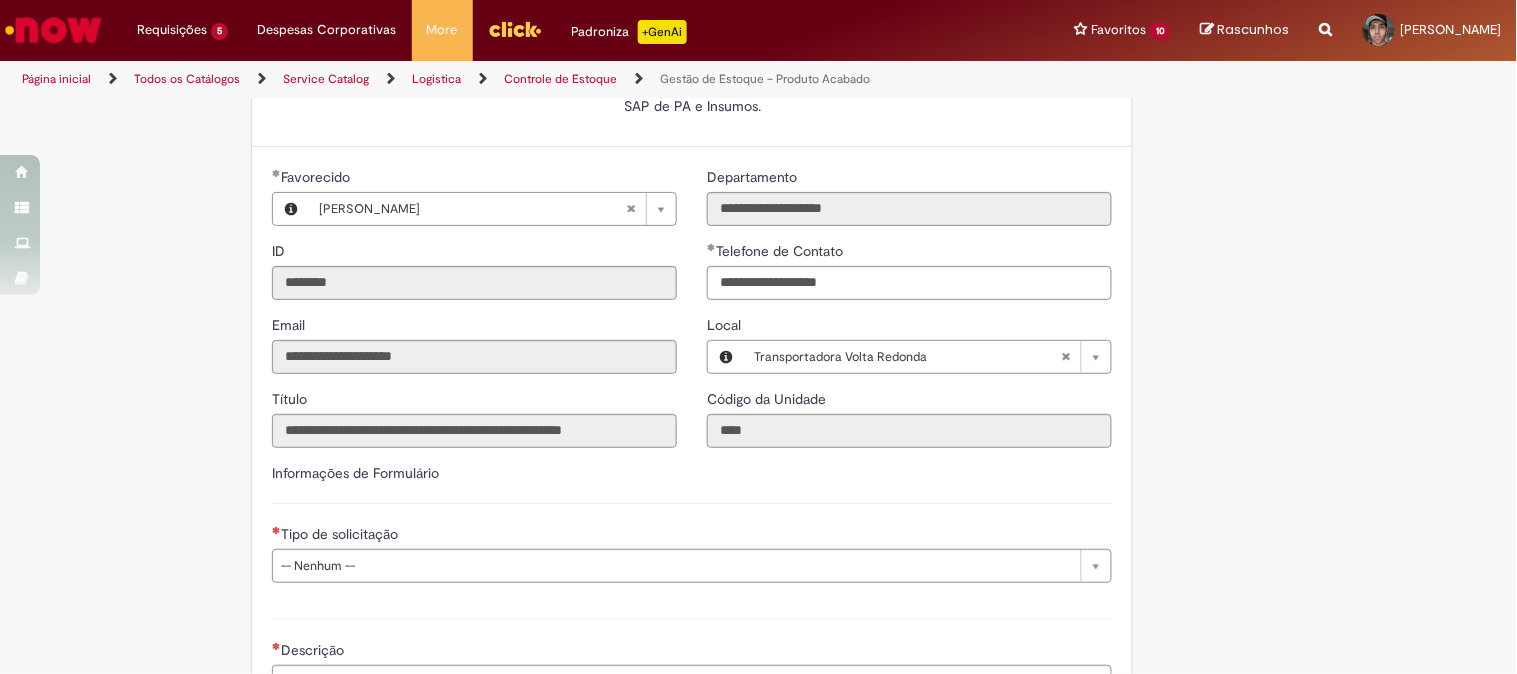 scroll, scrollTop: 555, scrollLeft: 0, axis: vertical 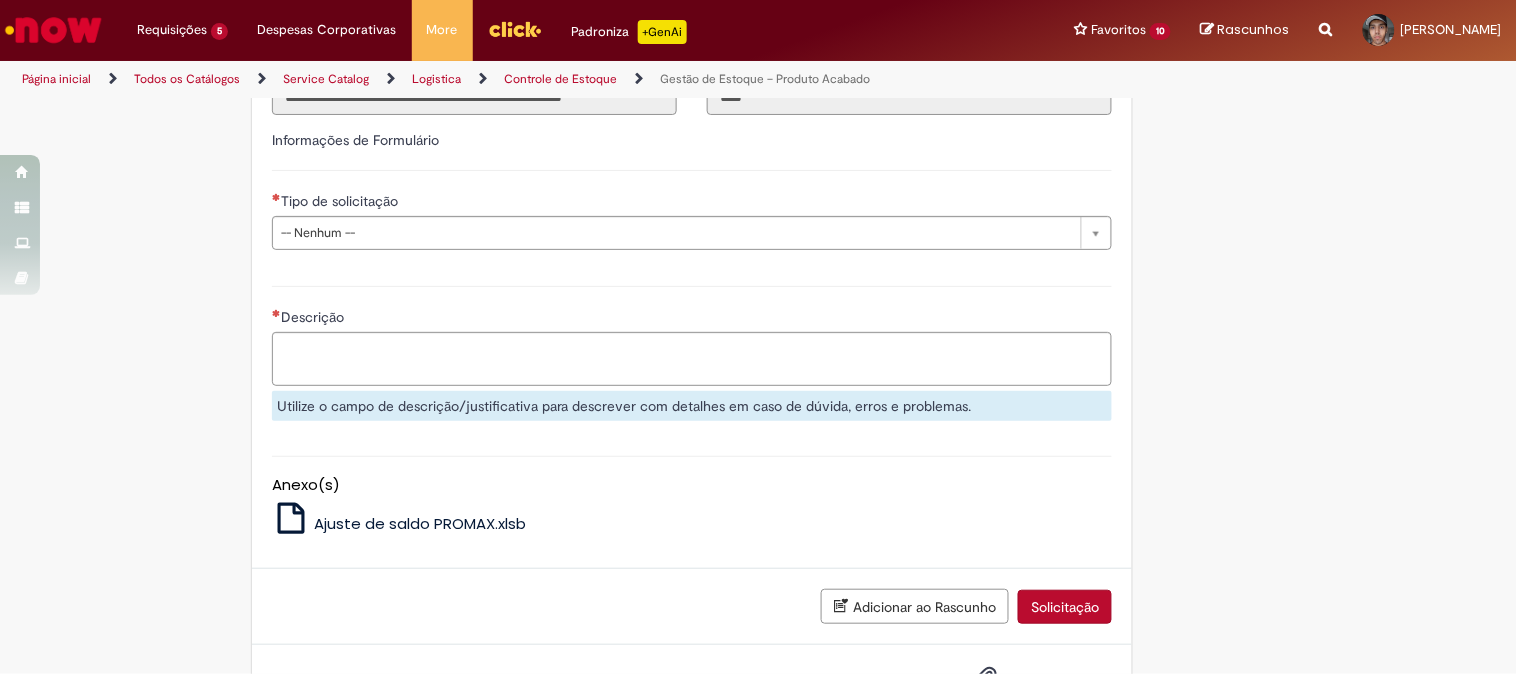 click on "Tipo de solicitação" at bounding box center (692, 203) 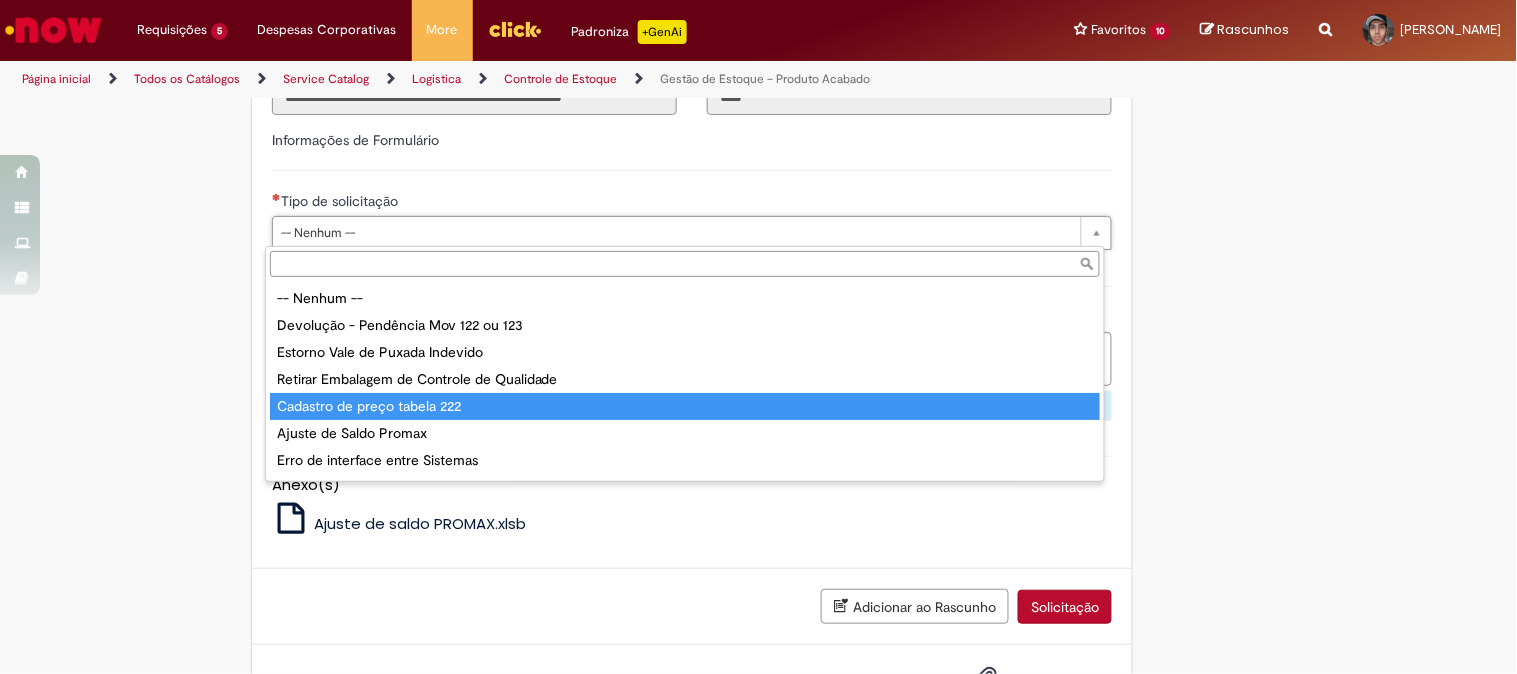 scroll, scrollTop: 23, scrollLeft: 0, axis: vertical 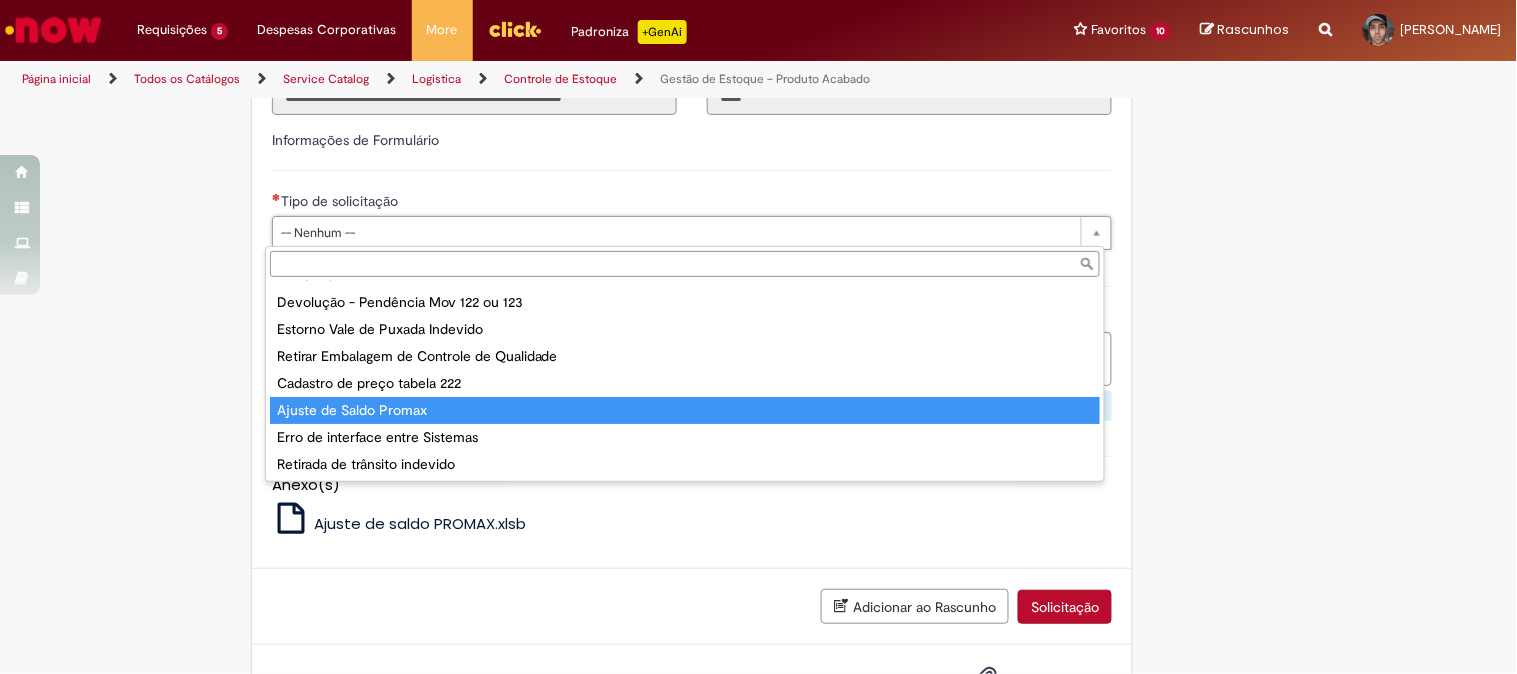 type on "**********" 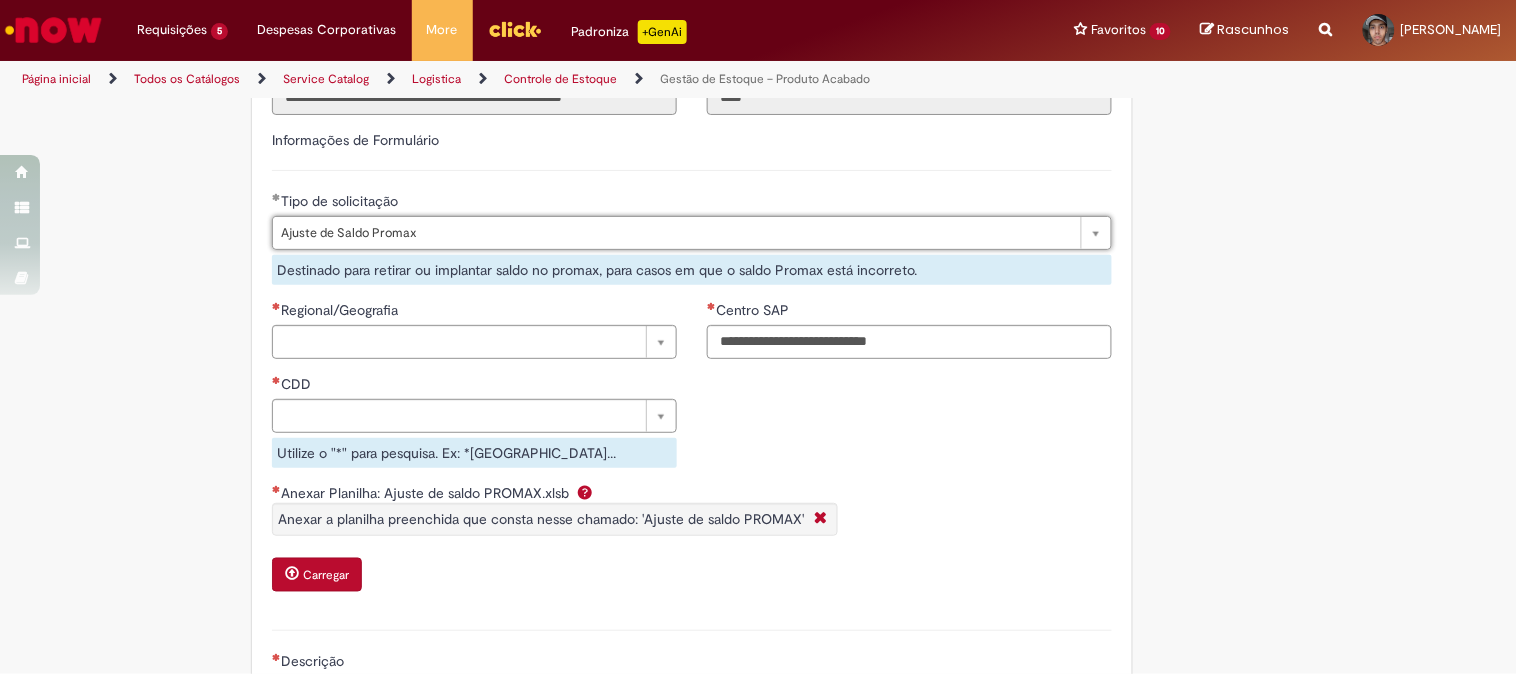 click on "Regional/Geografia          Pesquisar usando lista                 Regional/Geografia                     CDD          Pesquisar usando lista                 CDD                     Utilize o "*" para pesquisa. Ex: *Campinas... Centro SAP" at bounding box center (692, 391) 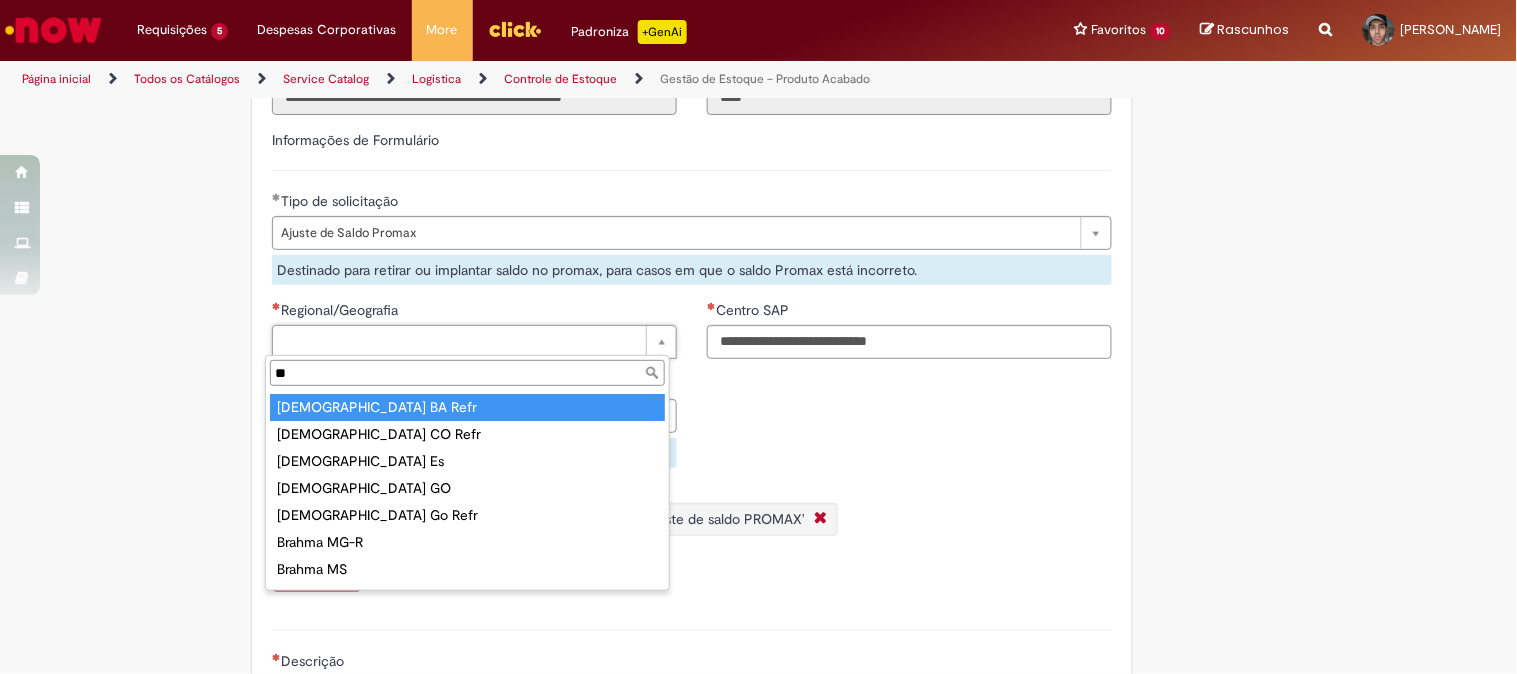 type on "*" 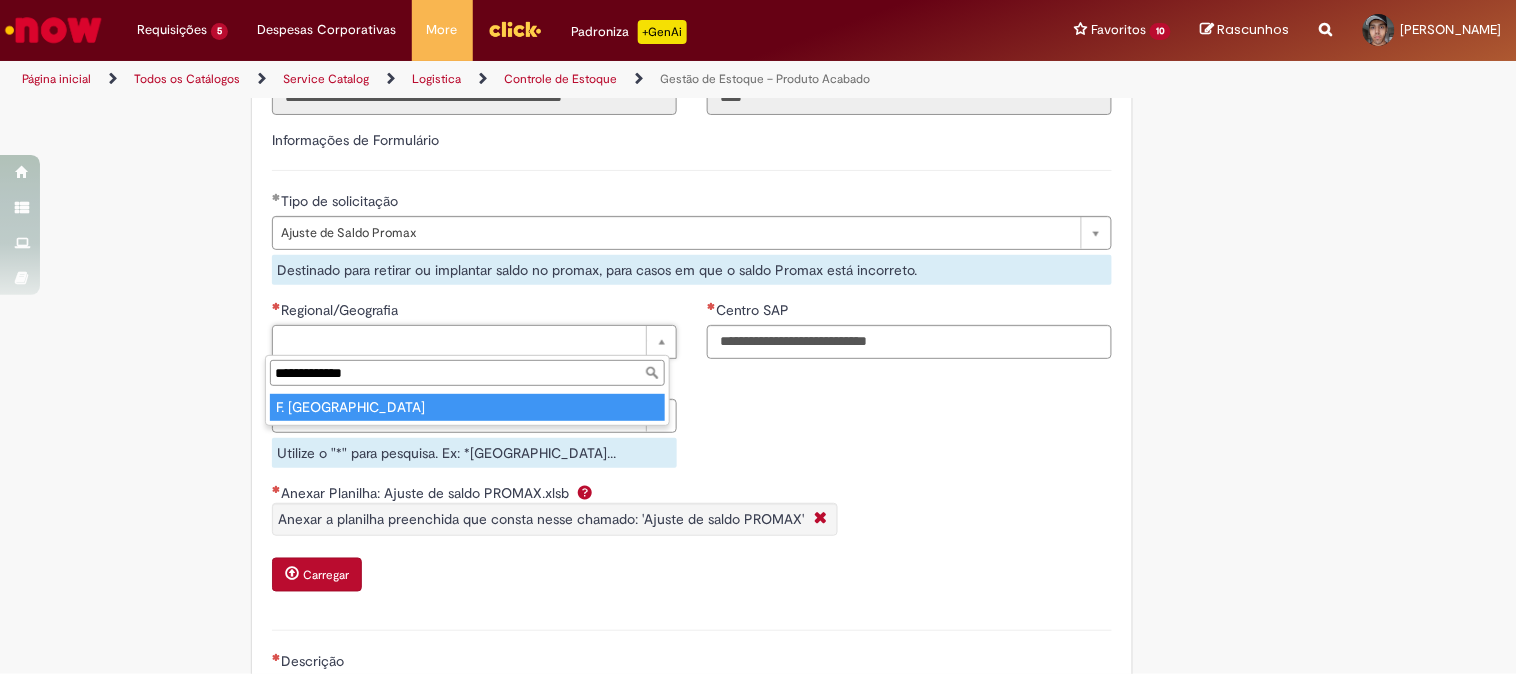 type on "**********" 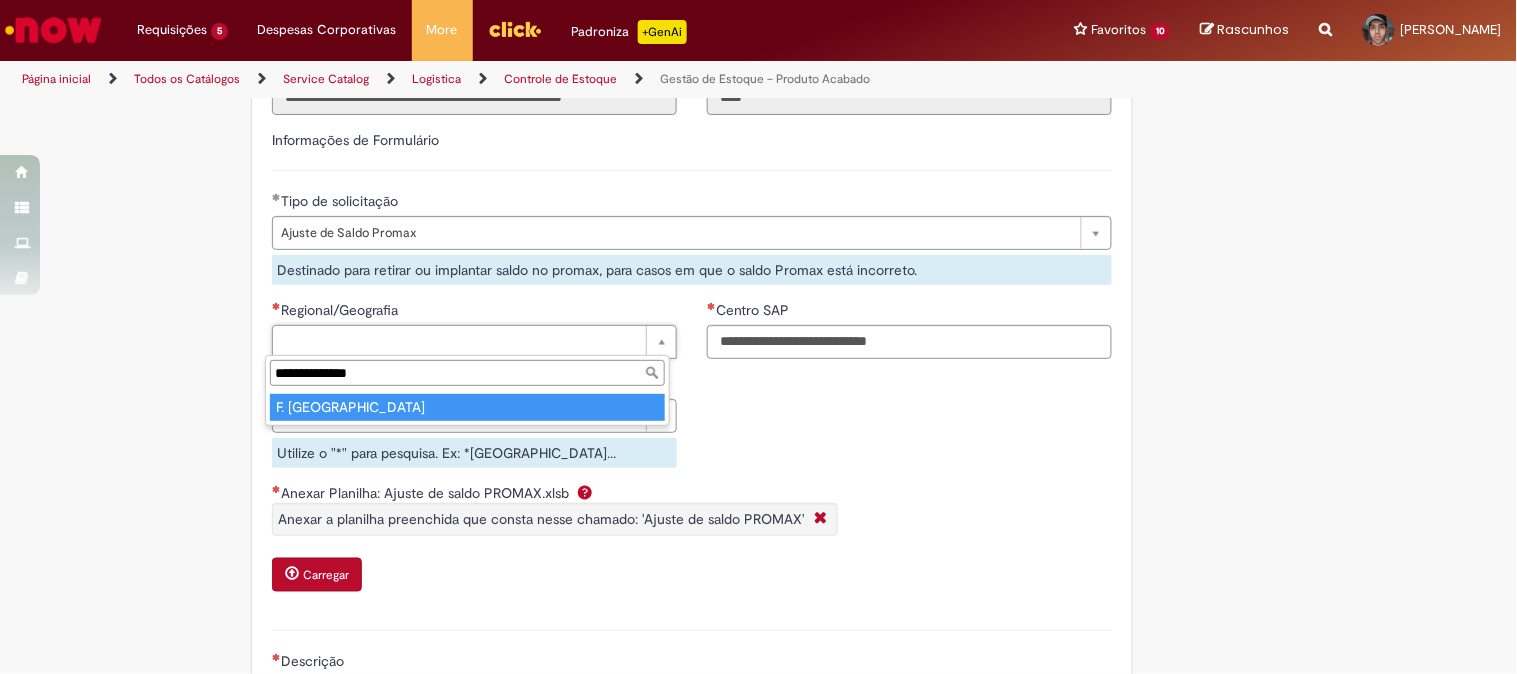 type on "**********" 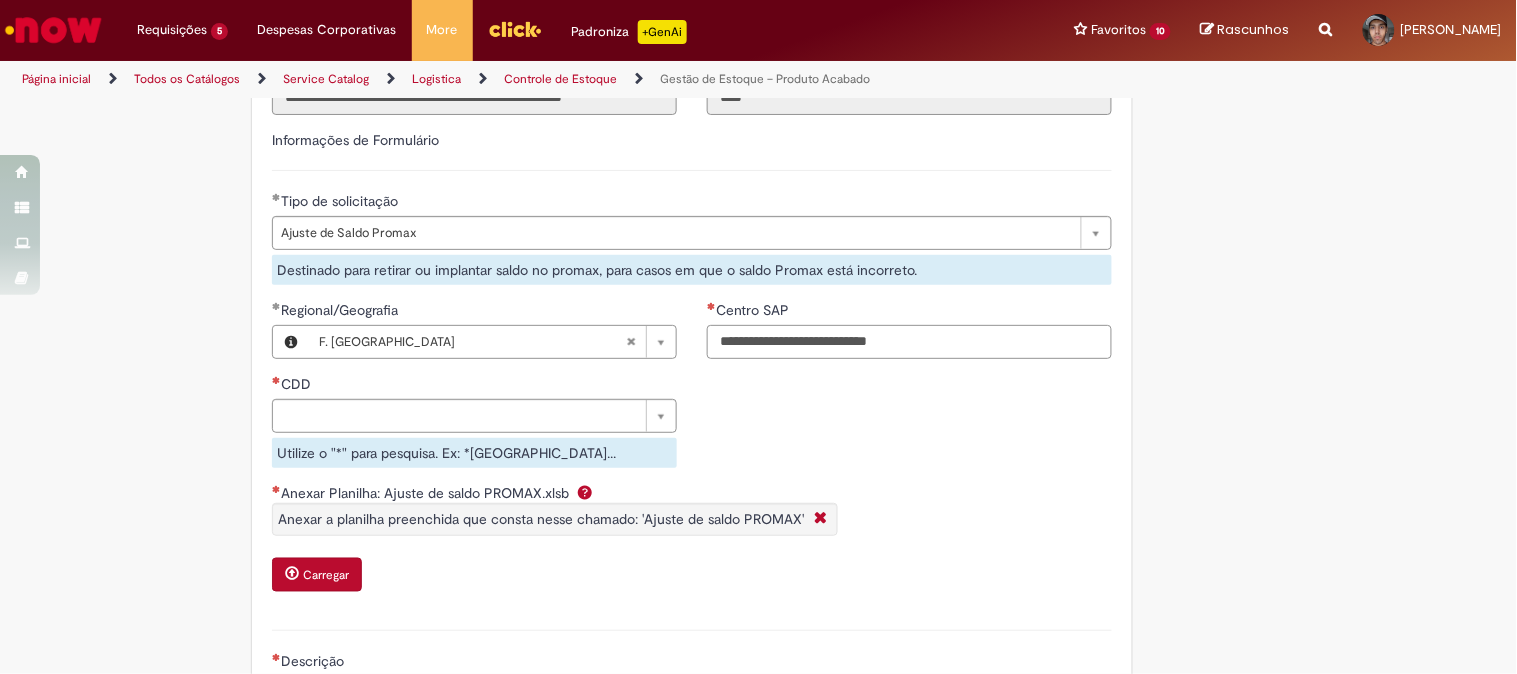 click on "Centro SAP" at bounding box center (909, 342) 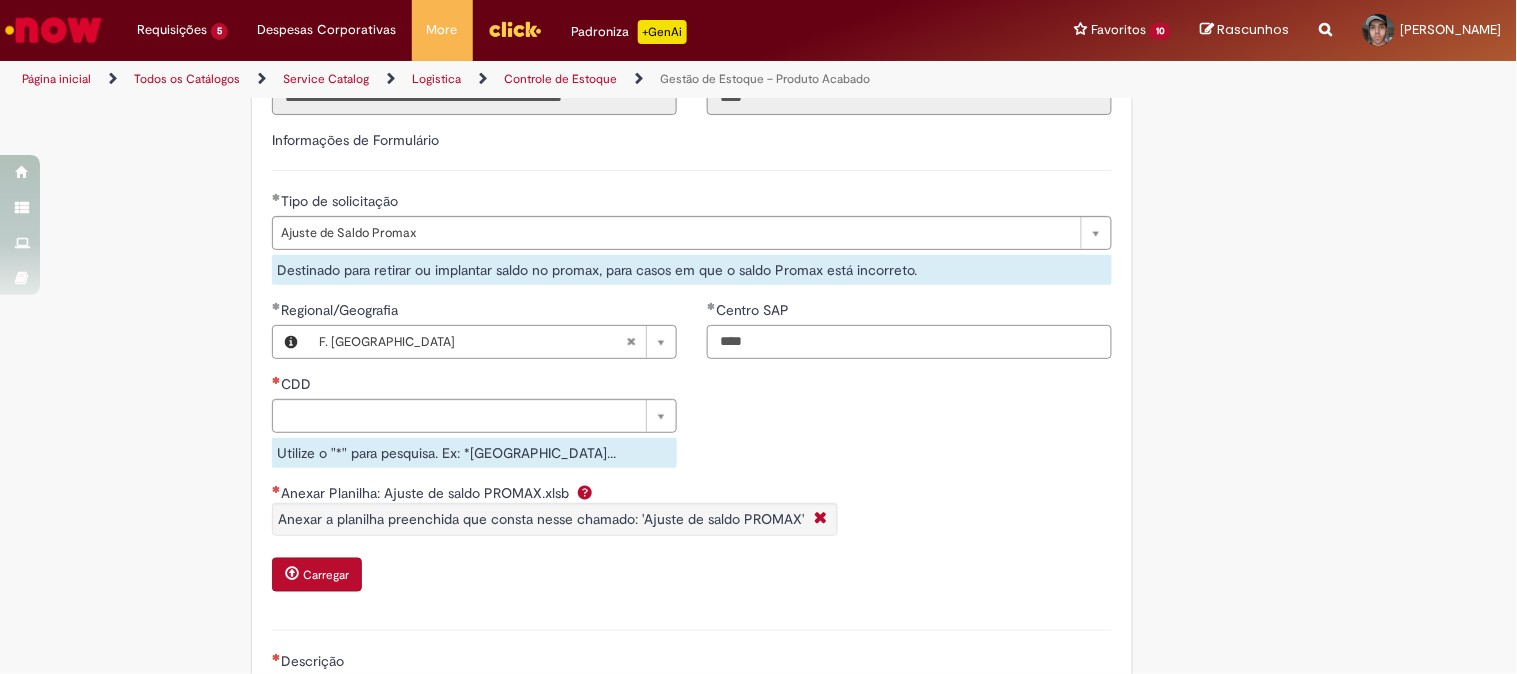 type on "****" 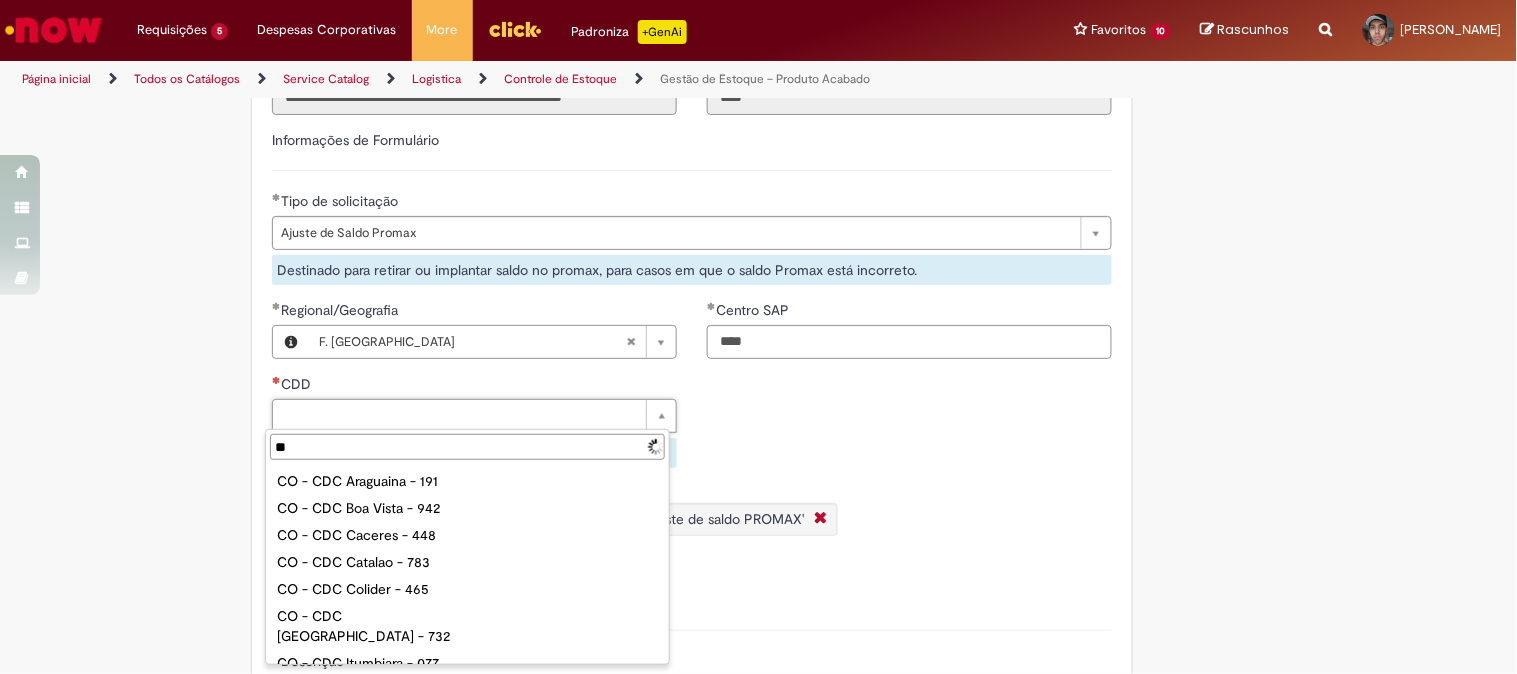 type on "***" 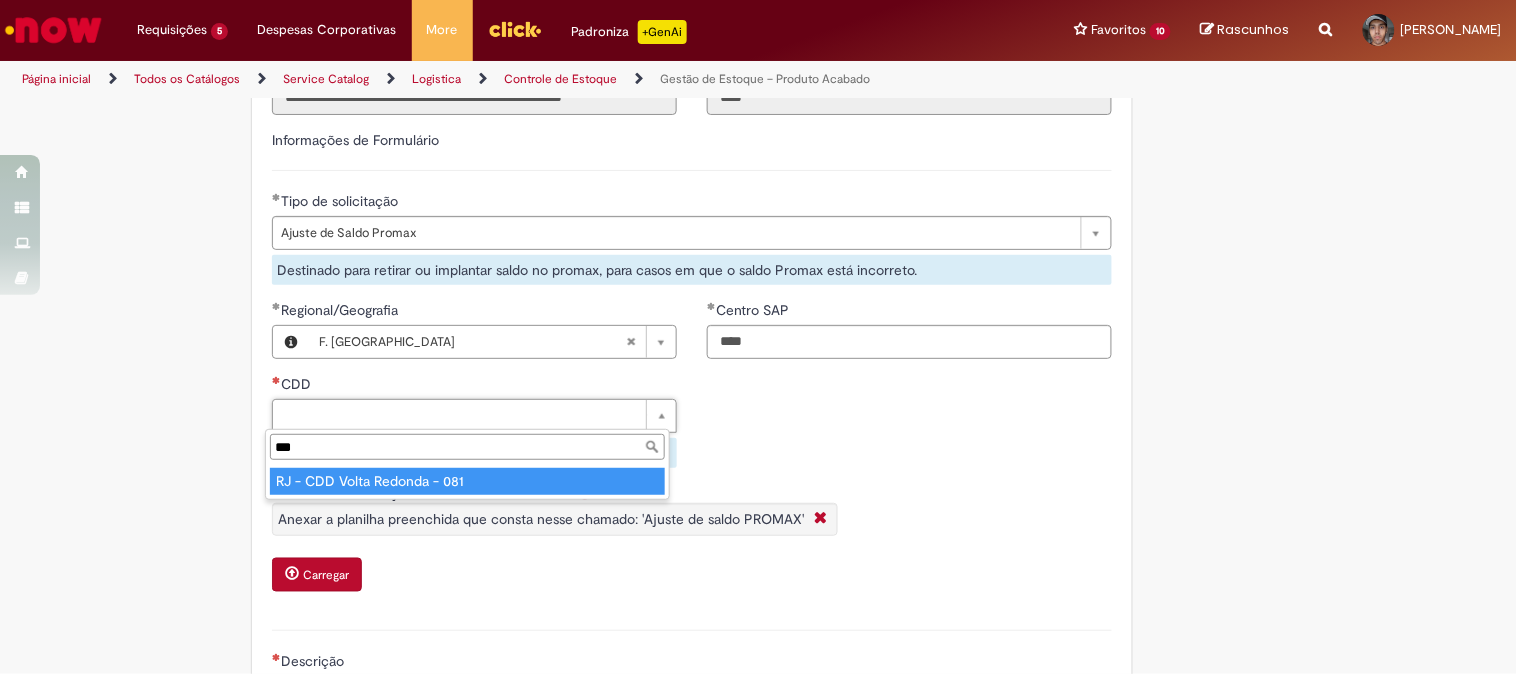 type on "**********" 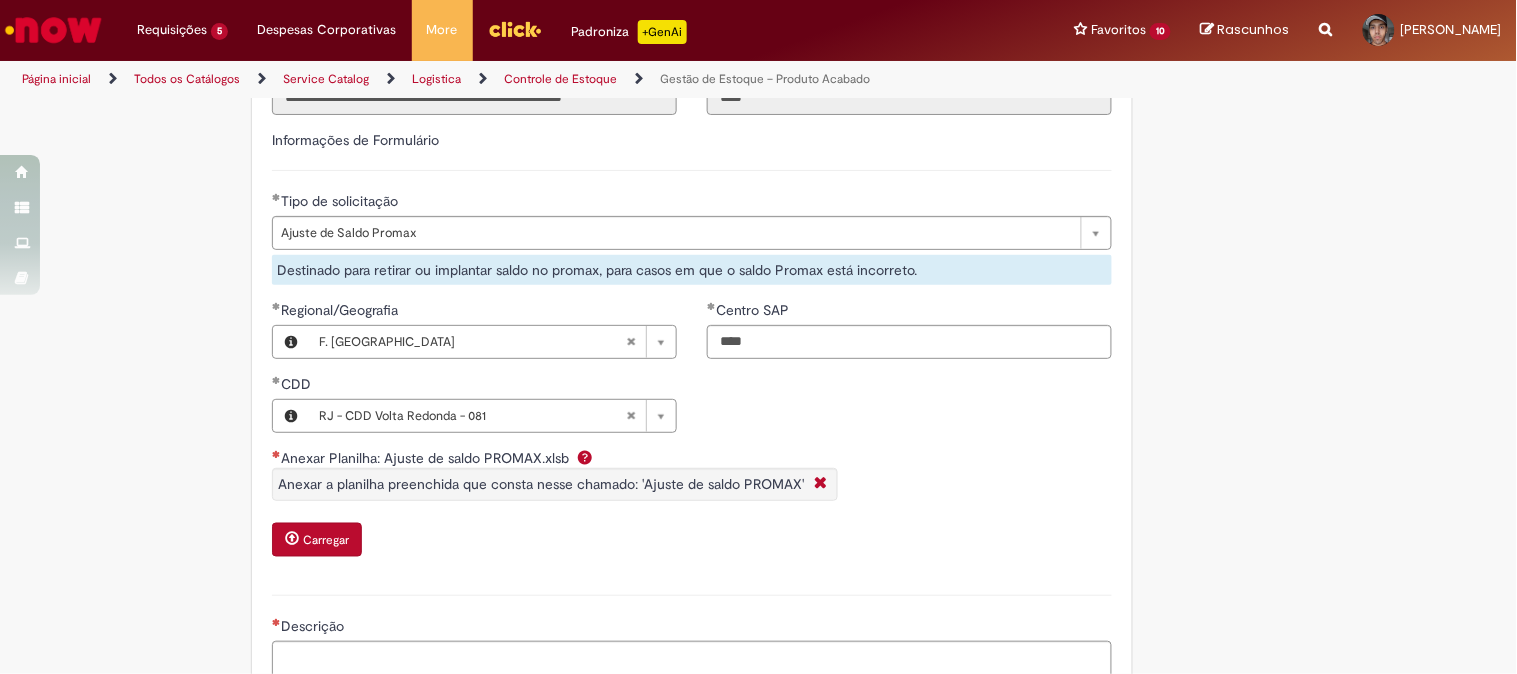 click on "**********" at bounding box center [759, 304] 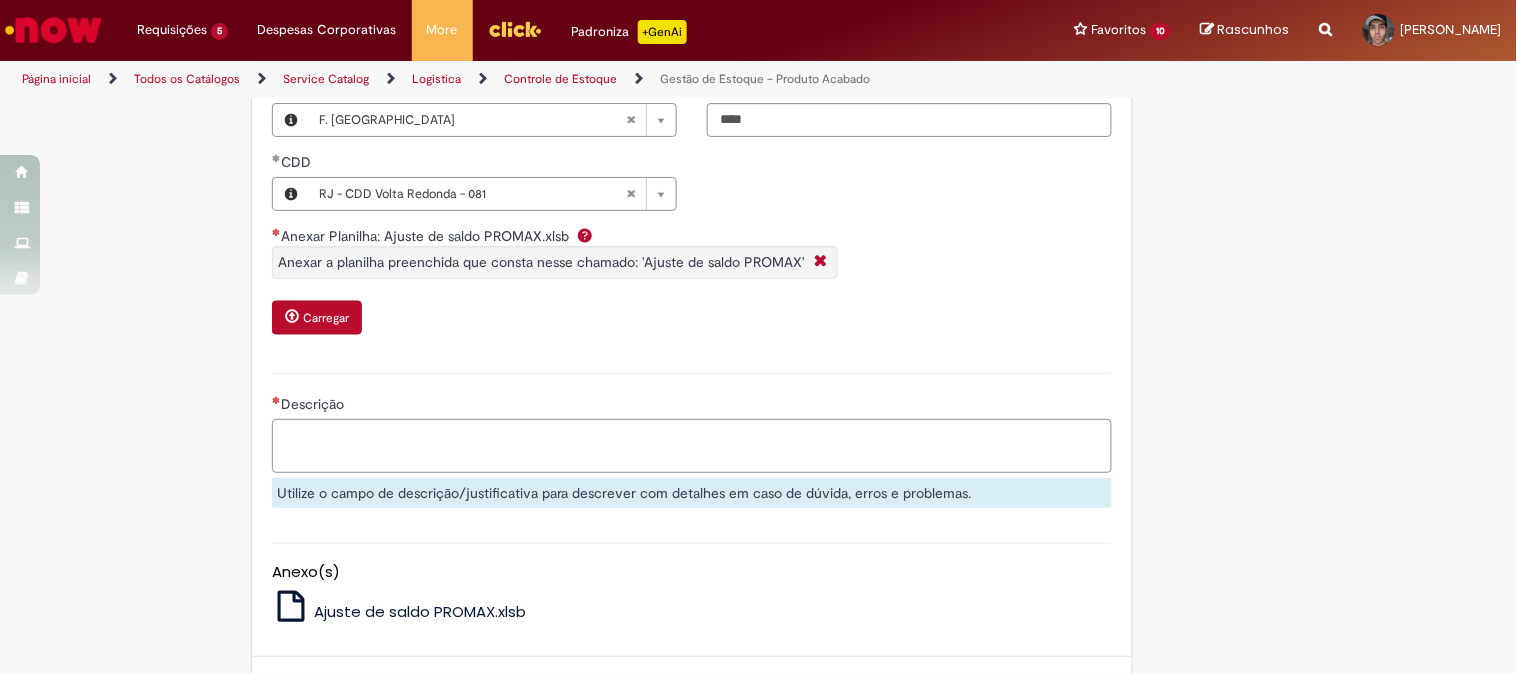 click on "Carregar" at bounding box center [317, 318] 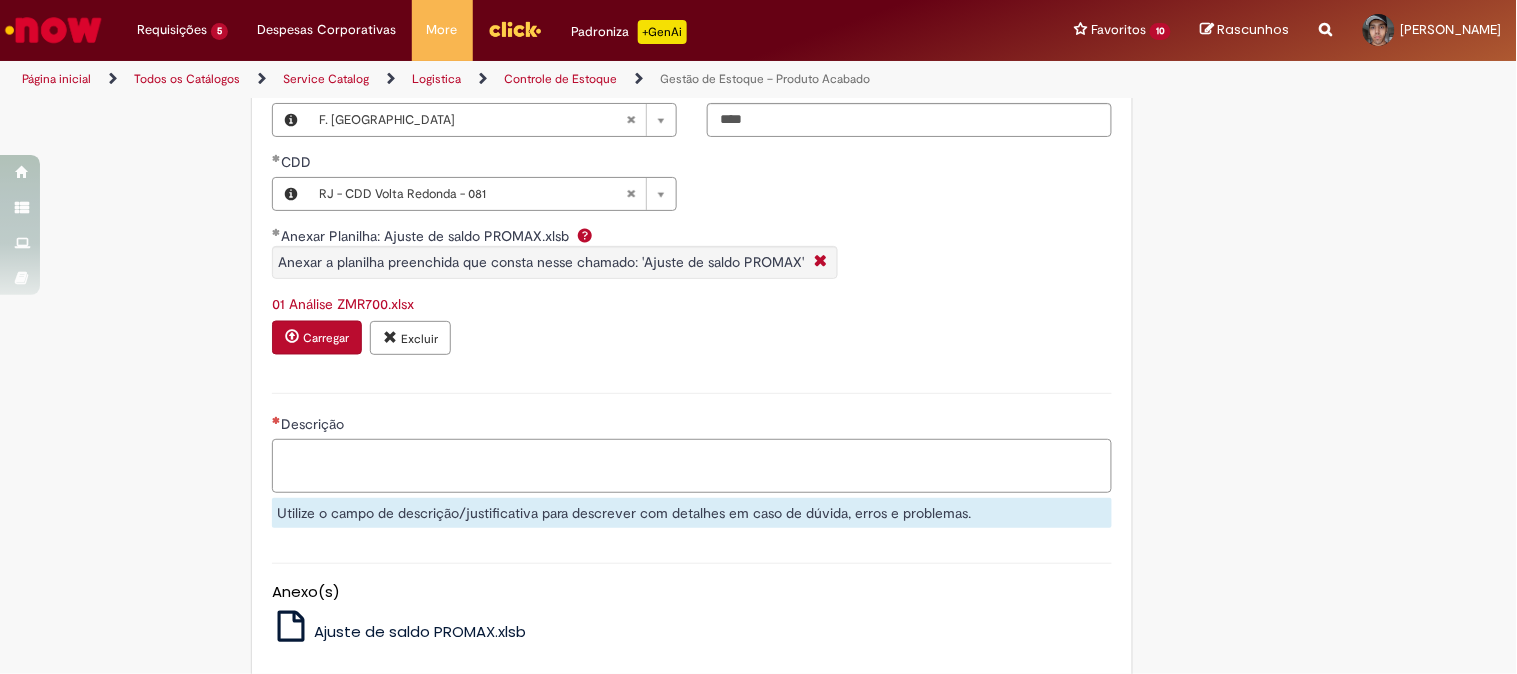 click on "Descrição" at bounding box center [692, 466] 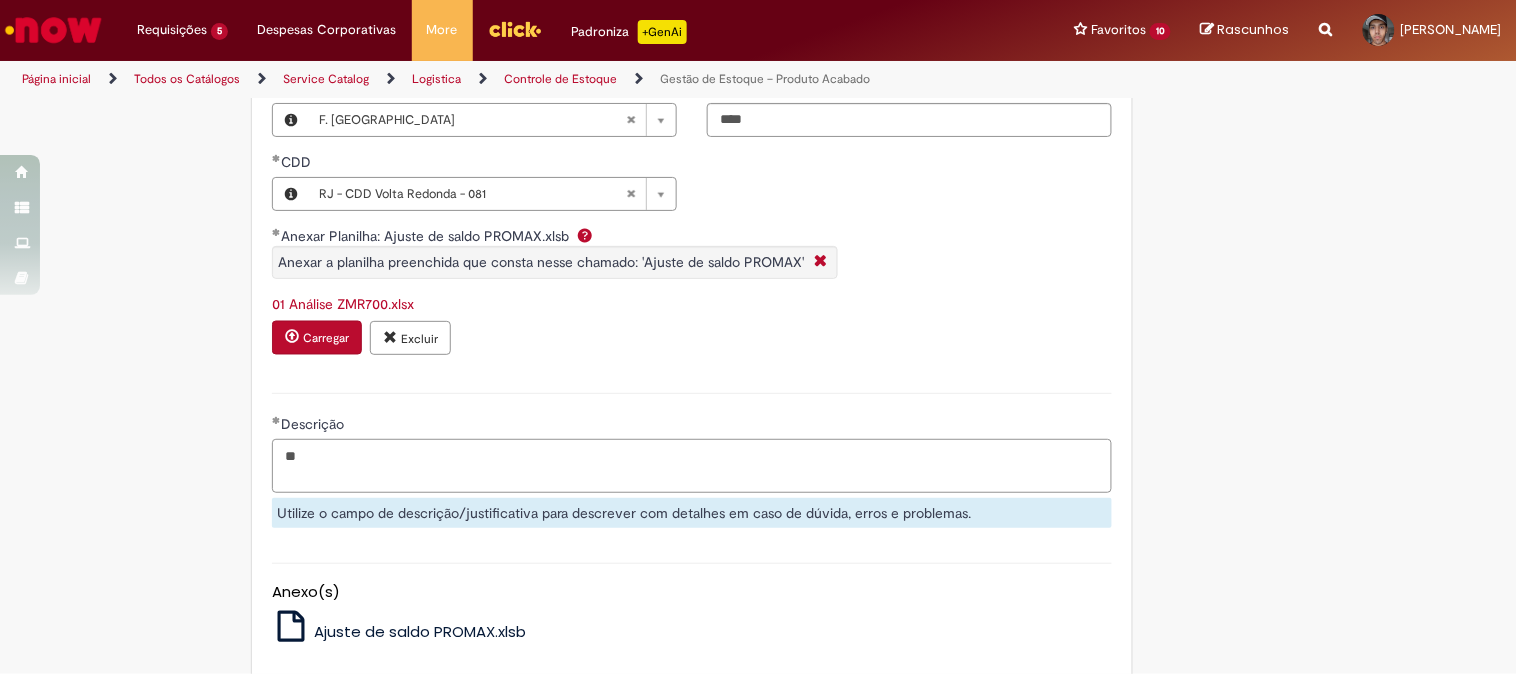 type on "*" 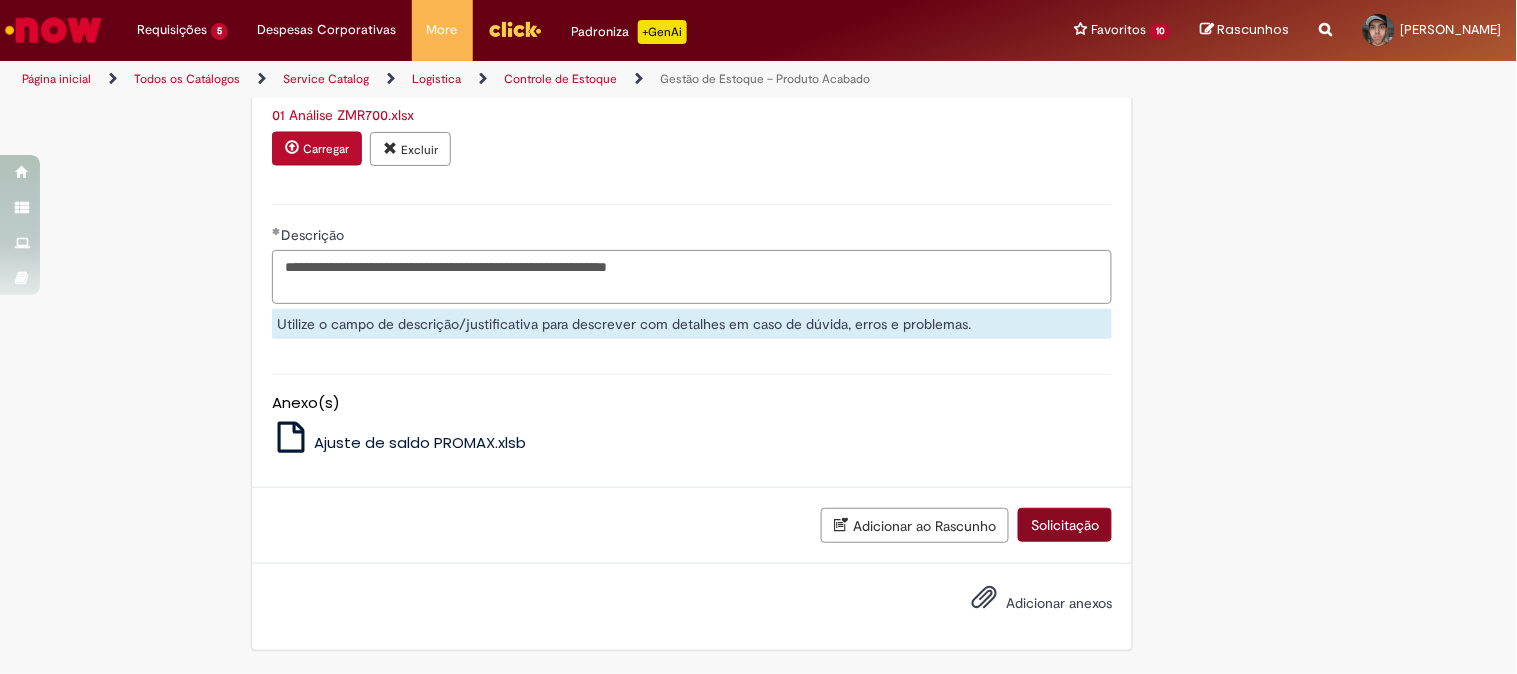 type on "**********" 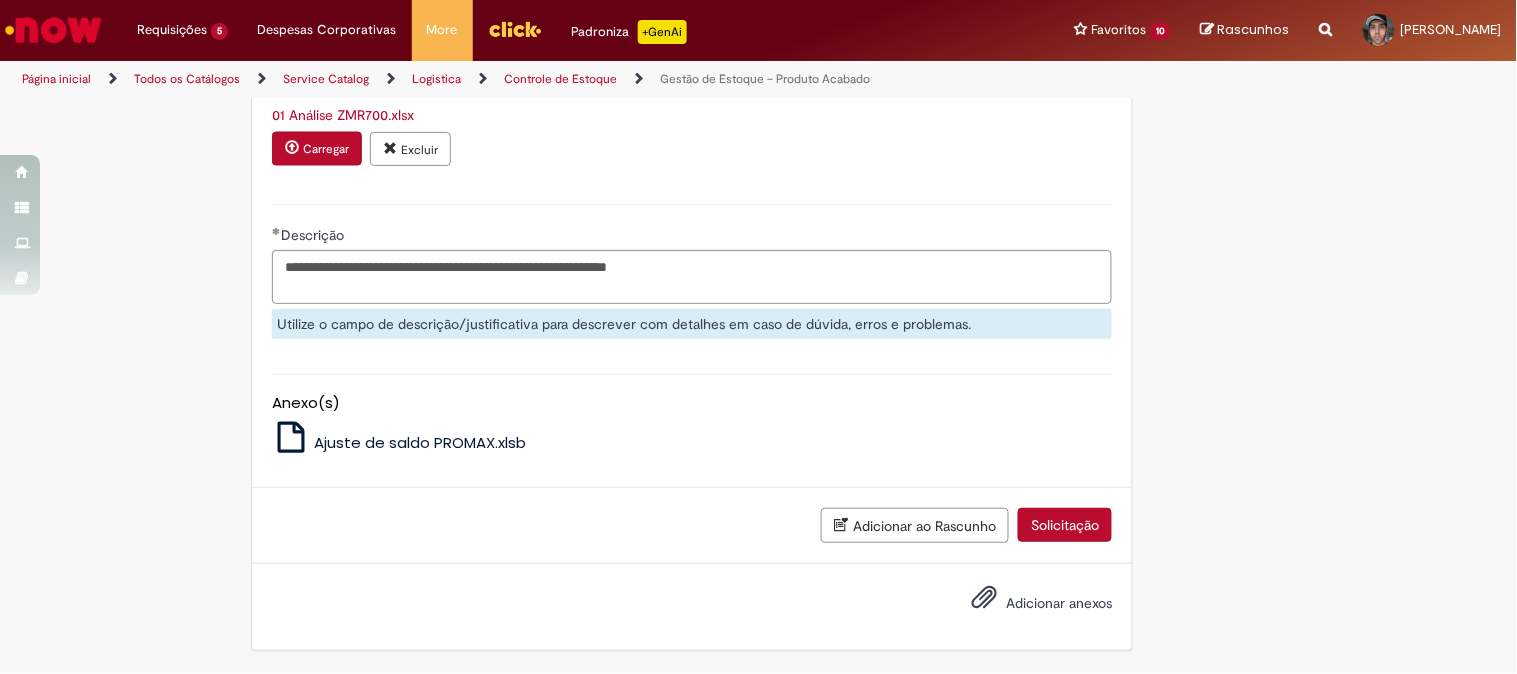 click on "Solicitação" at bounding box center [1065, 525] 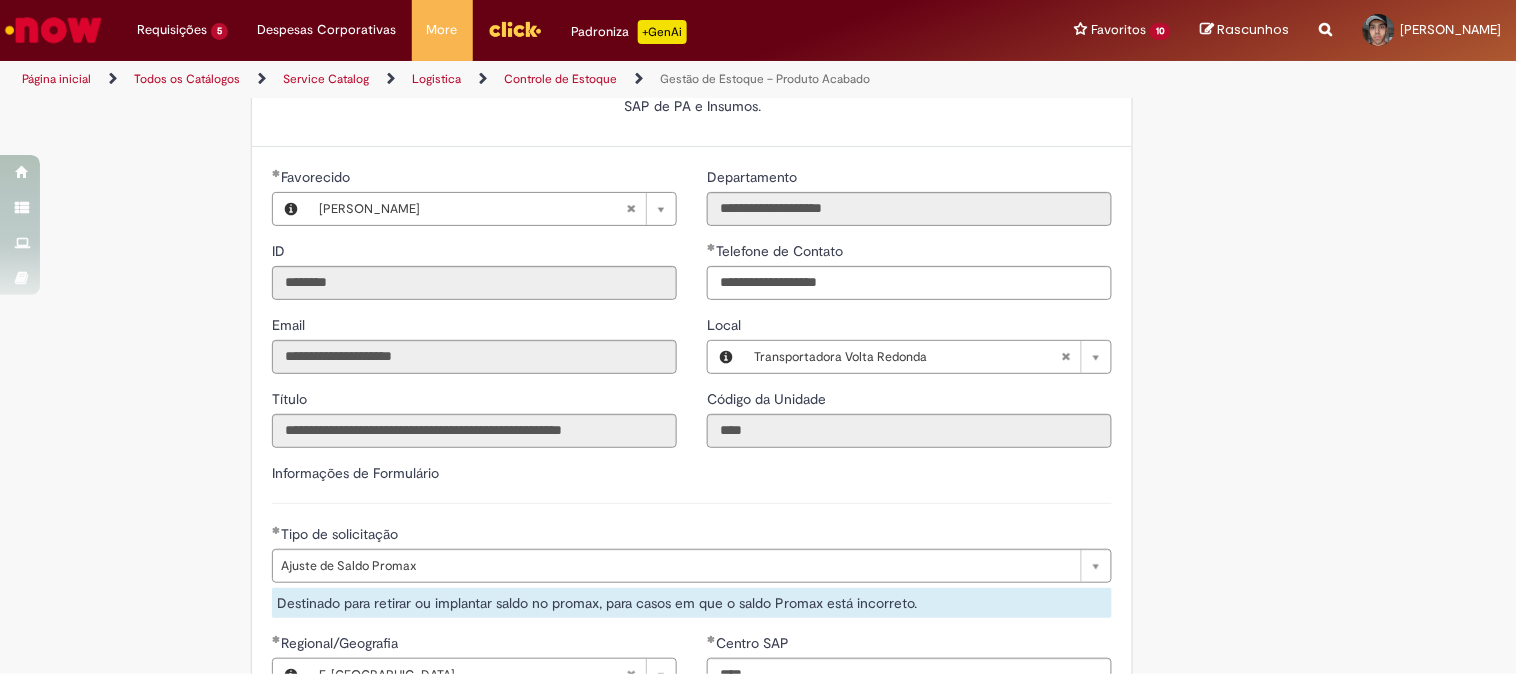 scroll, scrollTop: 0, scrollLeft: 0, axis: both 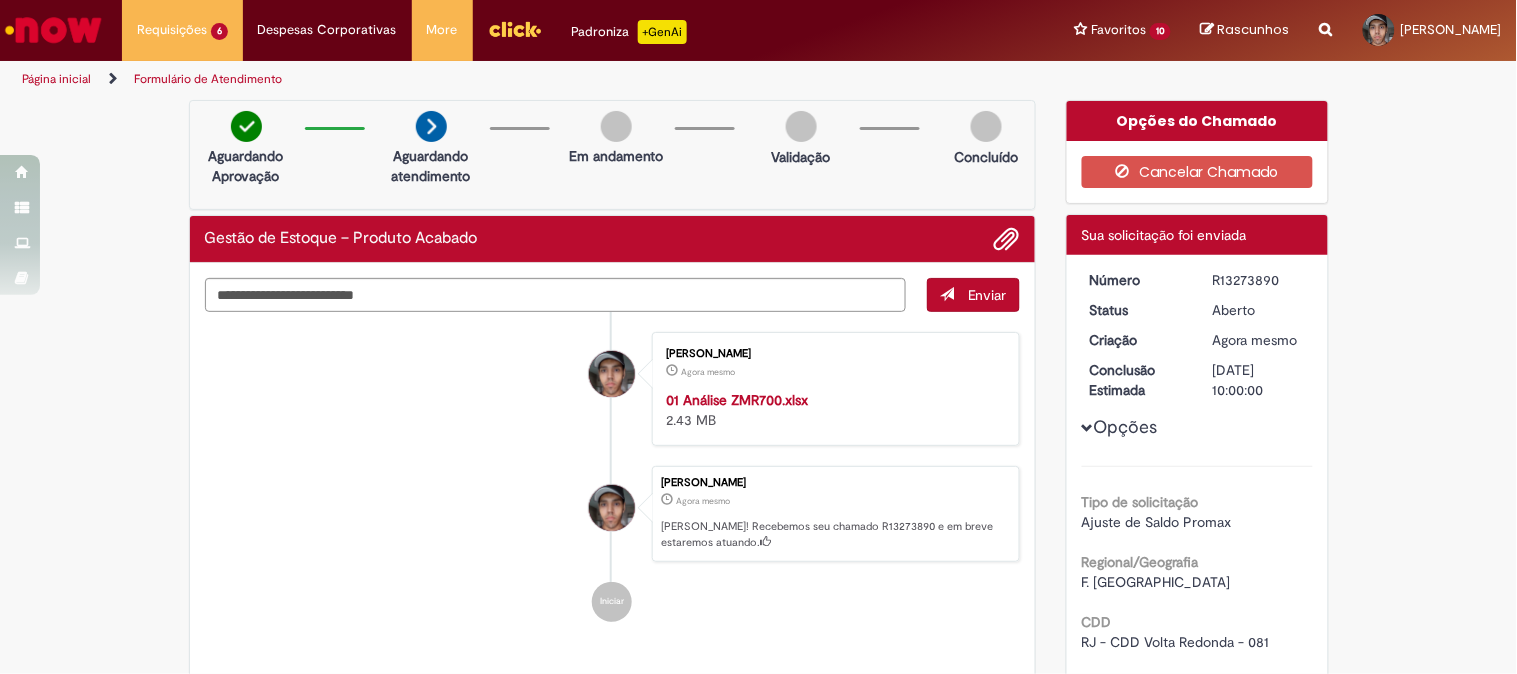click on "R13273890" at bounding box center [1259, 280] 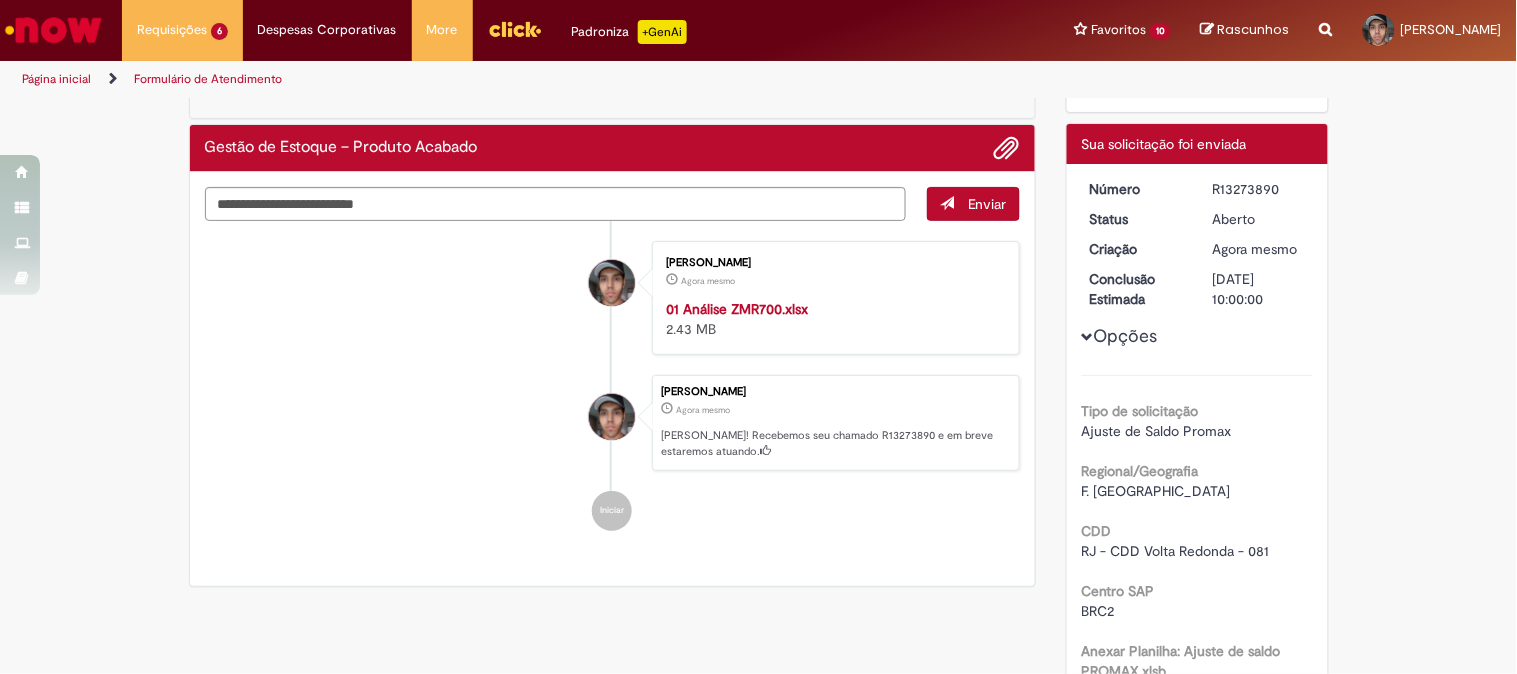 scroll, scrollTop: 0, scrollLeft: 0, axis: both 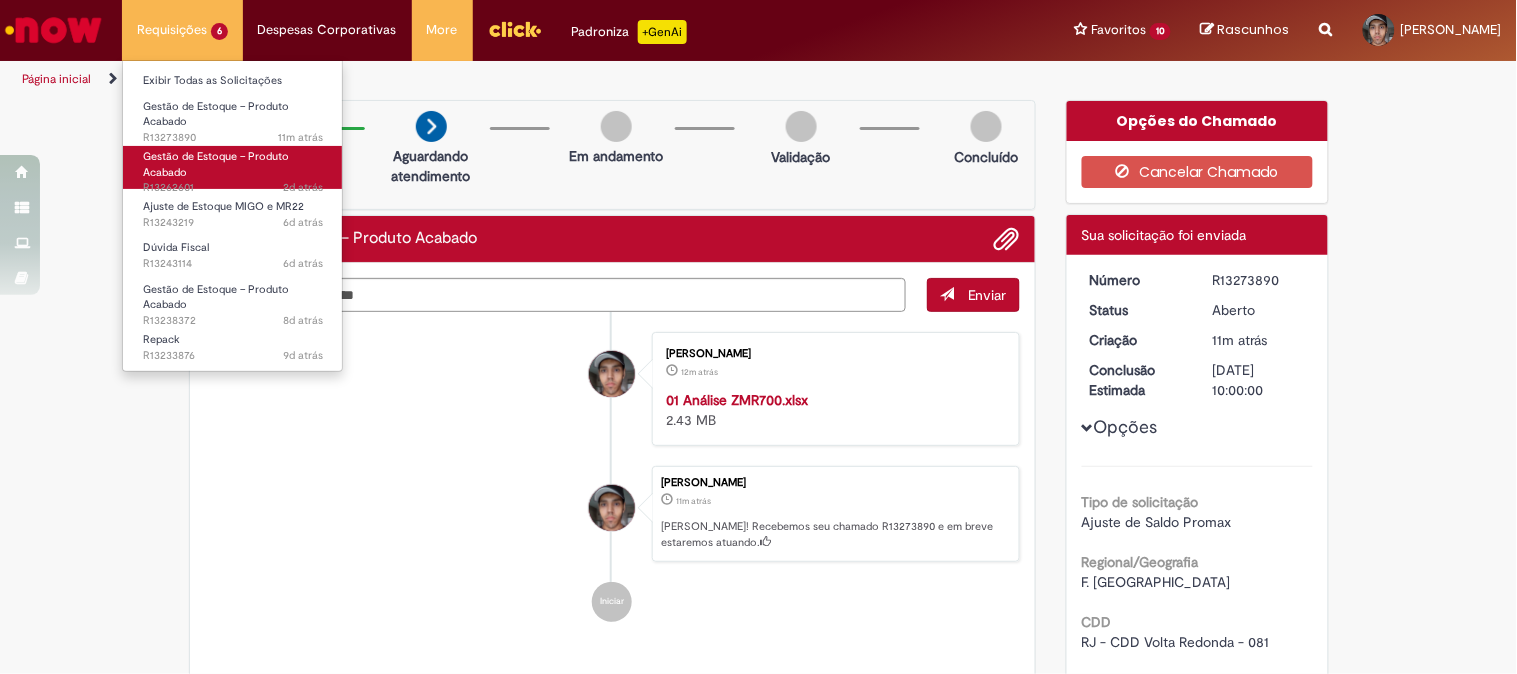 click on "Gestão de Estoque – Produto Acabado" at bounding box center [216, 164] 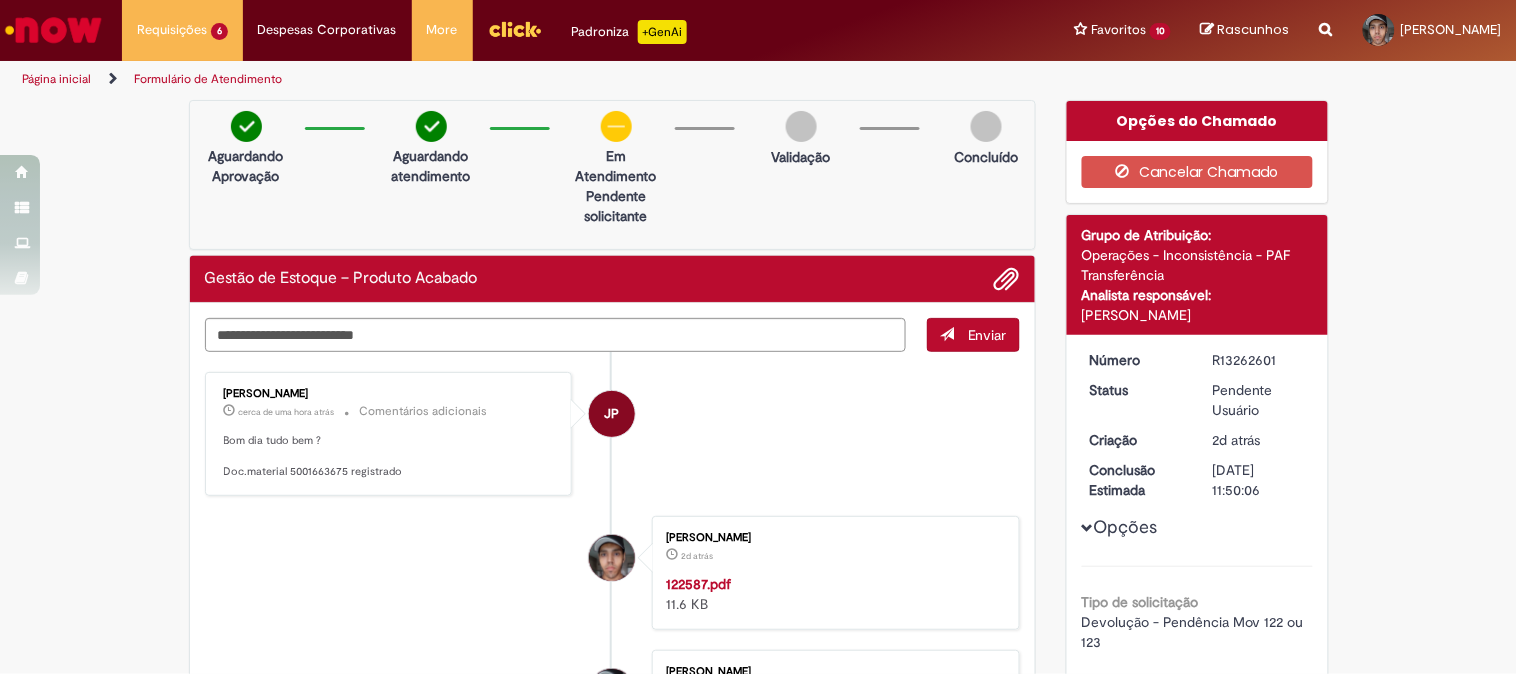 click on "Bom dia tudo bem ?
Doc.material 5001663675 registrado" at bounding box center (390, 456) 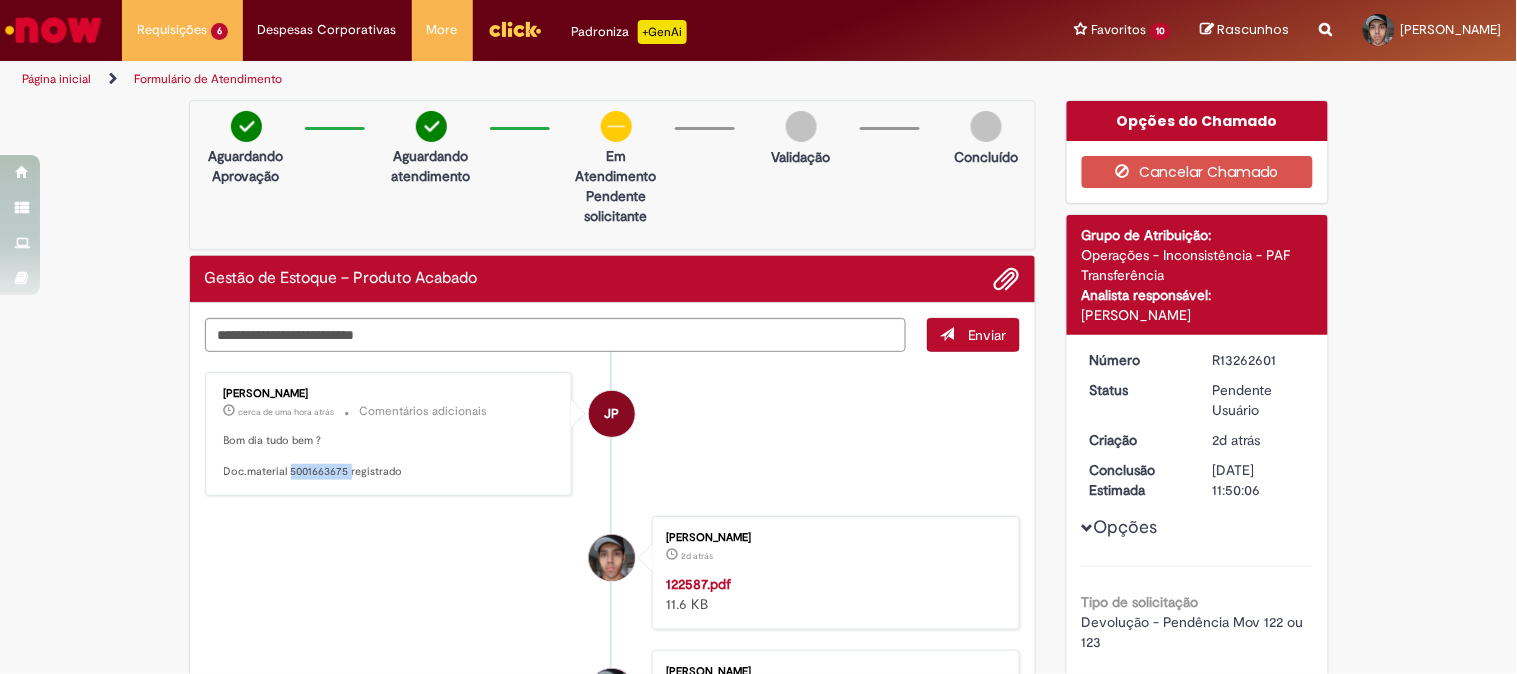 click on "Bom dia tudo bem ?
Doc.material 5001663675 registrado" at bounding box center [390, 456] 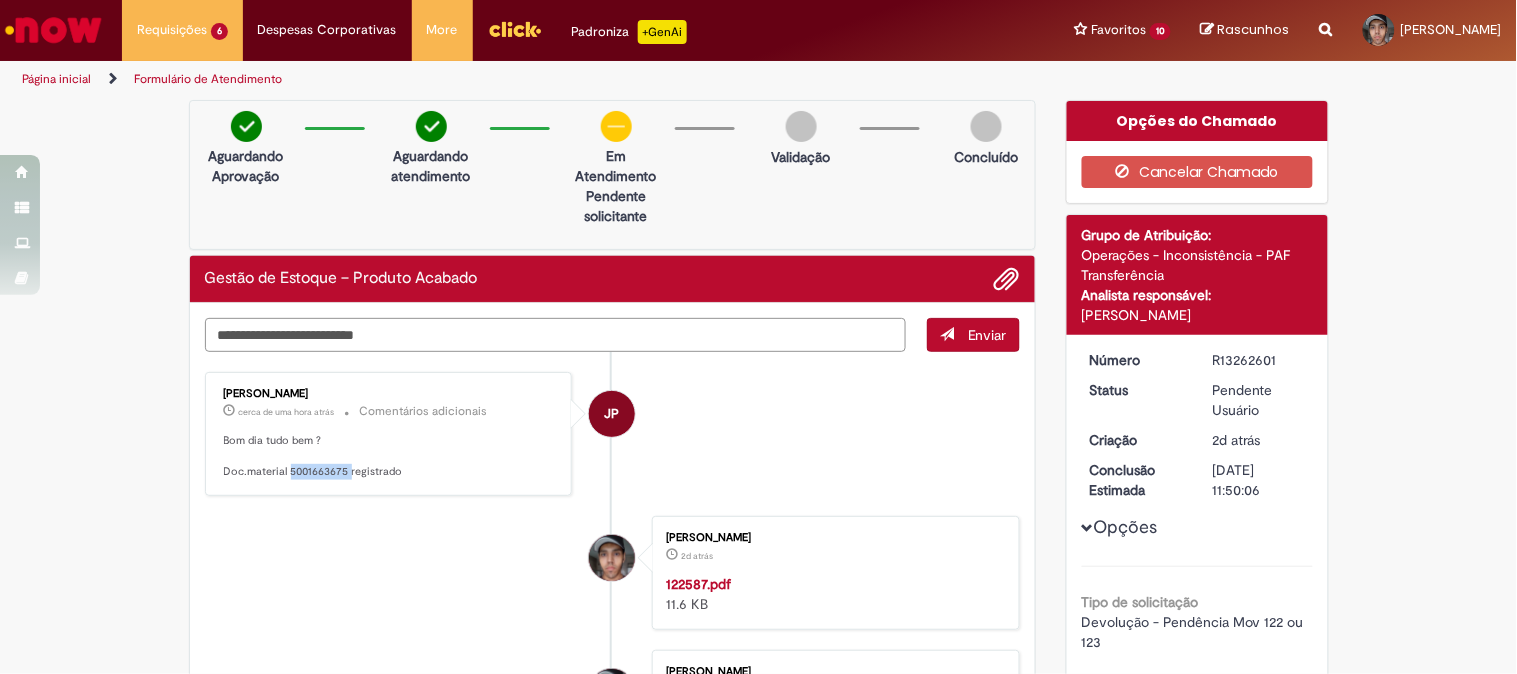 click at bounding box center (556, 335) 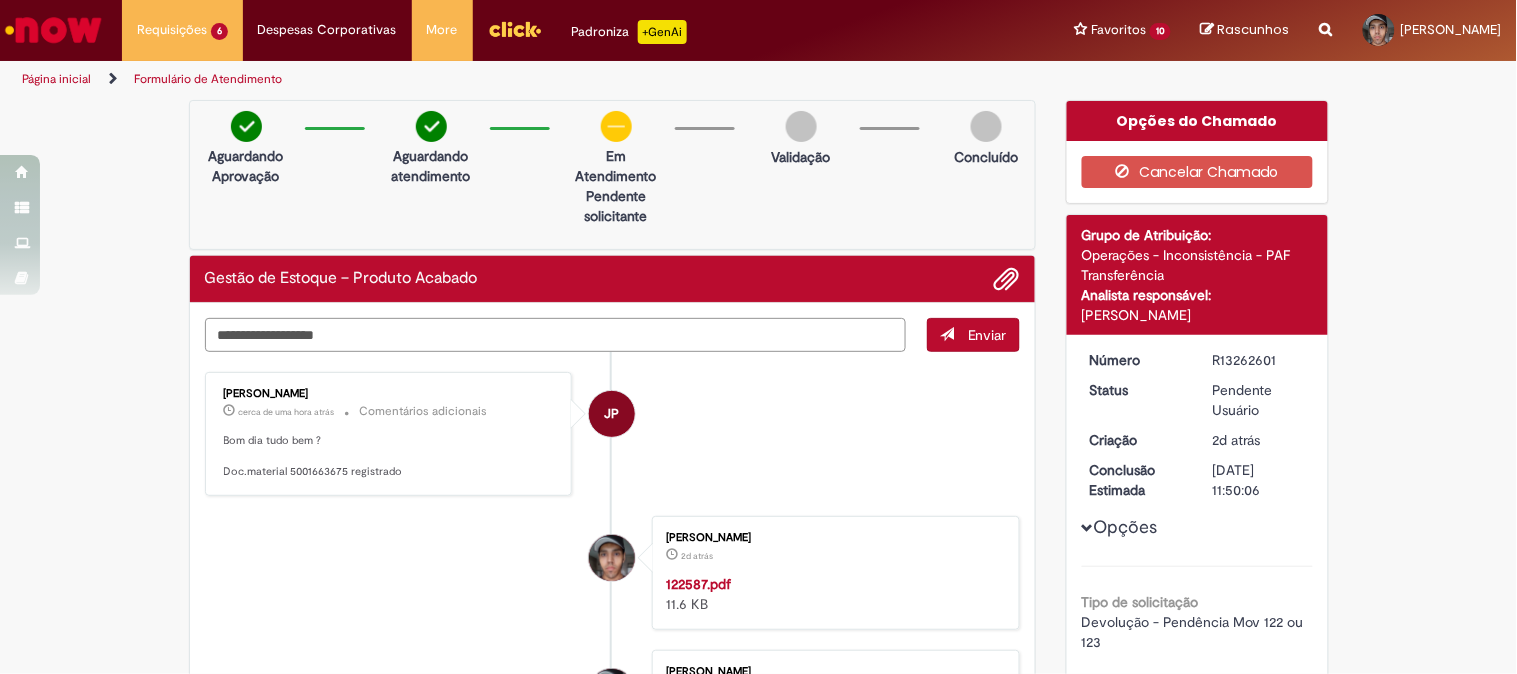 type on "**********" 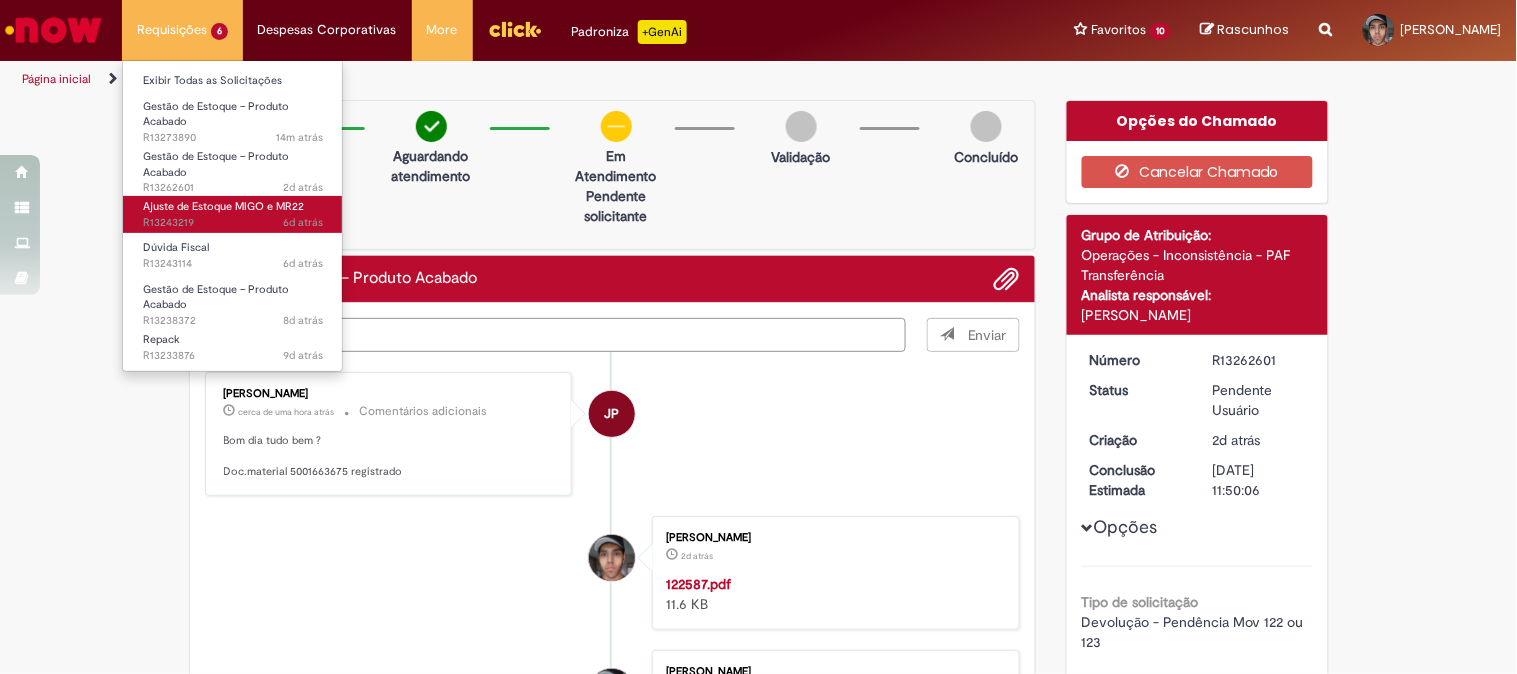 type 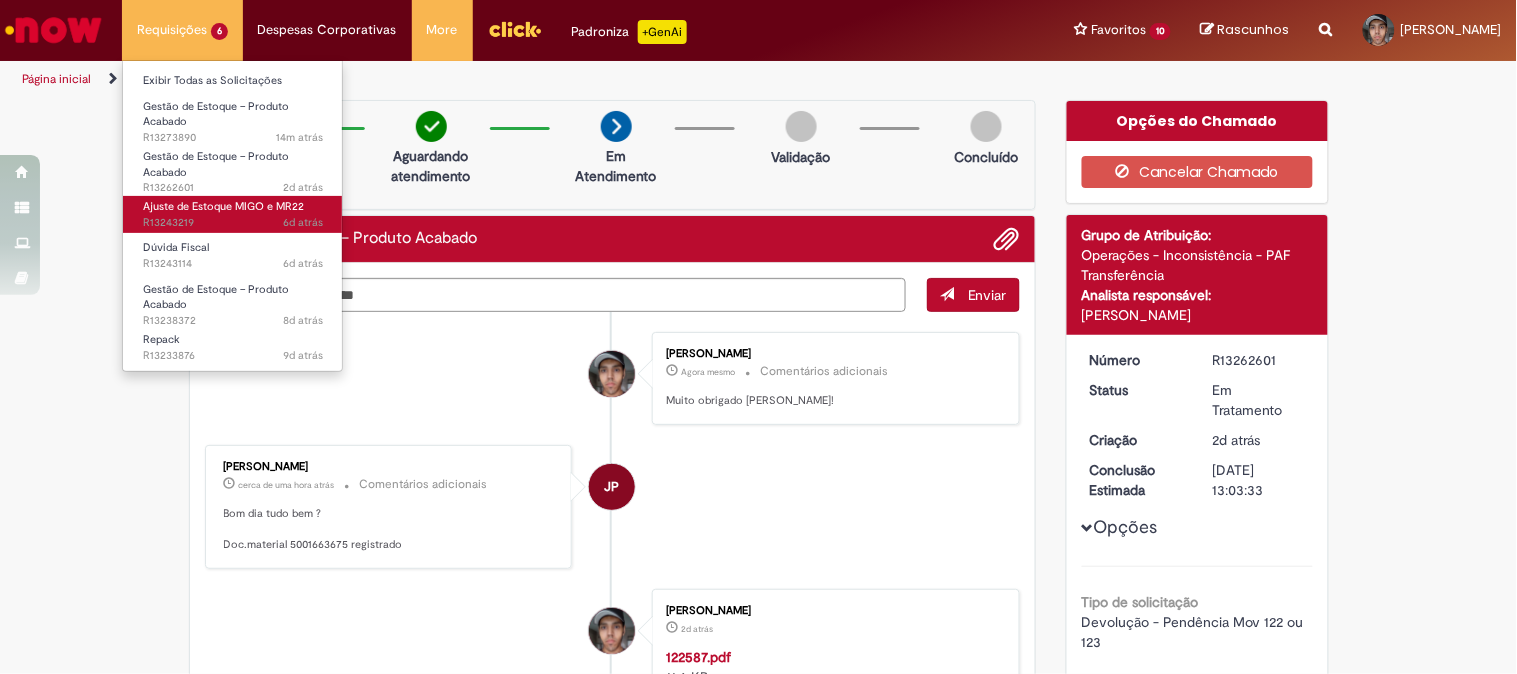 click on "Ajuste de Estoque MIGO e MR22" at bounding box center [223, 206] 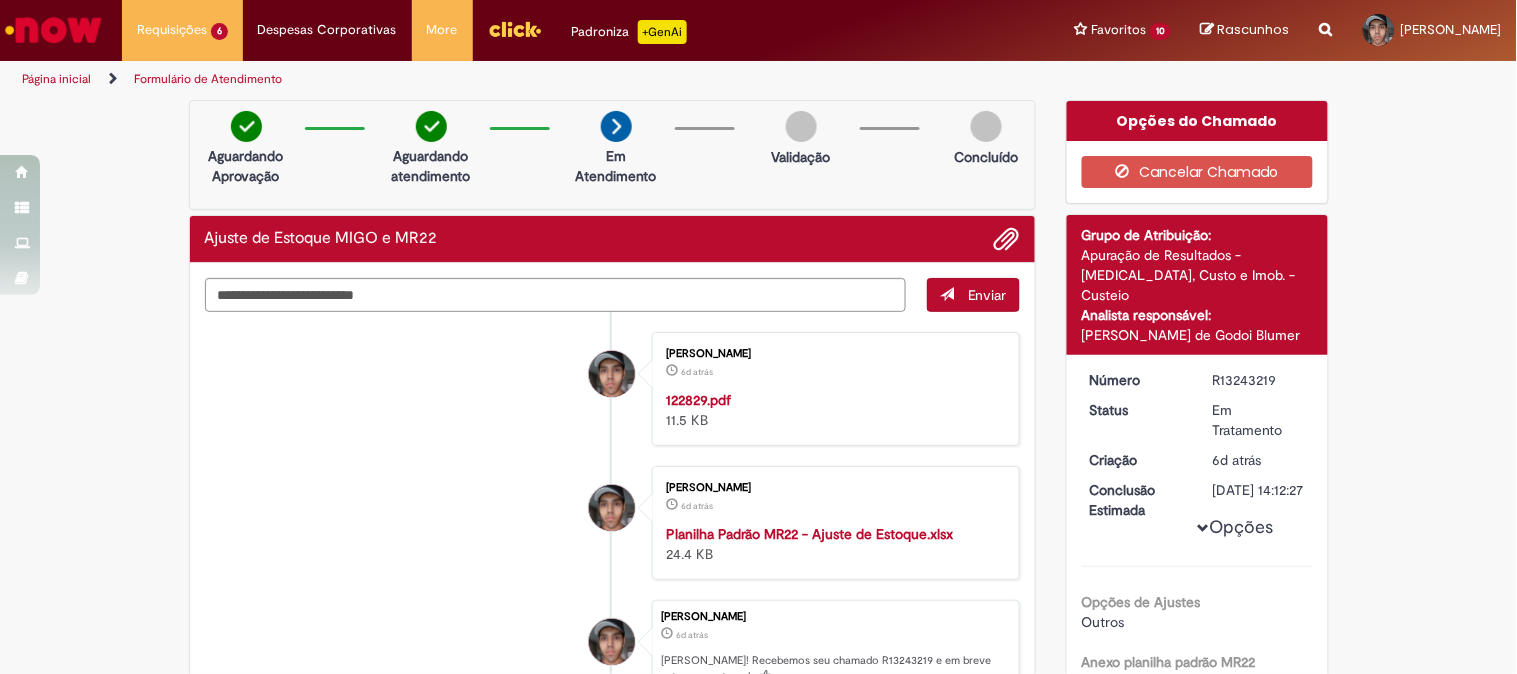 drag, startPoint x: 1075, startPoint y: 315, endPoint x: 1264, endPoint y: 313, distance: 189.01057 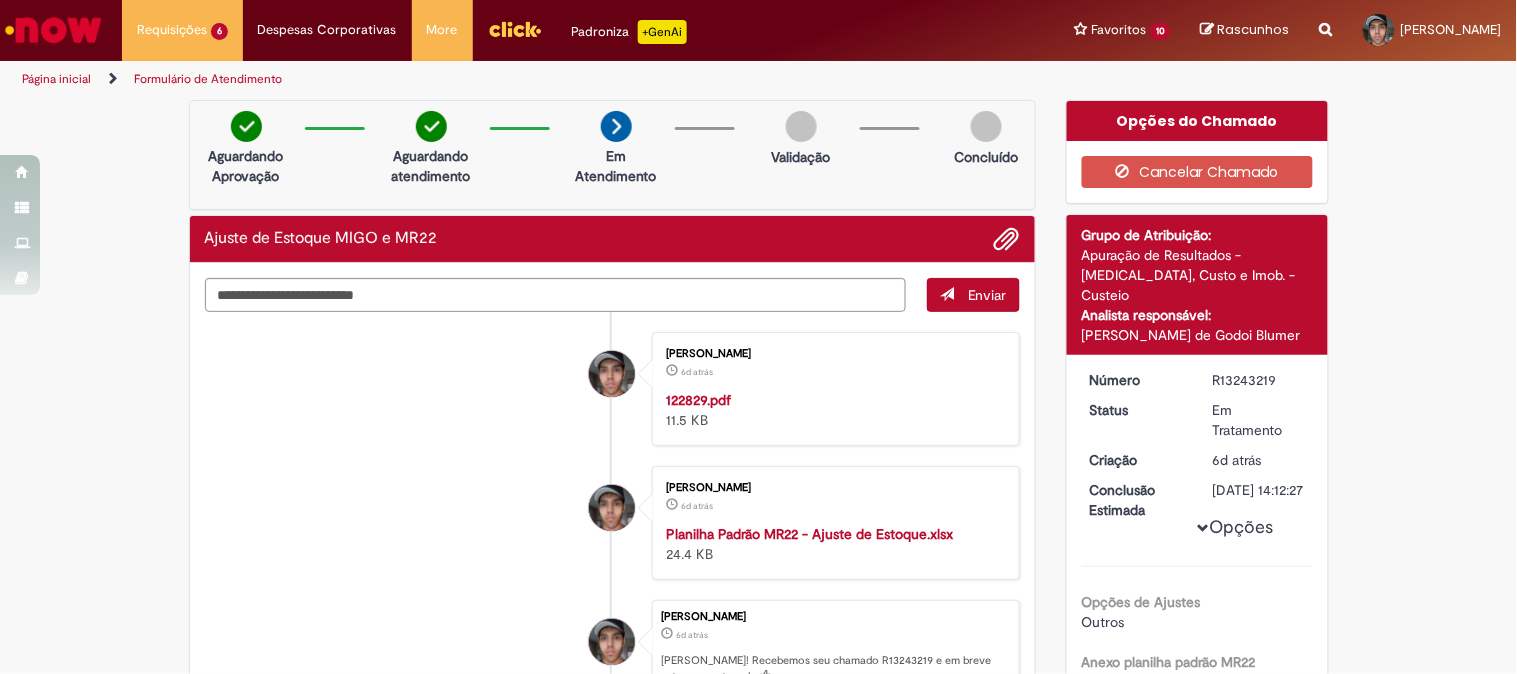 copy on "[PERSON_NAME] de Godoi Blumer" 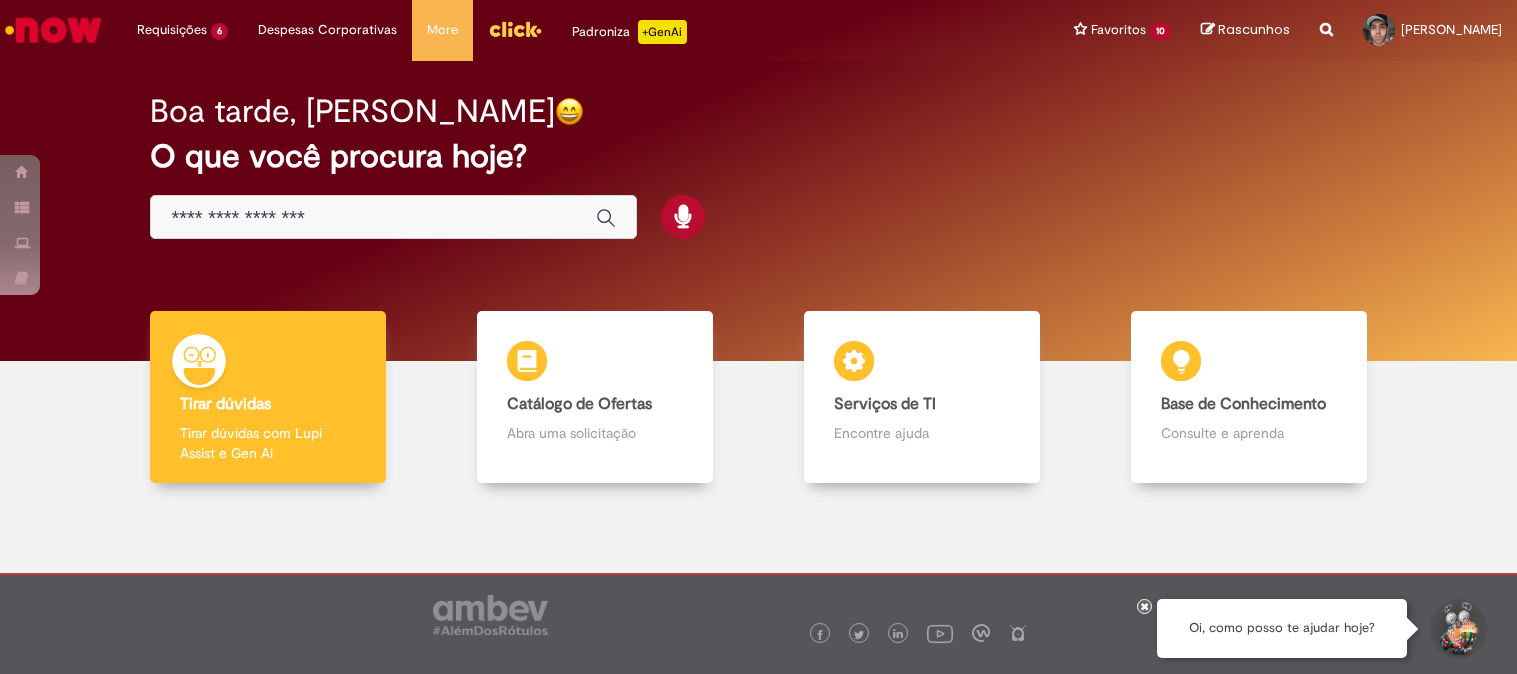 scroll, scrollTop: 0, scrollLeft: 0, axis: both 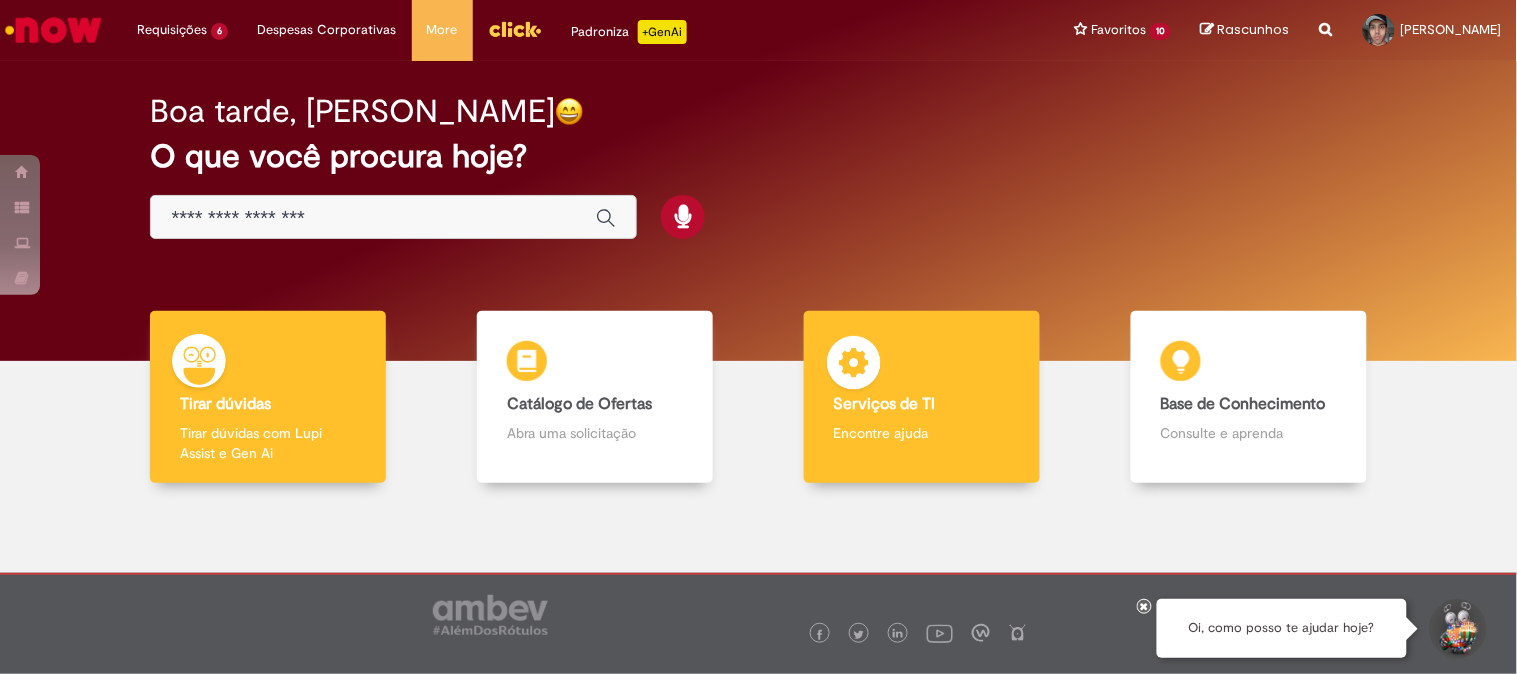 click on "Encontre ajuda" at bounding box center (922, 433) 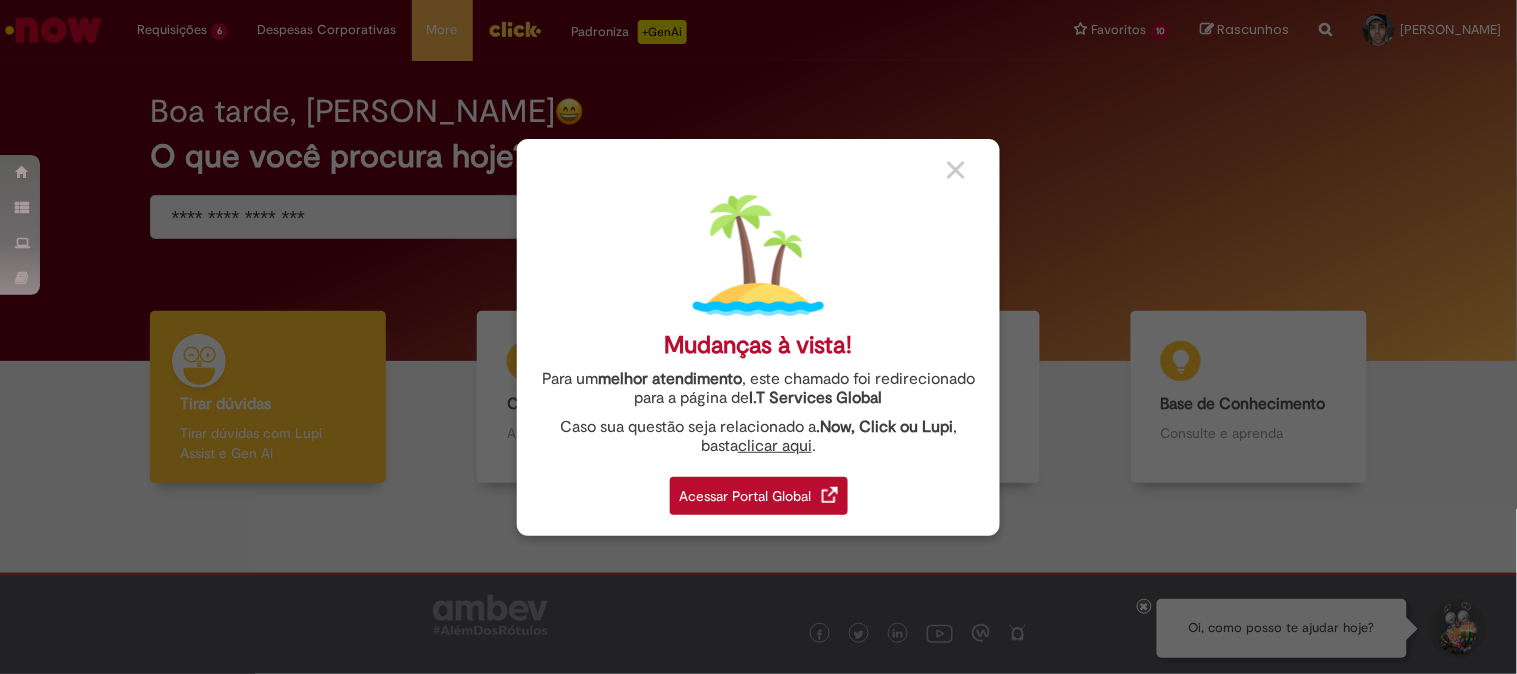 click on "Mudanças à vista!
Para um  melhor atendimento , este chamado foi redirecionado para a página de  I.T Services Global
Caso sua questão seja relacionado a  .Now, Click ou Lupi , basta  clicar aqui .
Acessar Portal Global" at bounding box center (758, 337) 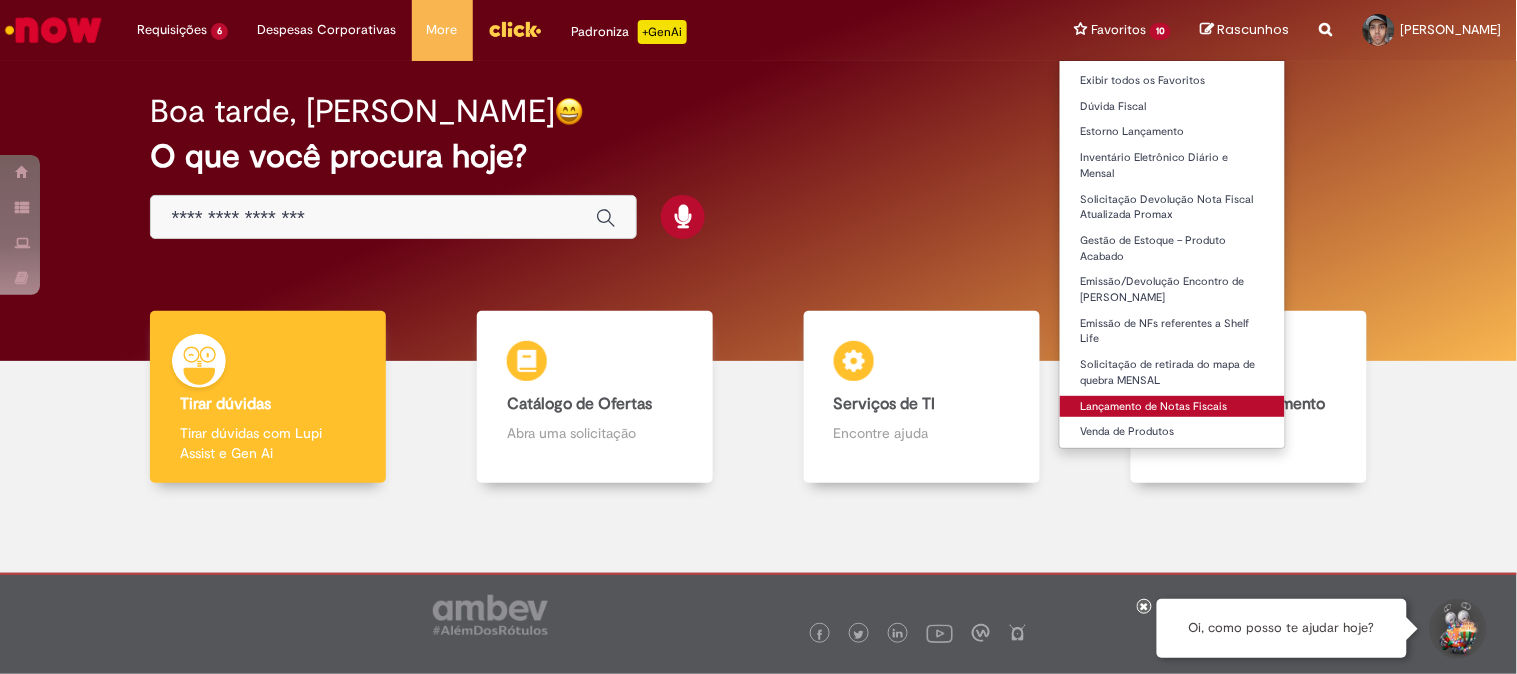 click on "Lançamento de Notas Fiscais" at bounding box center (1172, 407) 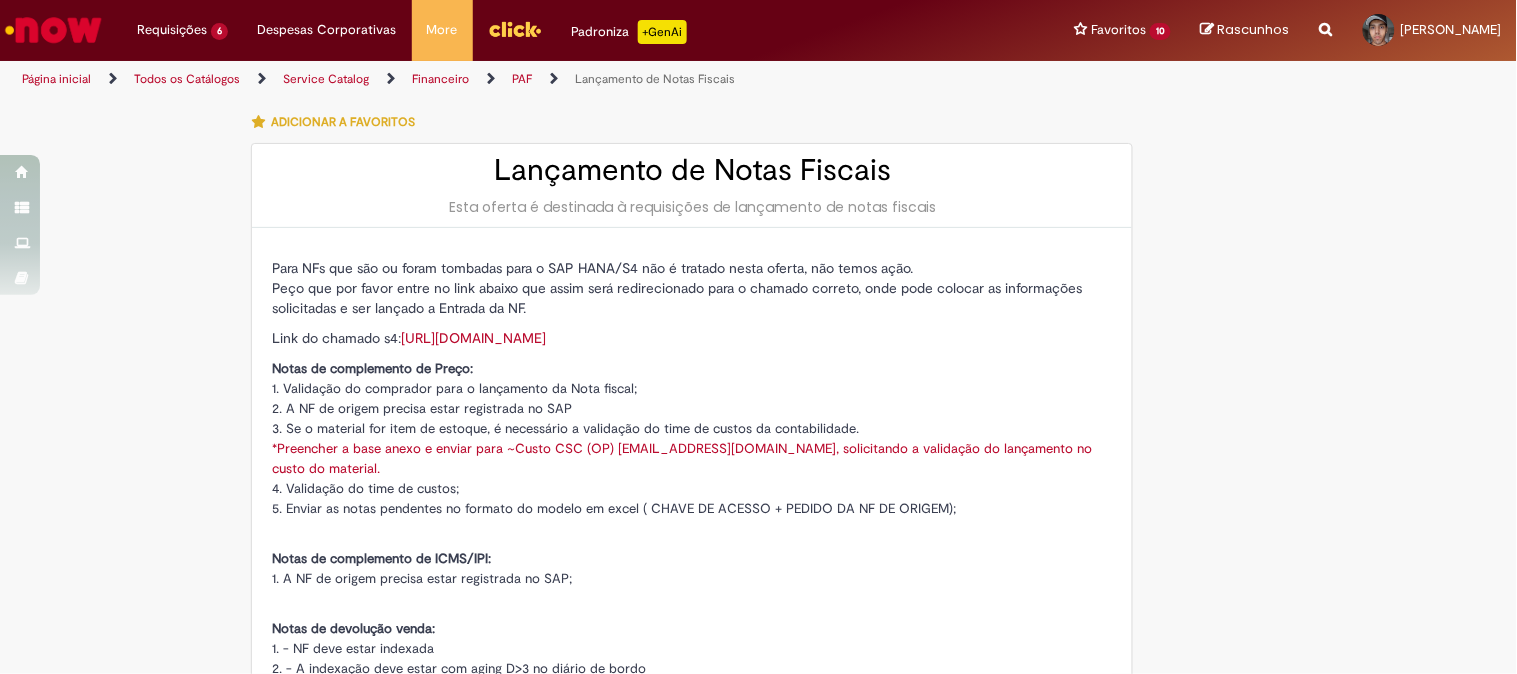 type on "********" 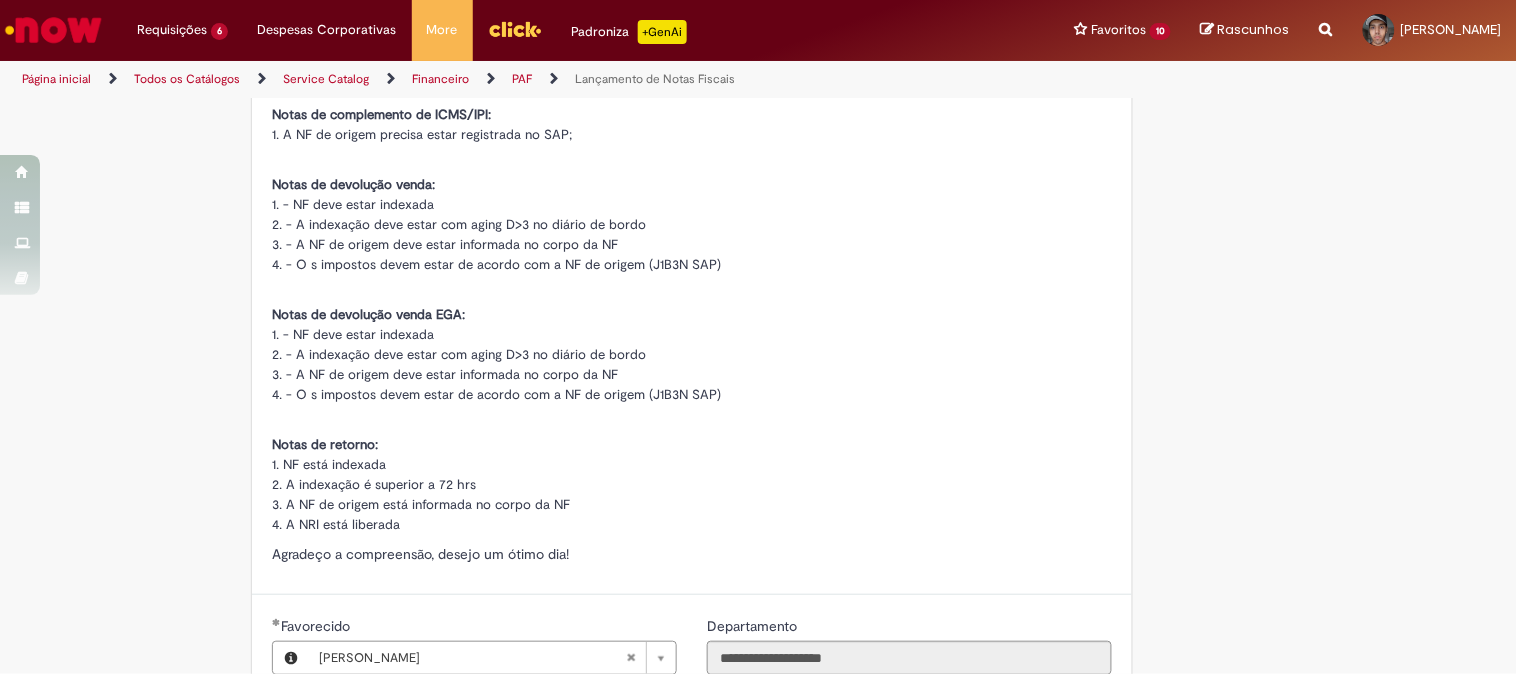 scroll, scrollTop: 0, scrollLeft: 0, axis: both 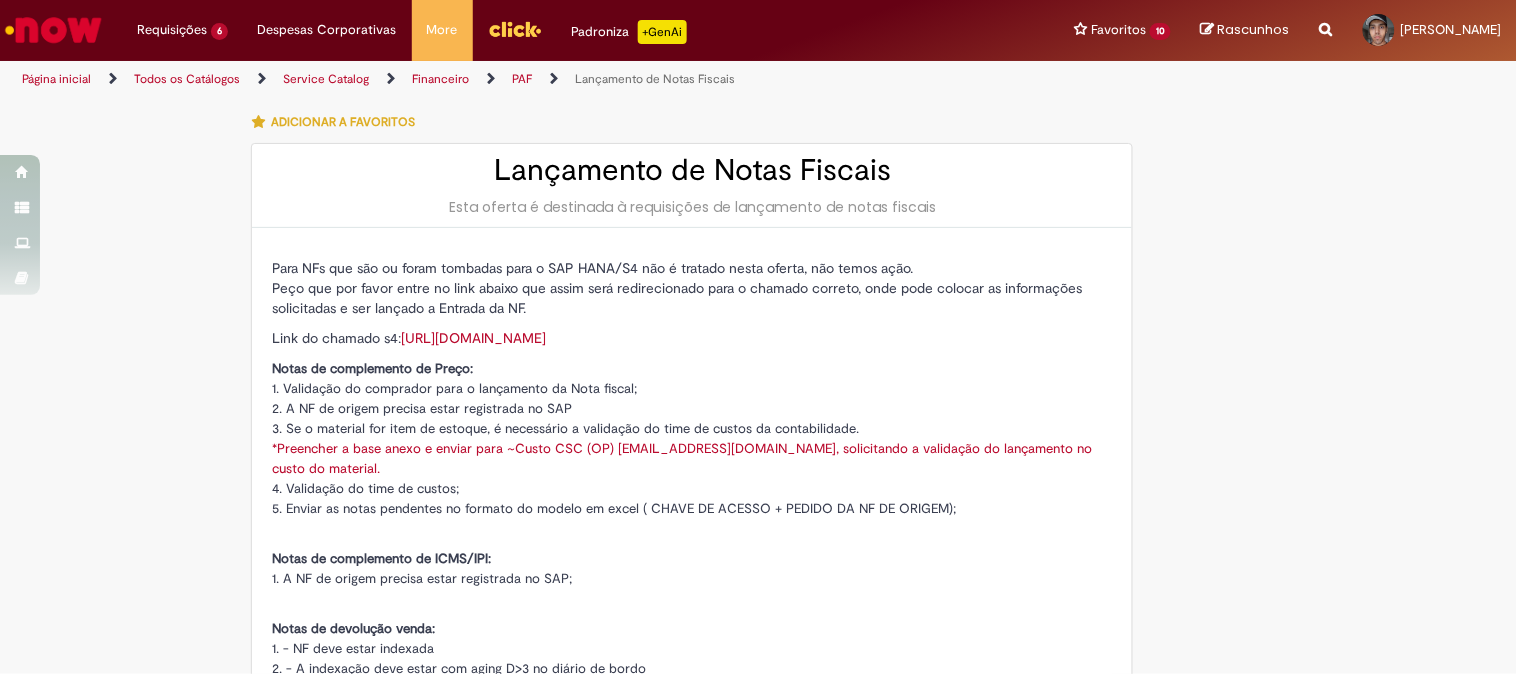 click on "https://abinbevww.service-now.com/abiex?id=sc_cat_item&sys_id=5ad2235adb1cc050f17eb29f29961934" at bounding box center (473, 338) 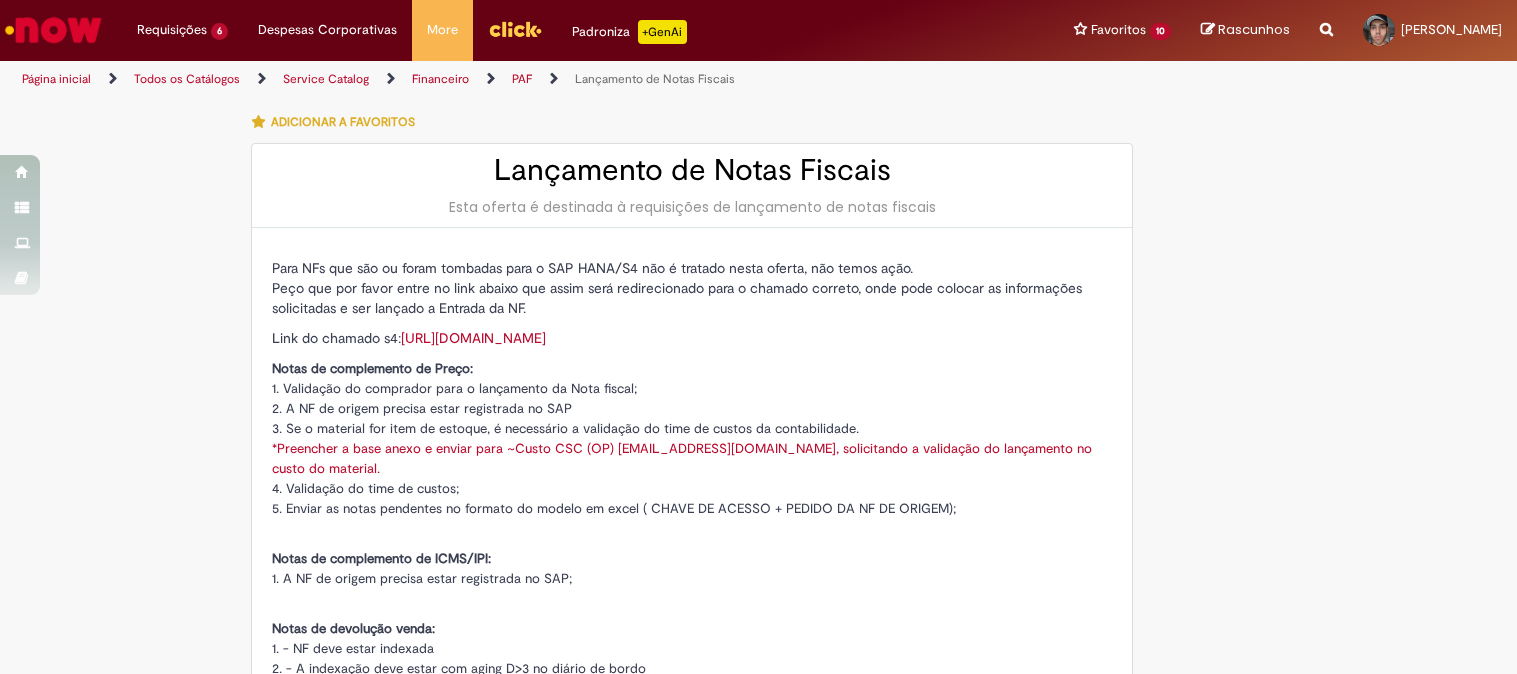 type on "********" 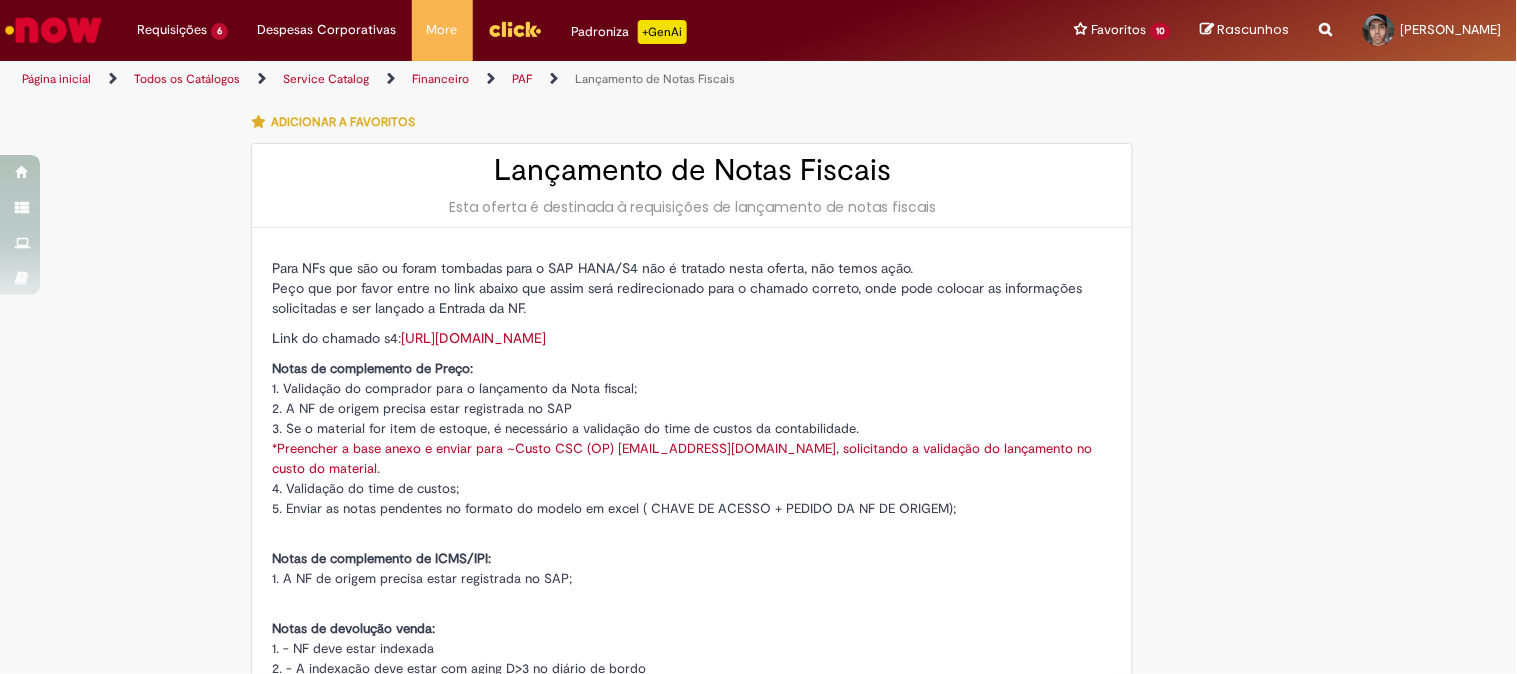 type on "**********" 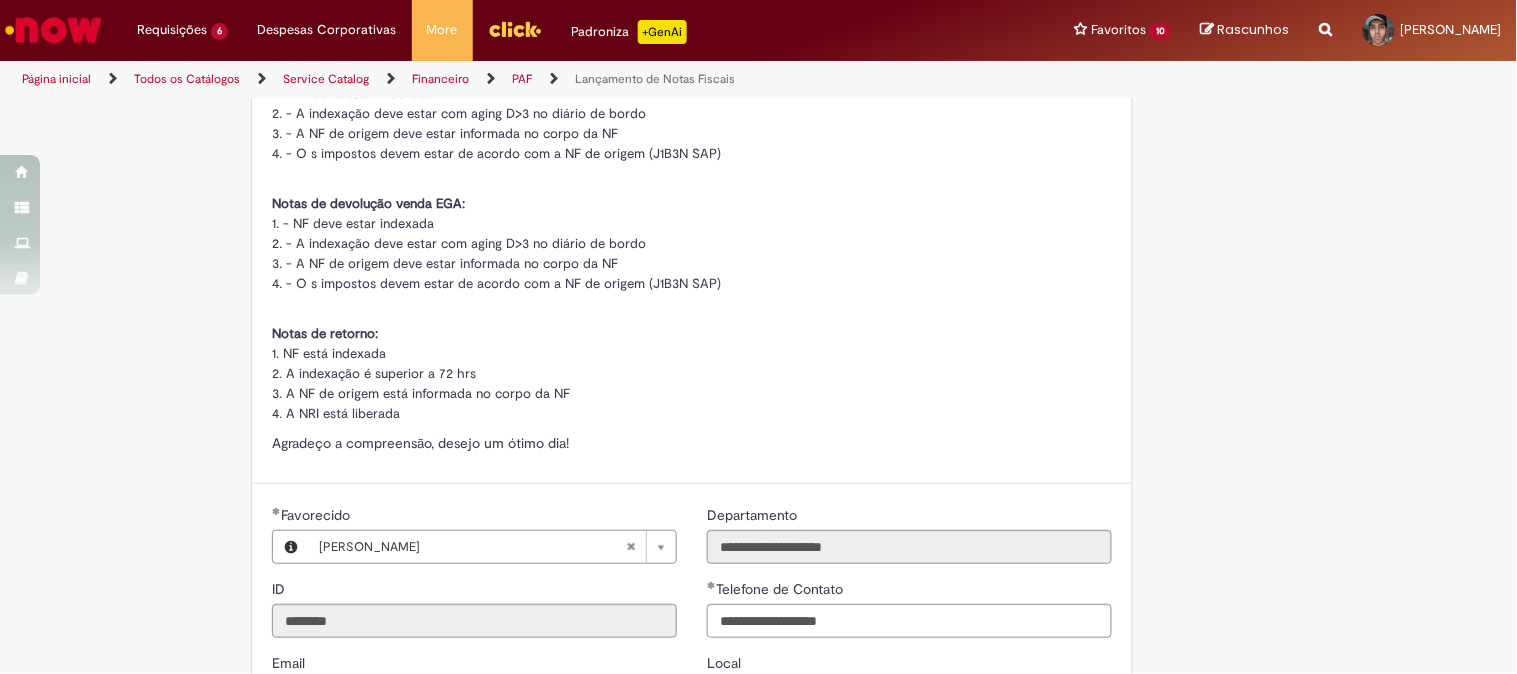 scroll, scrollTop: 1000, scrollLeft: 0, axis: vertical 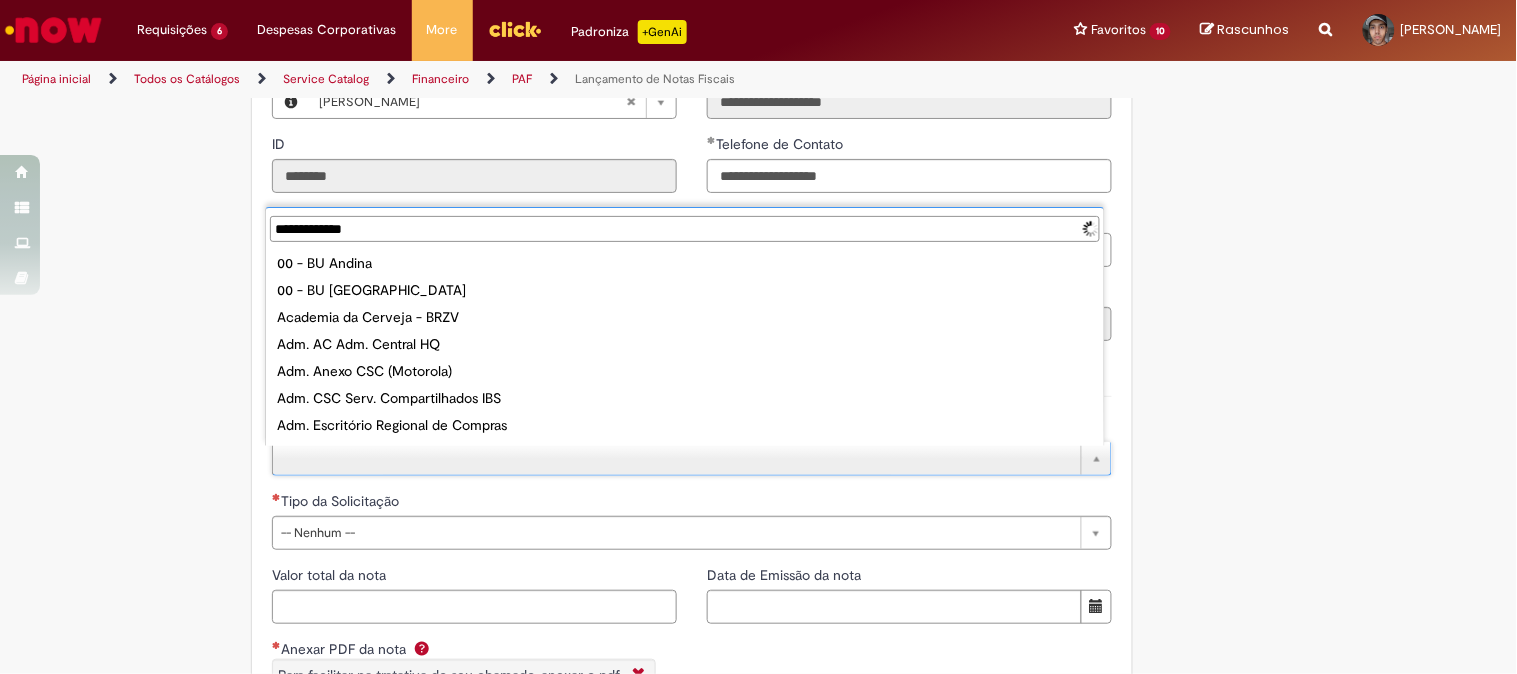 type on "**********" 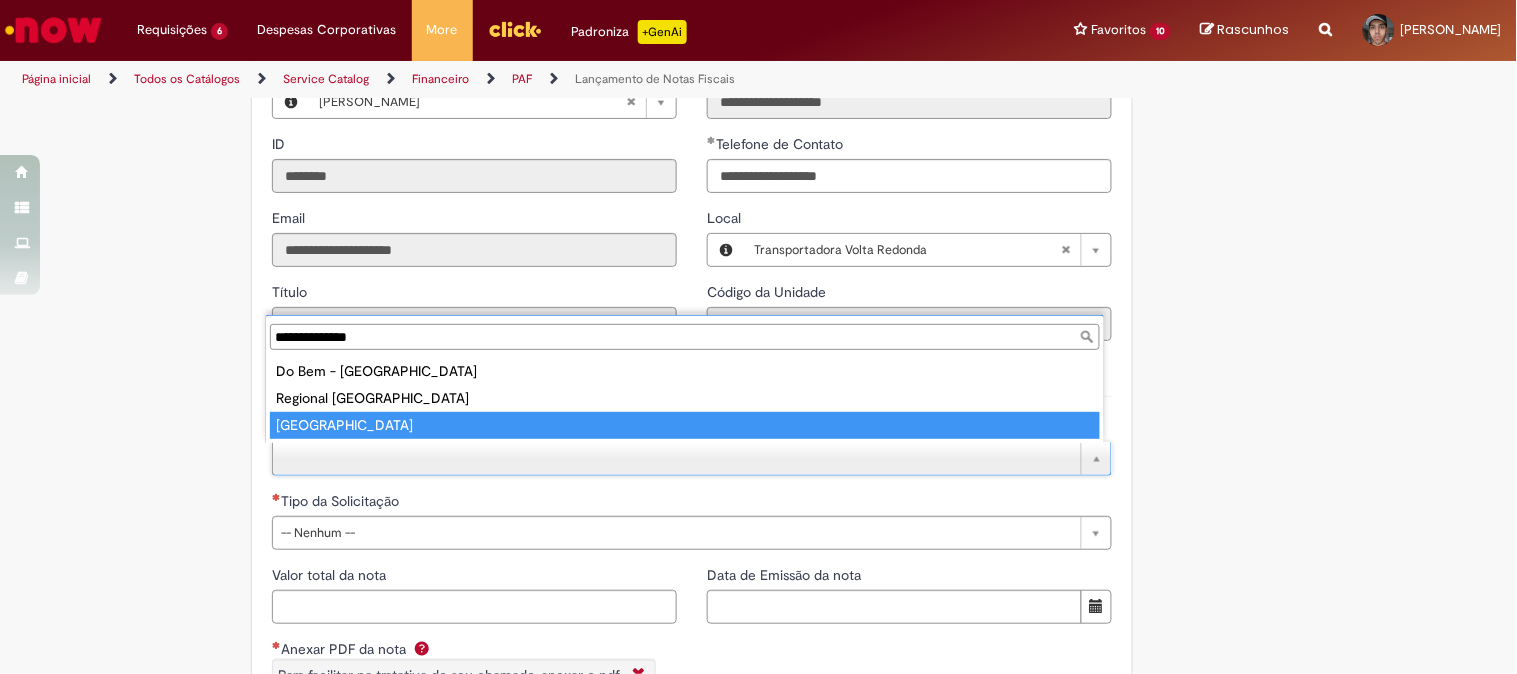 type on "**********" 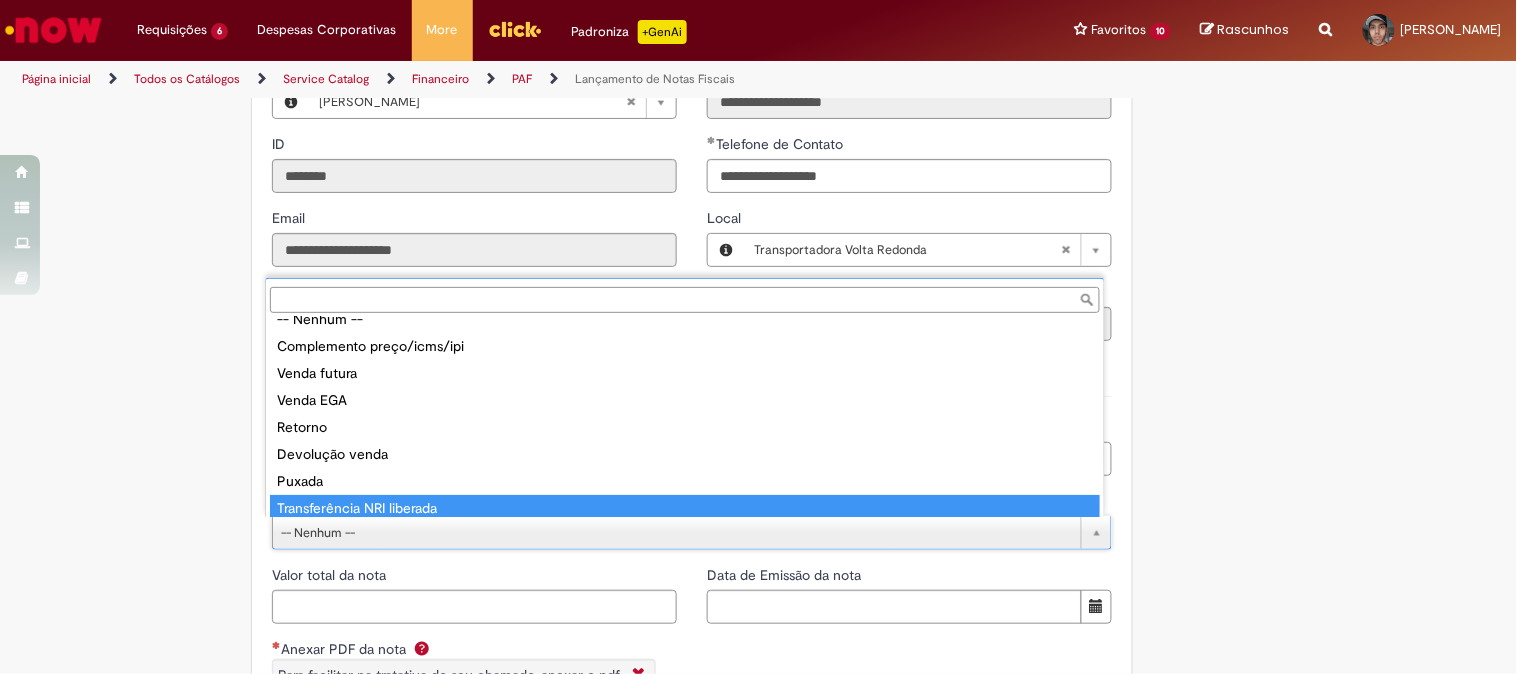 scroll, scrollTop: 77, scrollLeft: 0, axis: vertical 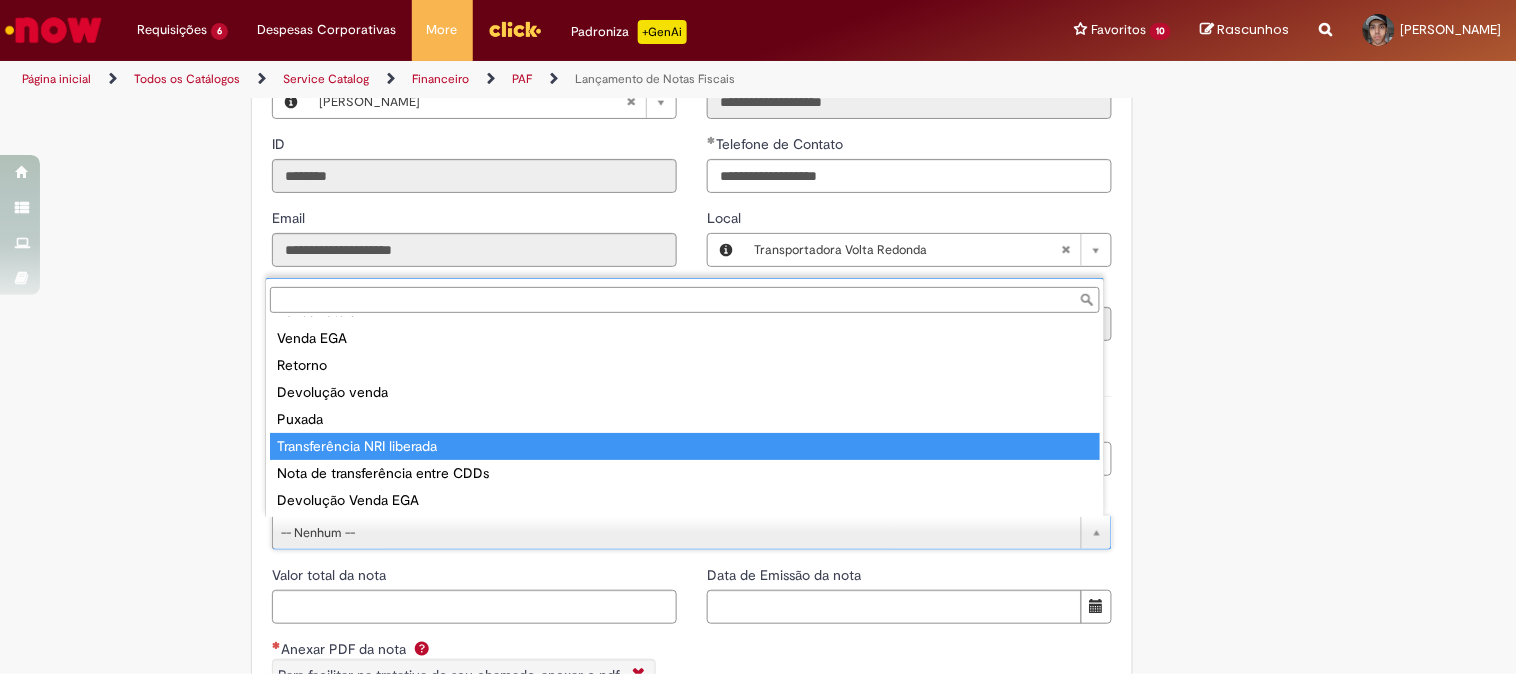 type on "**********" 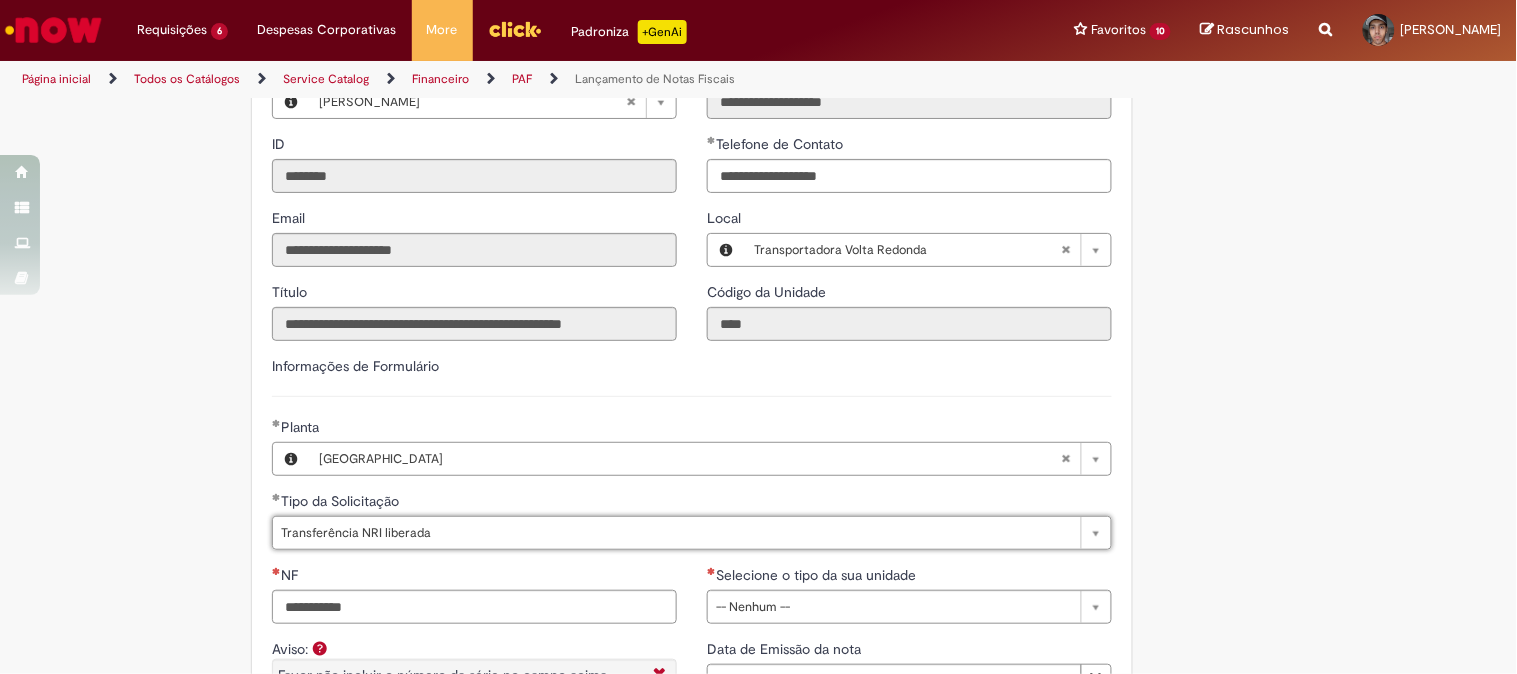 click on "Adicionar a Favoritos
Lançamento de Notas Fiscais
Esta oferta é destinada à requisições de lançamento de notas fiscais
Para NFs que são ou foram tombadas para o SAP HANA/S4 não é tratado nesta oferta, não temos ação. Peço que por favor entre no link abaixo que assim será redirecionado para o chamado correto, onde pode colocar as informações solicitadas e ser lançado a Entrada da NF.
Link do chamado s4: https://abinbevww.service-now.com/abiex?id=sc_cat_item&sys_id=5ad2235adb1cc050f17eb29f29961934
Notas de complemento de Preço: 1. Validação do comprador para o lançamento da Nota fiscal; 2. A NF de origem precisa estar registrada no SAP 3. Se o material for item de estoque, é necessário a validação do time de custos da contabilidade. *Preencher a base anexo e enviar para ~Custo CSC (OP) opcustocsc@ambev.com.br, solicitando a validação do lançamento no custo do material." at bounding box center [661, 334] 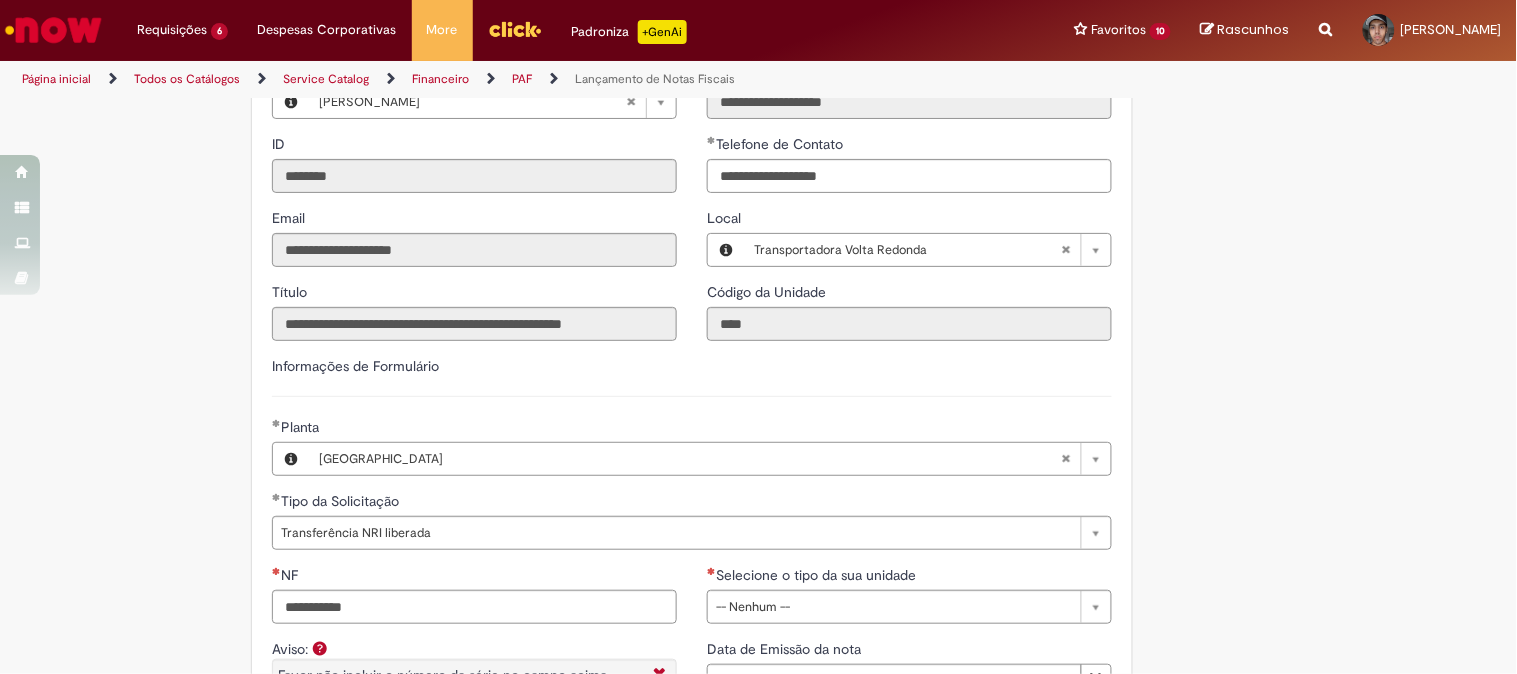 scroll, scrollTop: 1333, scrollLeft: 0, axis: vertical 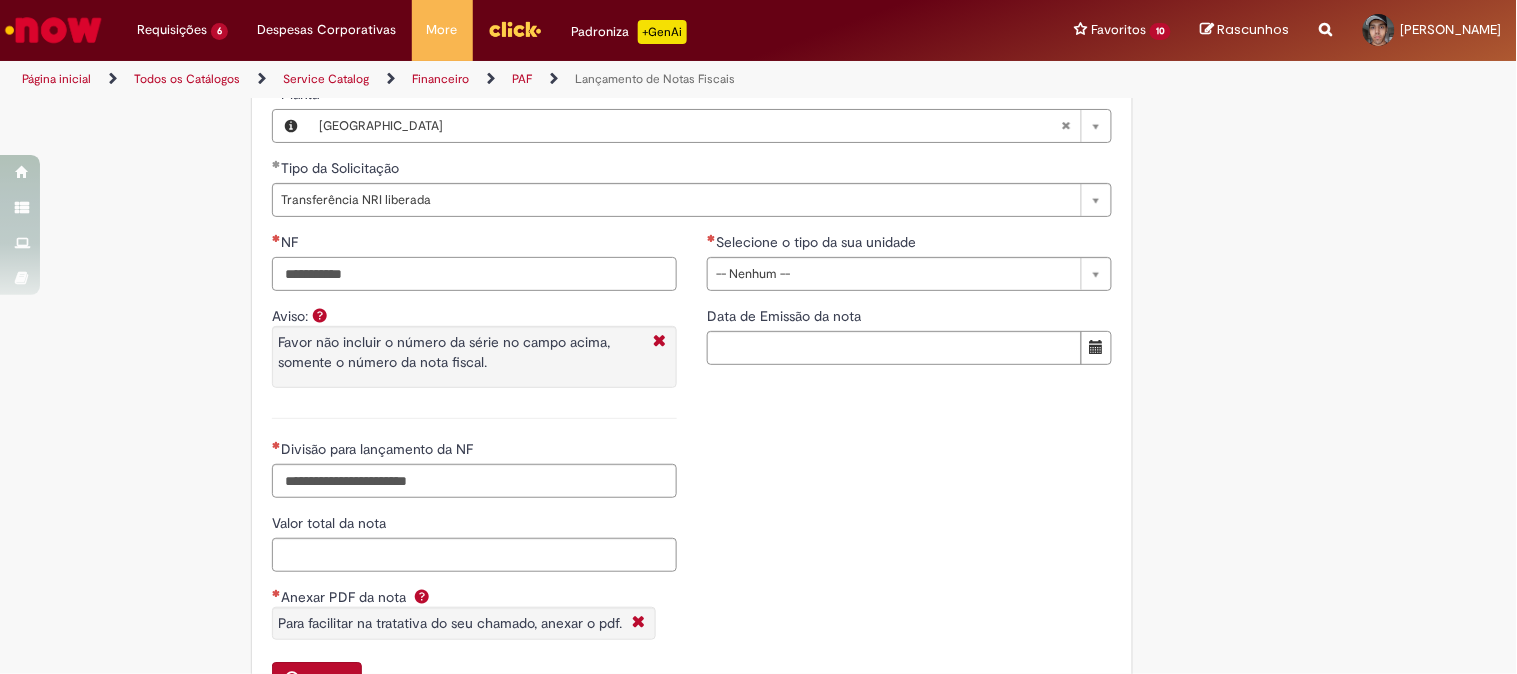 click on "NF" at bounding box center [474, 274] 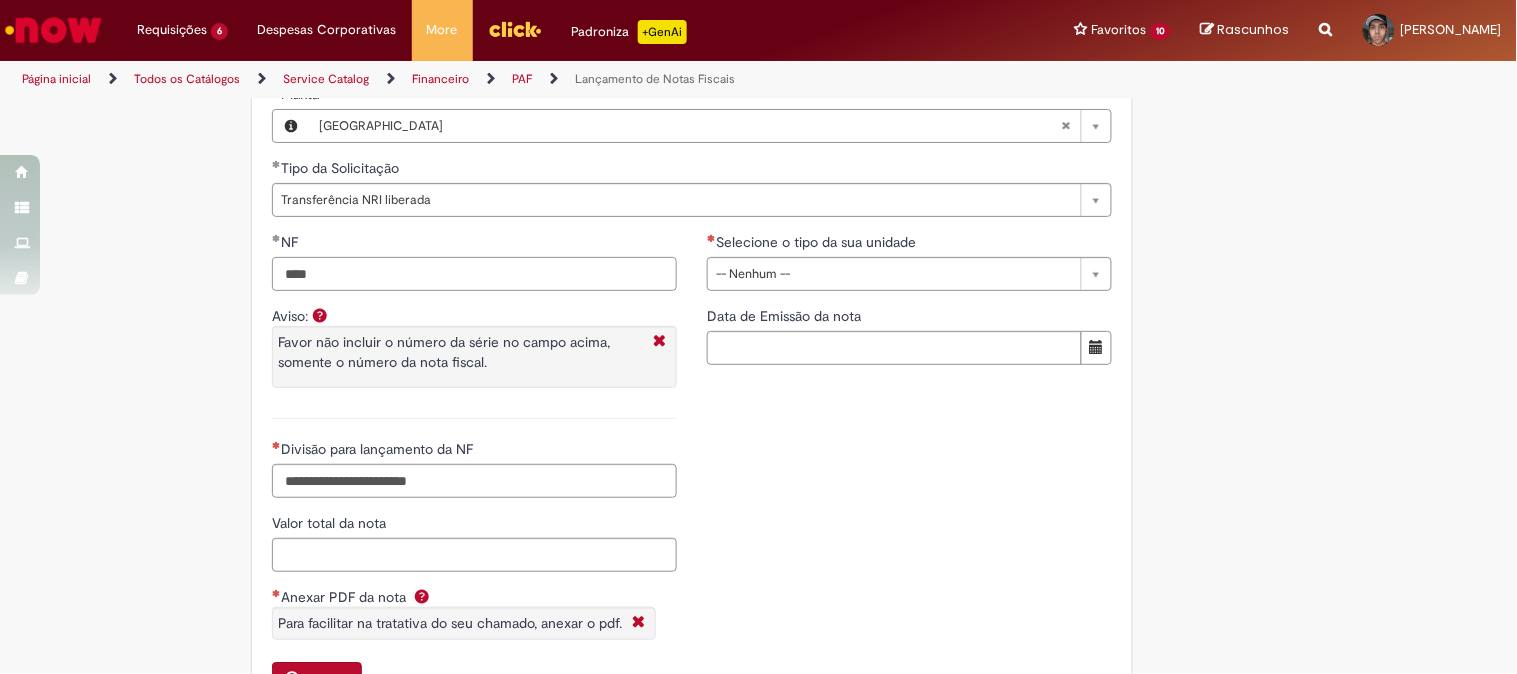 type on "****" 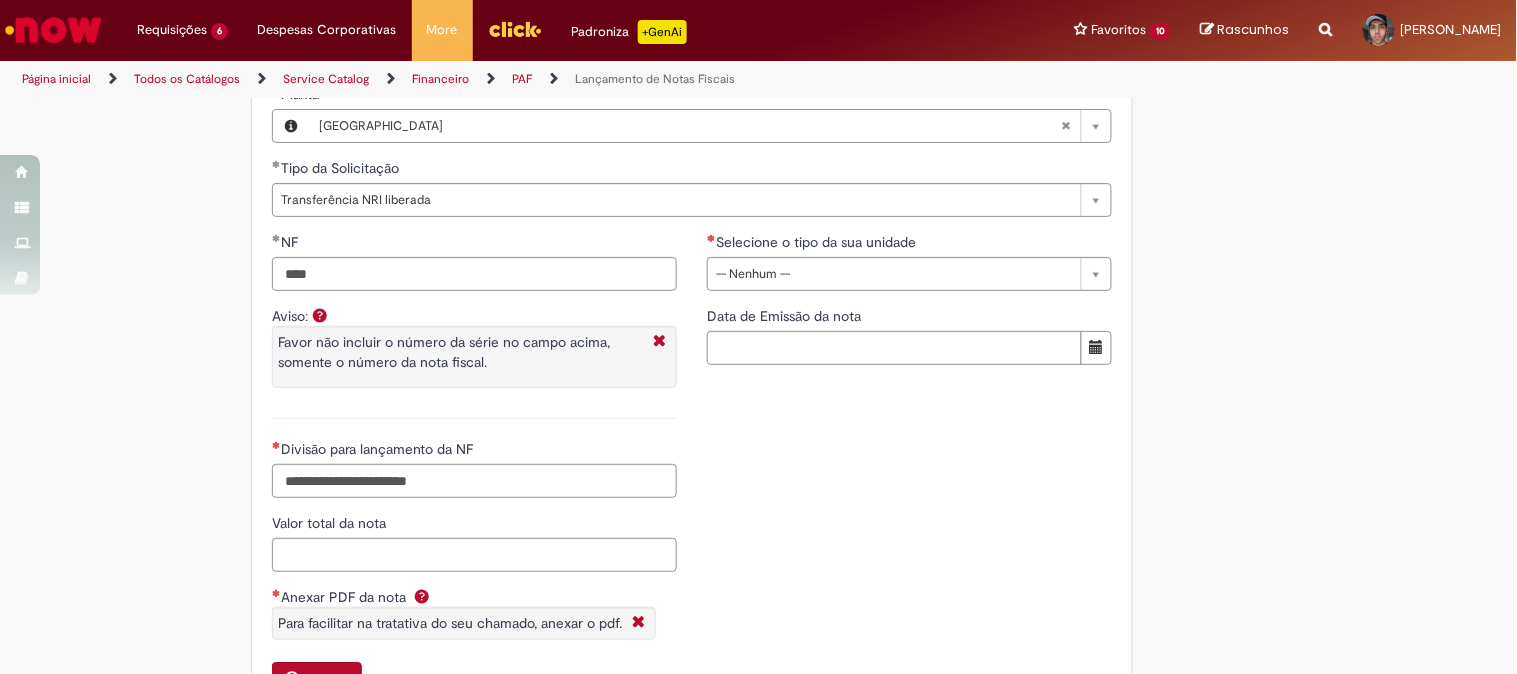 type 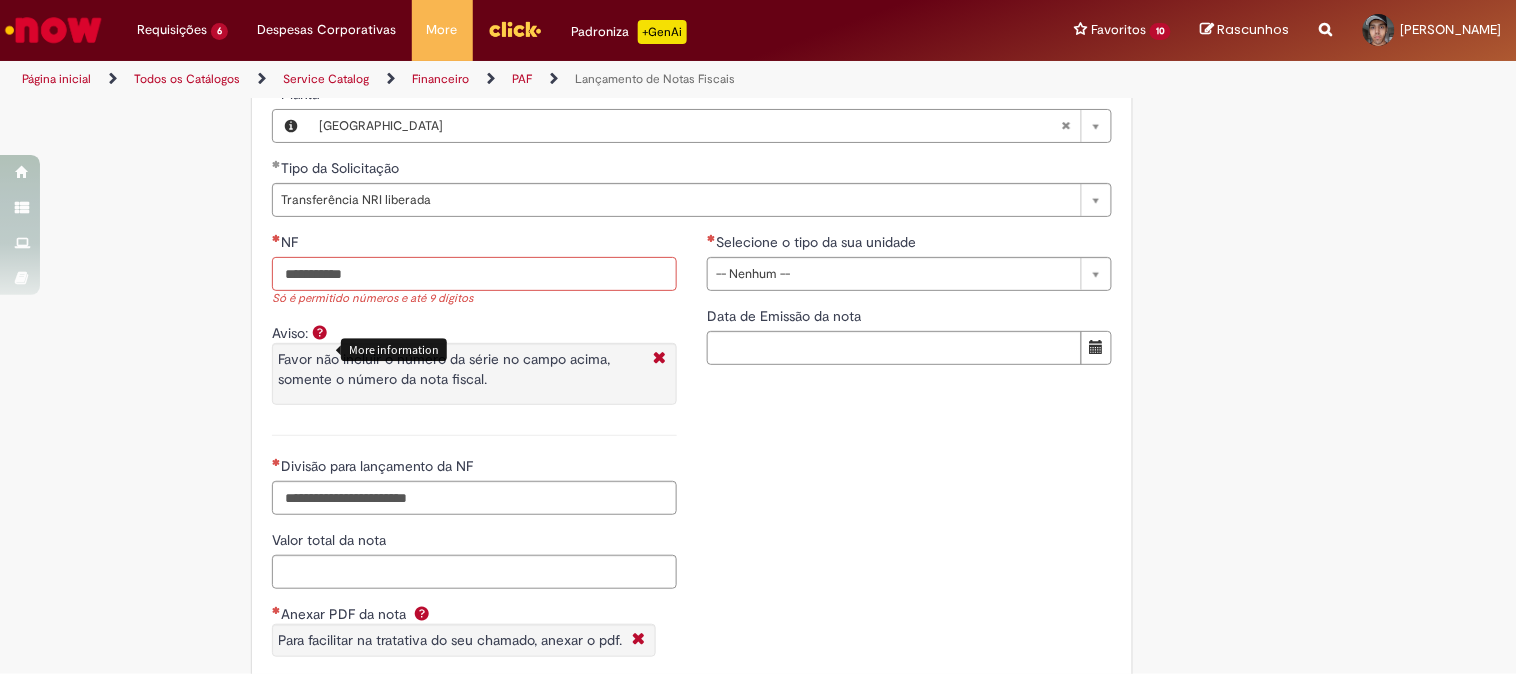 click on "NF" at bounding box center [474, 274] 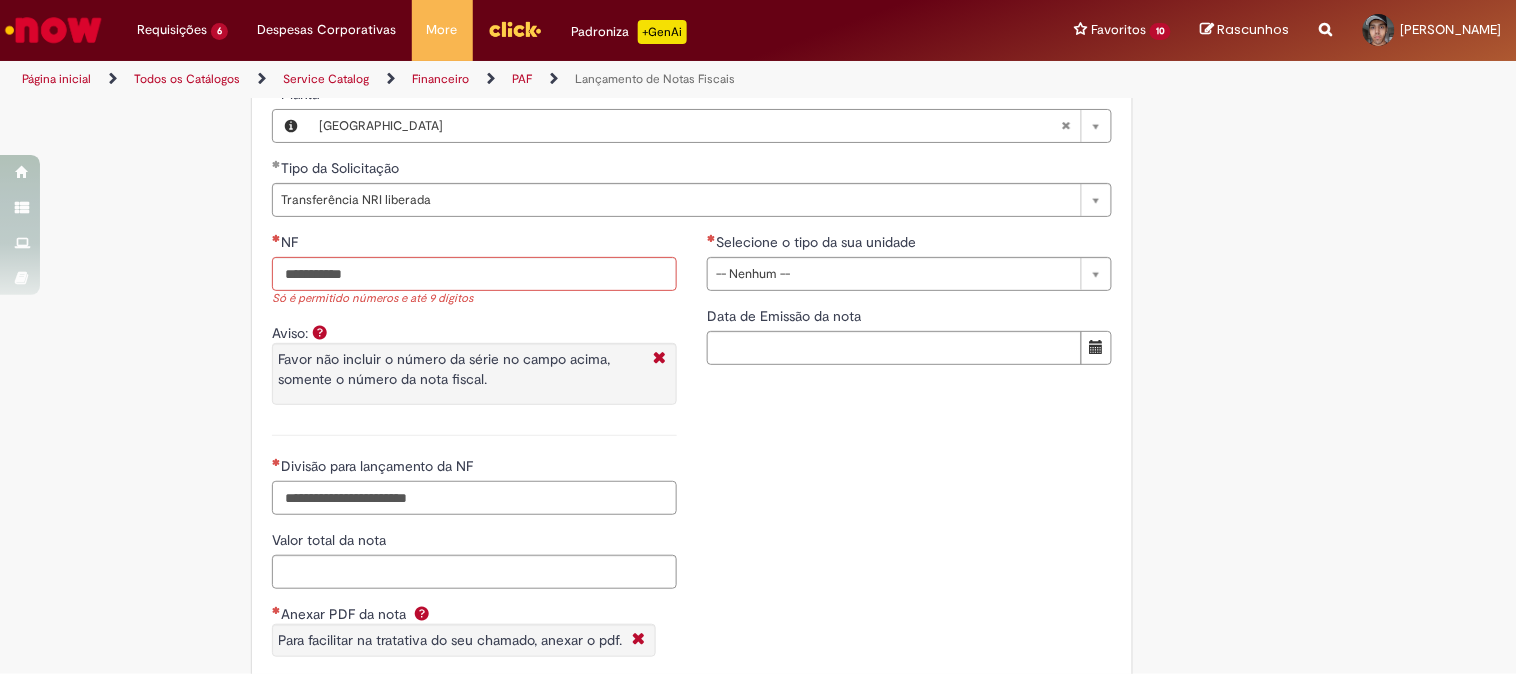 click on "Divisão para lançamento da NF" at bounding box center [474, 498] 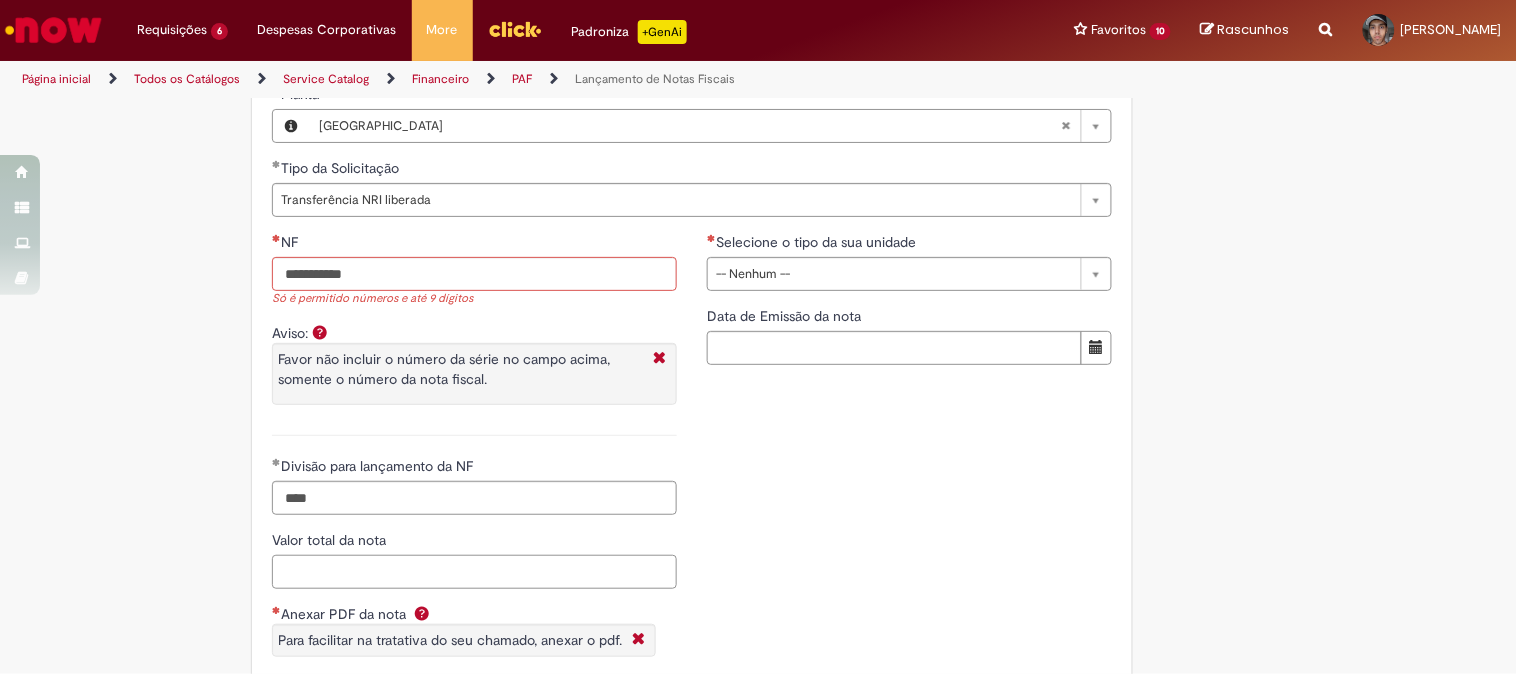type on "****" 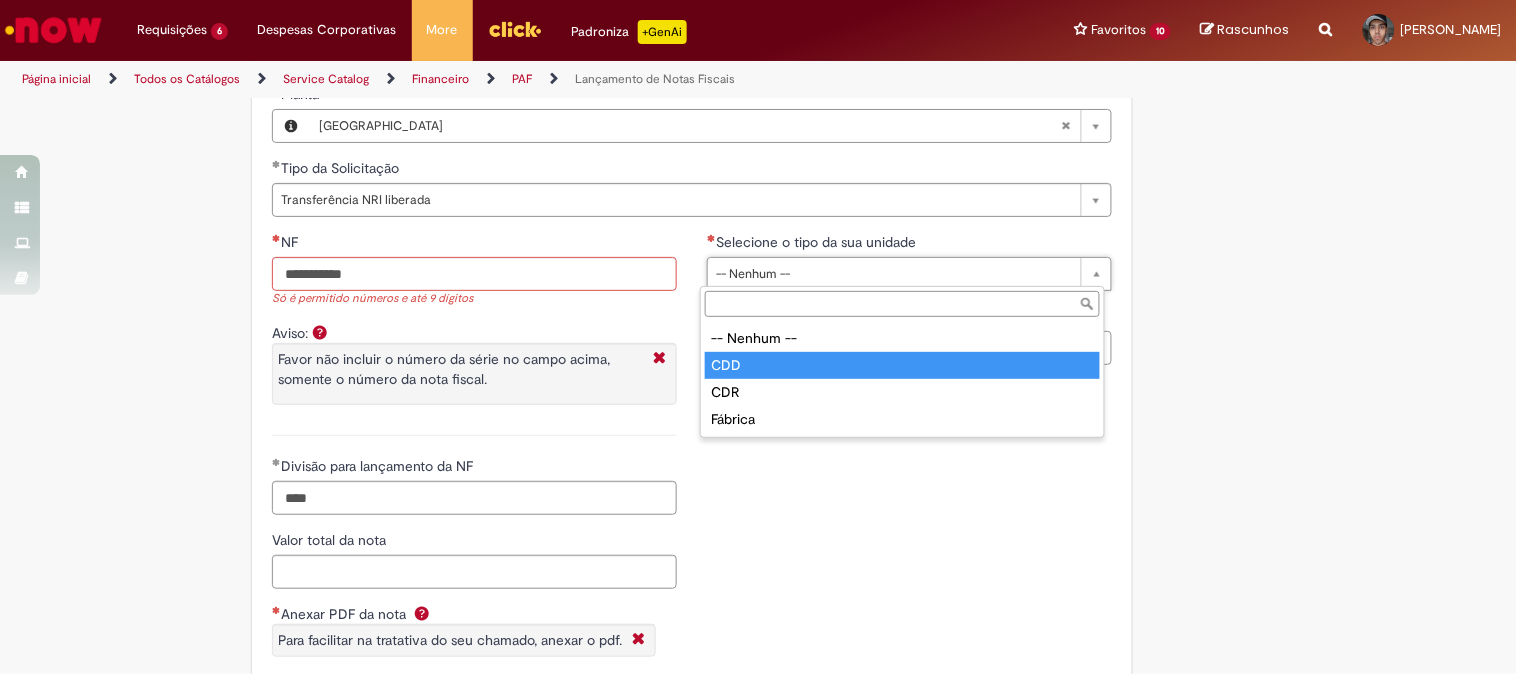 type on "***" 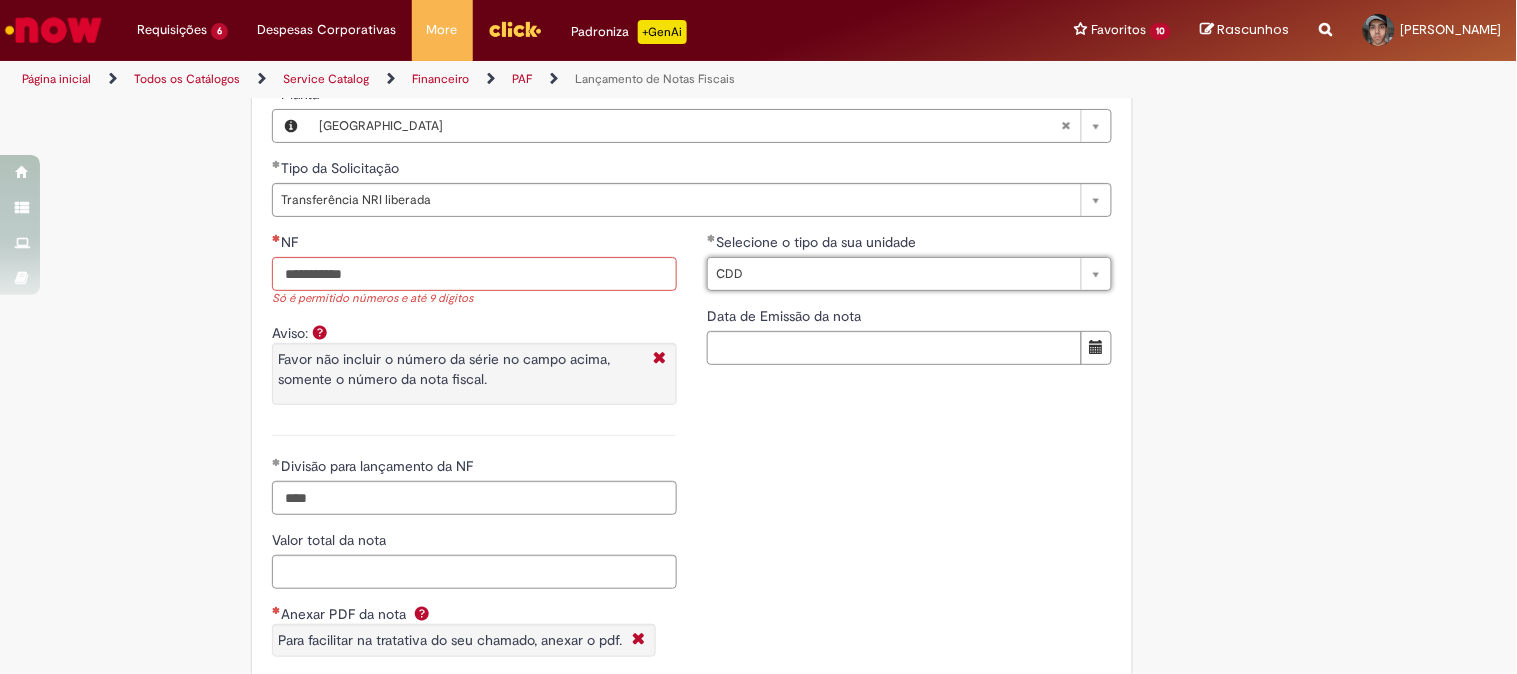drag, startPoint x: 828, startPoint y: 498, endPoint x: 816, endPoint y: 513, distance: 19.209373 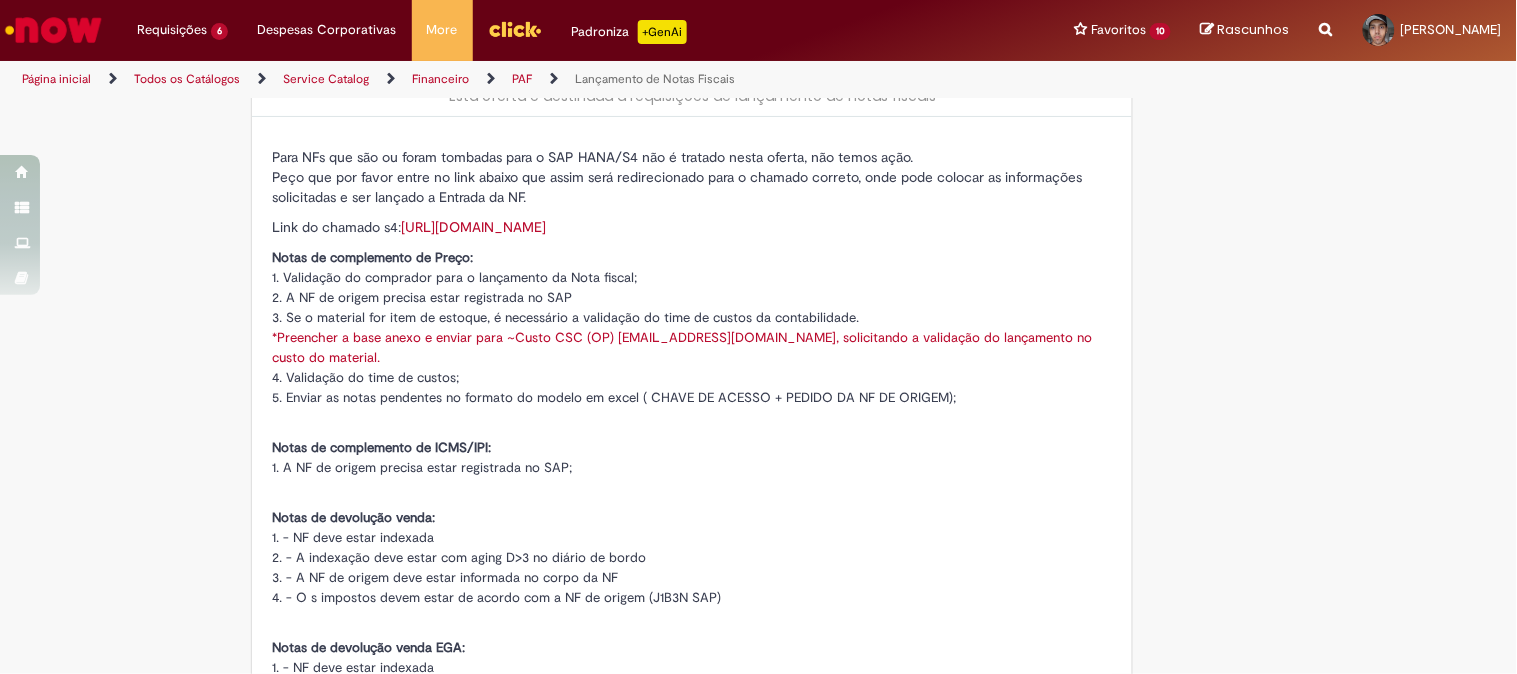 scroll, scrollTop: 0, scrollLeft: 0, axis: both 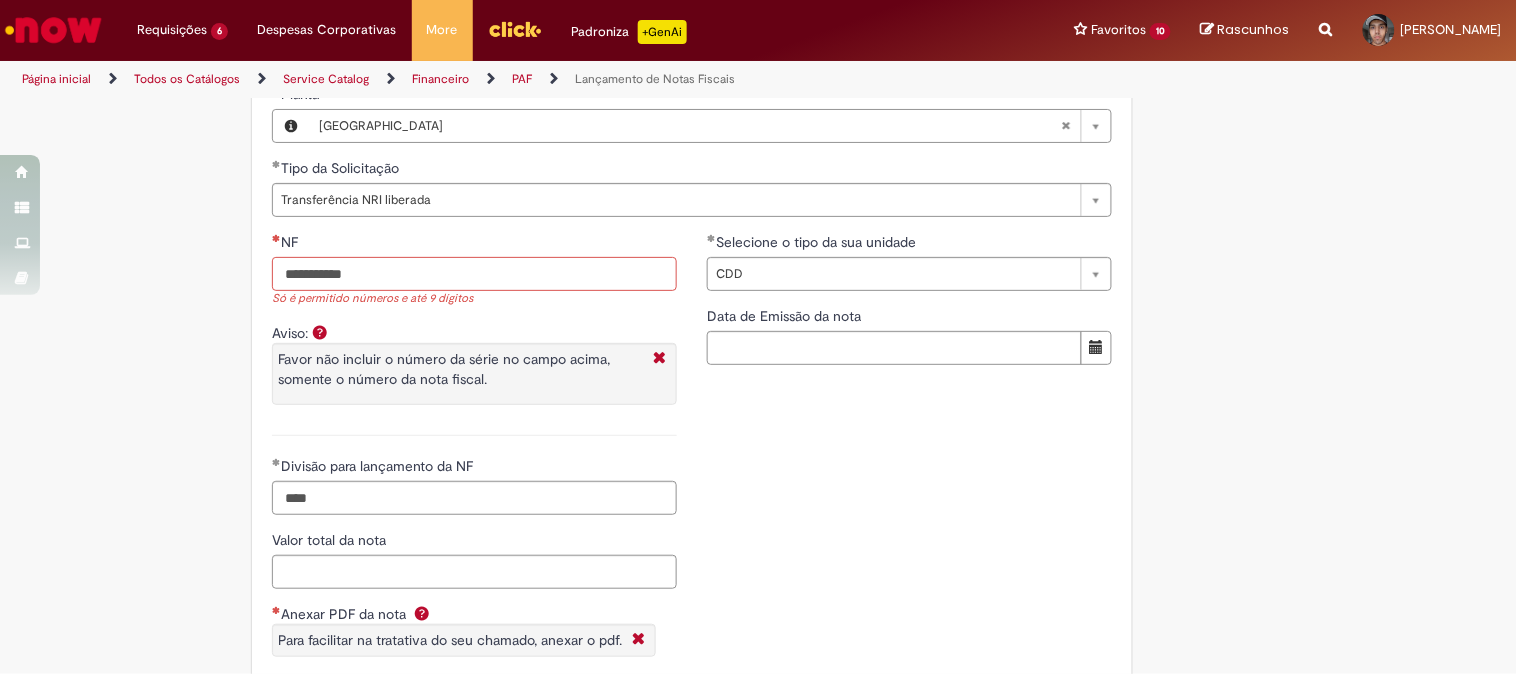 click on "NF" at bounding box center [474, 274] 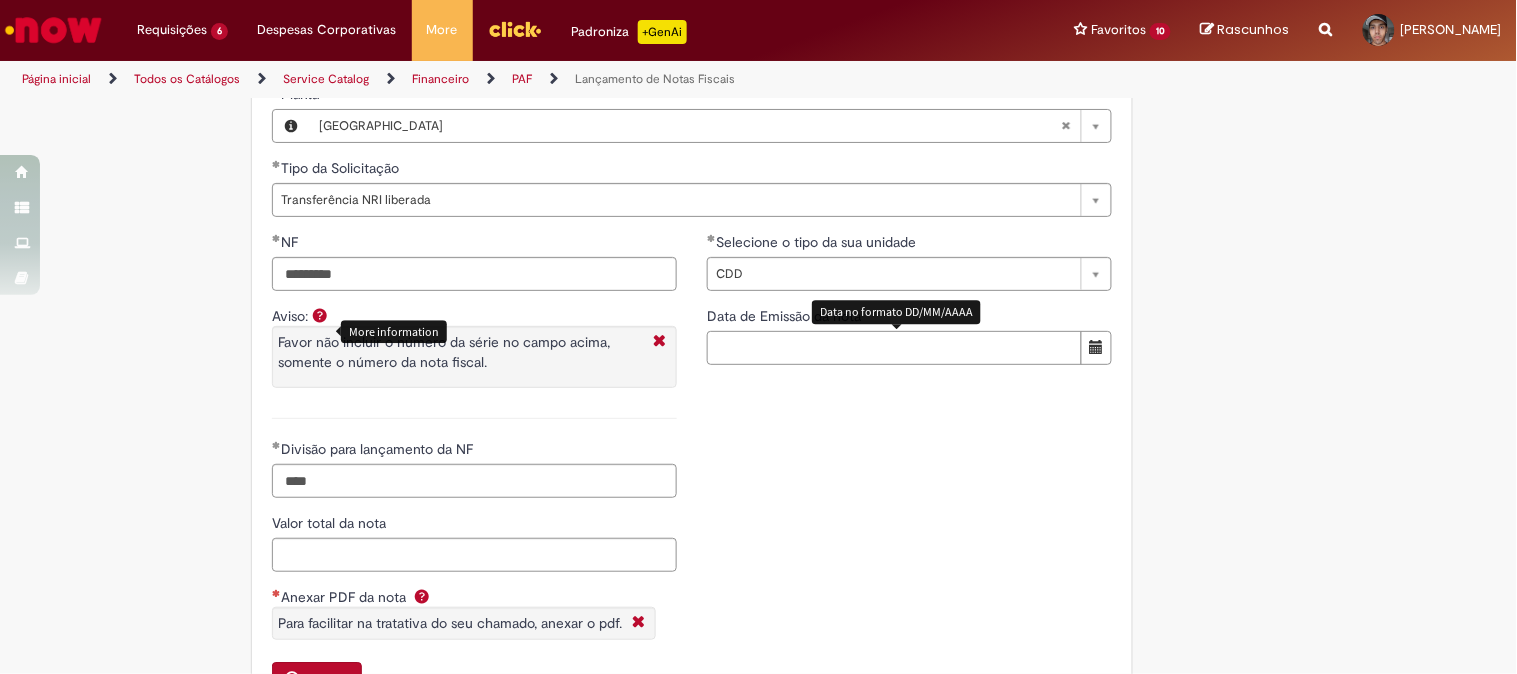 drag, startPoint x: 822, startPoint y: 358, endPoint x: 882, endPoint y: 352, distance: 60.299255 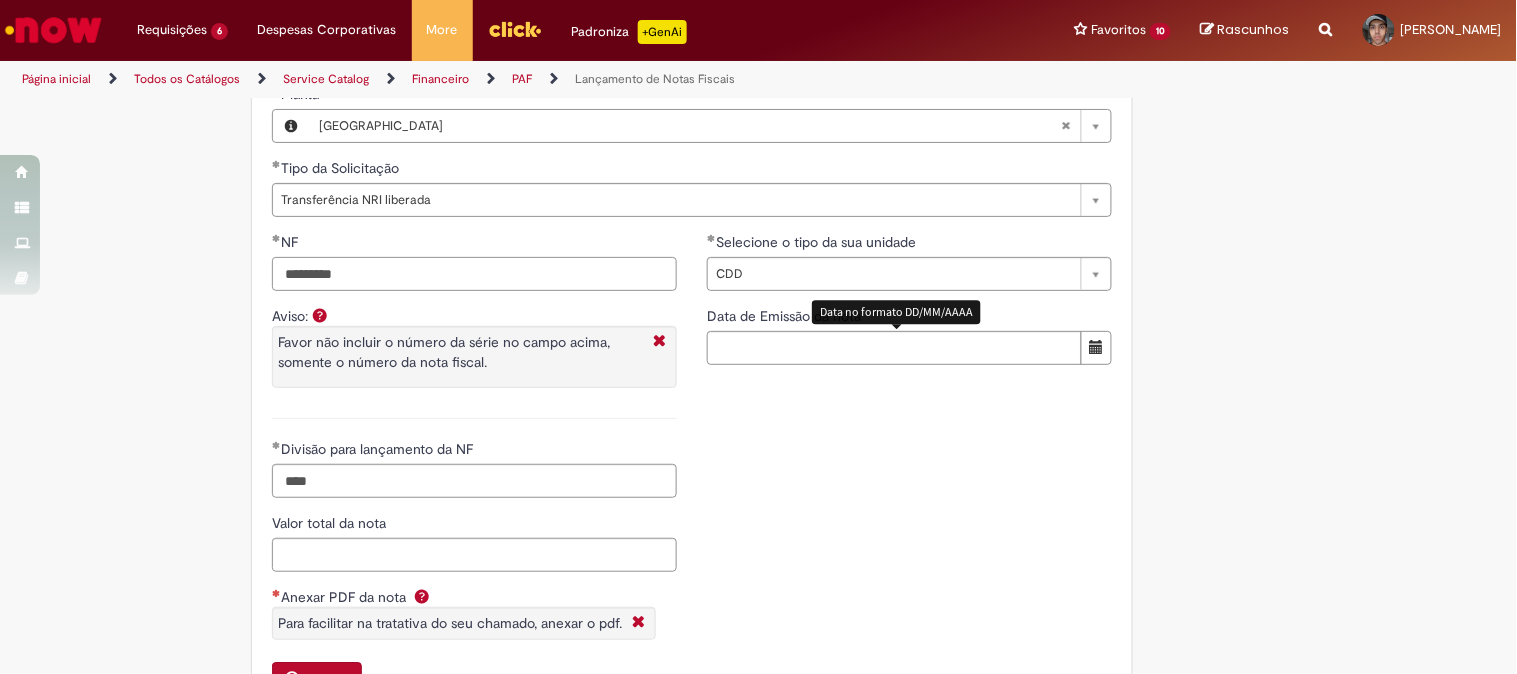 drag, startPoint x: 366, startPoint y: 274, endPoint x: 186, endPoint y: 274, distance: 180 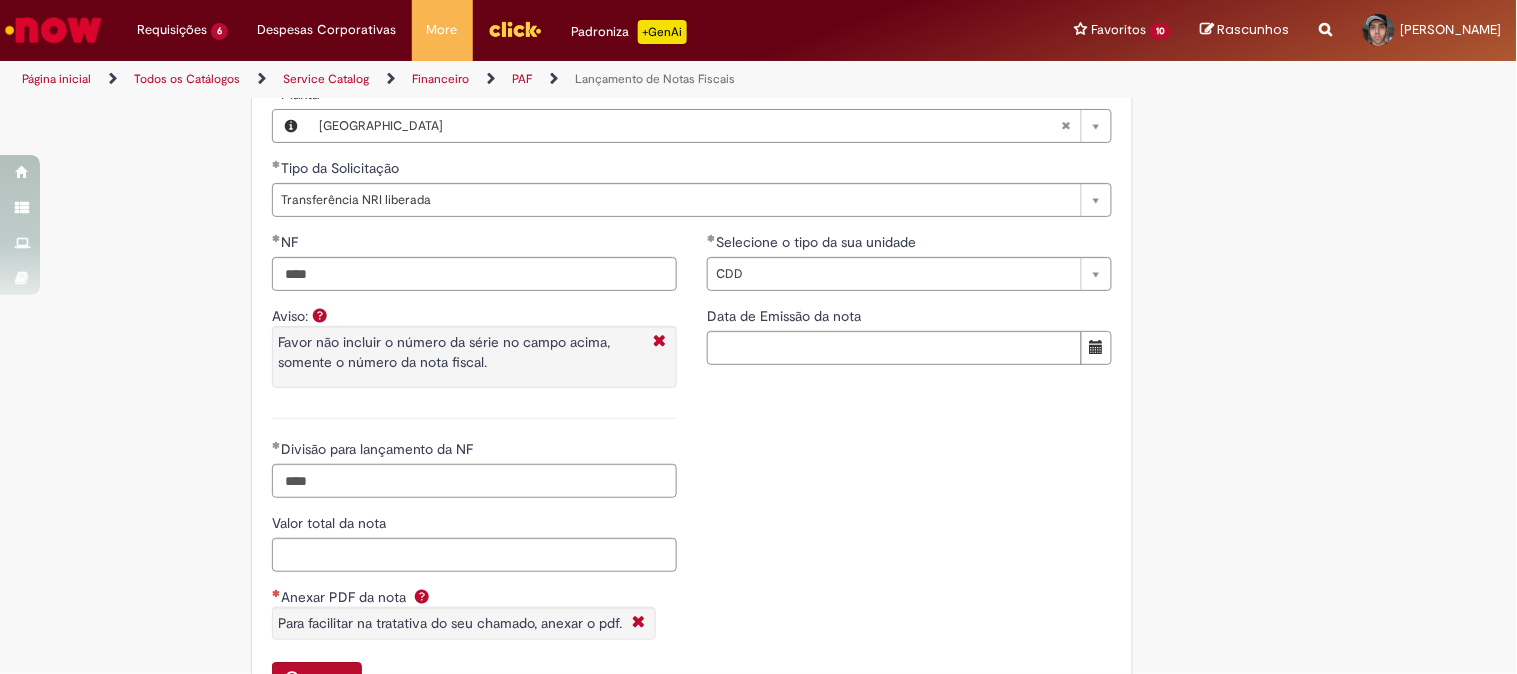 type on "*********" 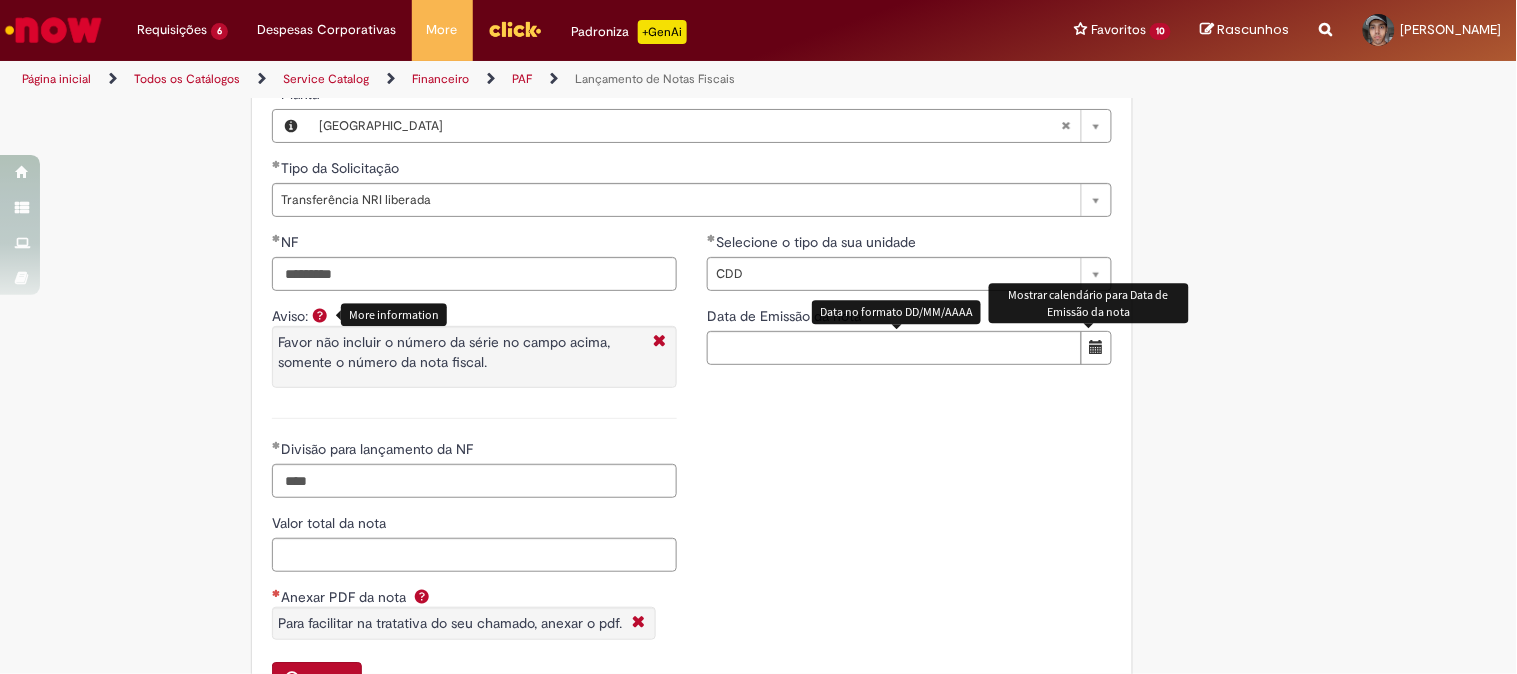 click at bounding box center (1097, 347) 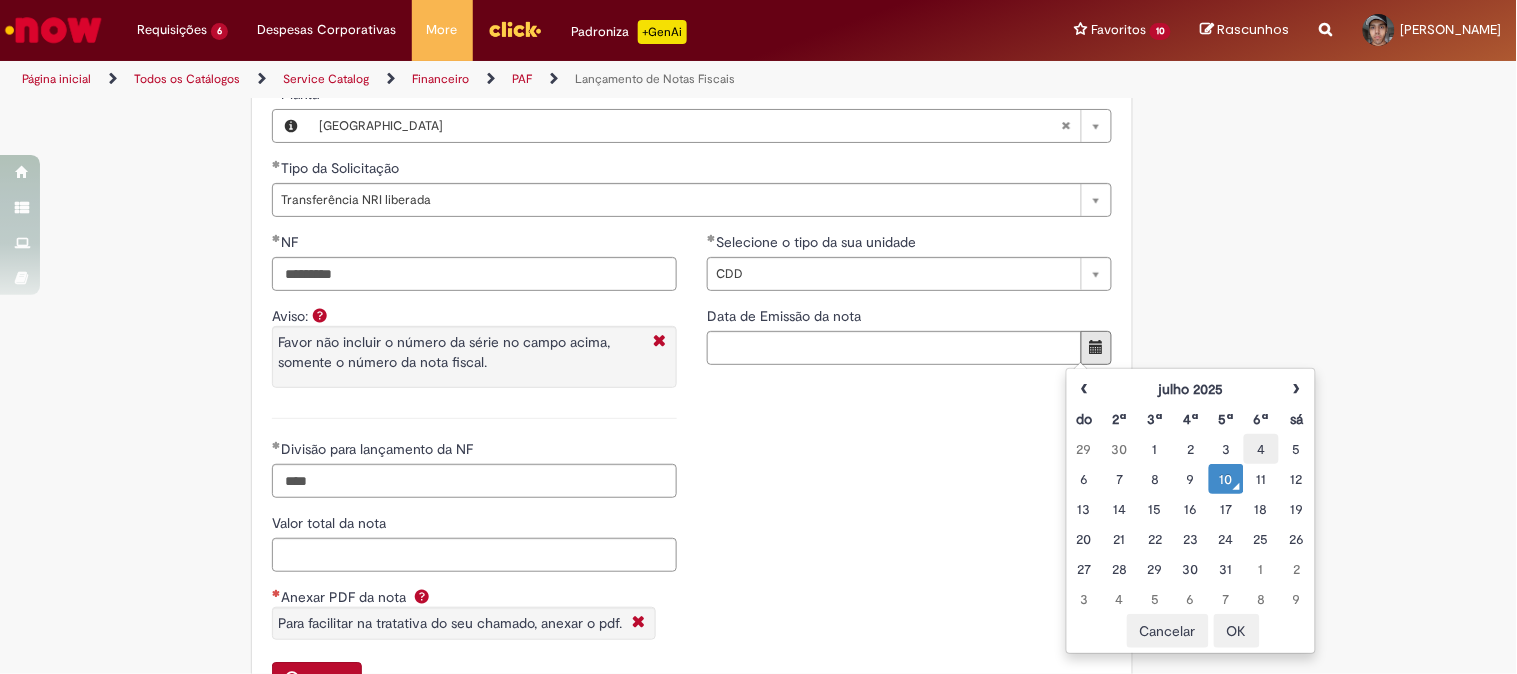 click on "4" at bounding box center [1261, 449] 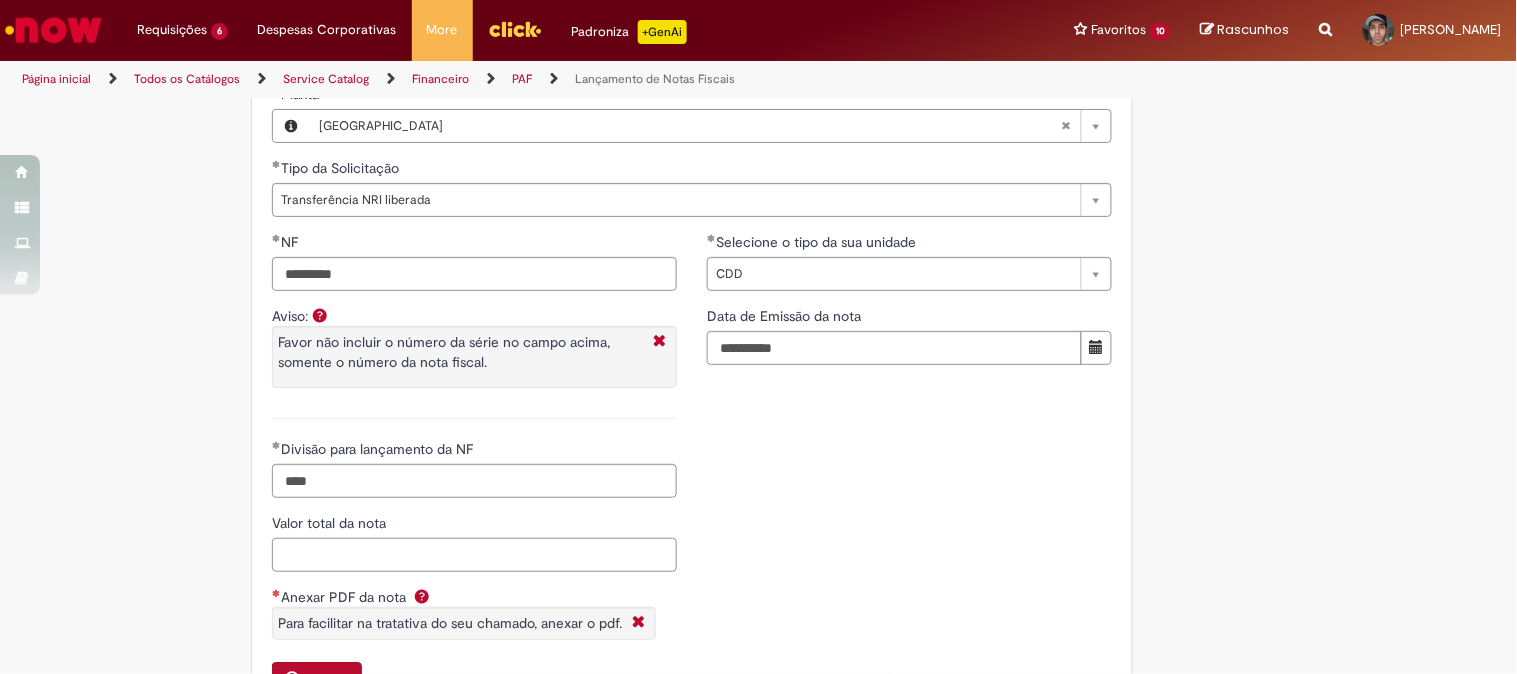 click on "Valor total da nota" at bounding box center [474, 555] 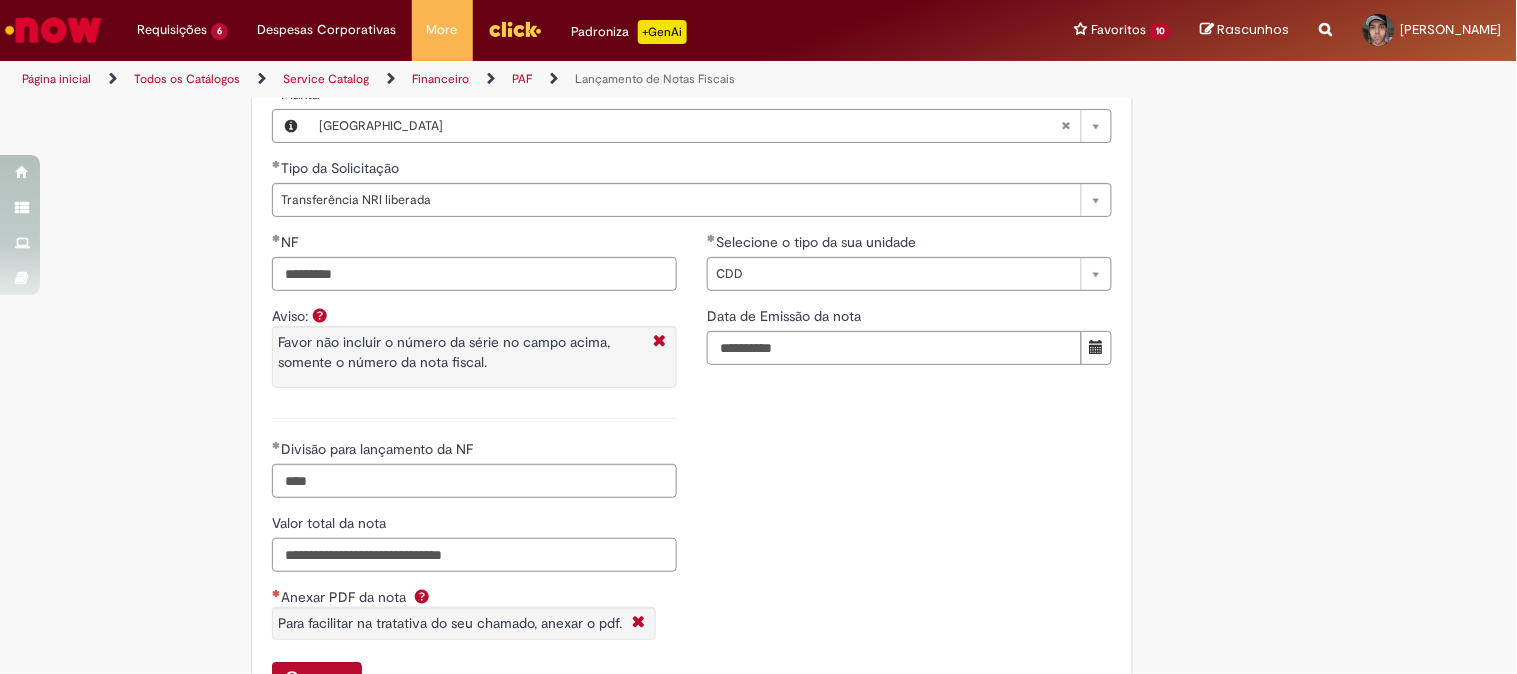 drag, startPoint x: 432, startPoint y: 552, endPoint x: 218, endPoint y: 543, distance: 214.18916 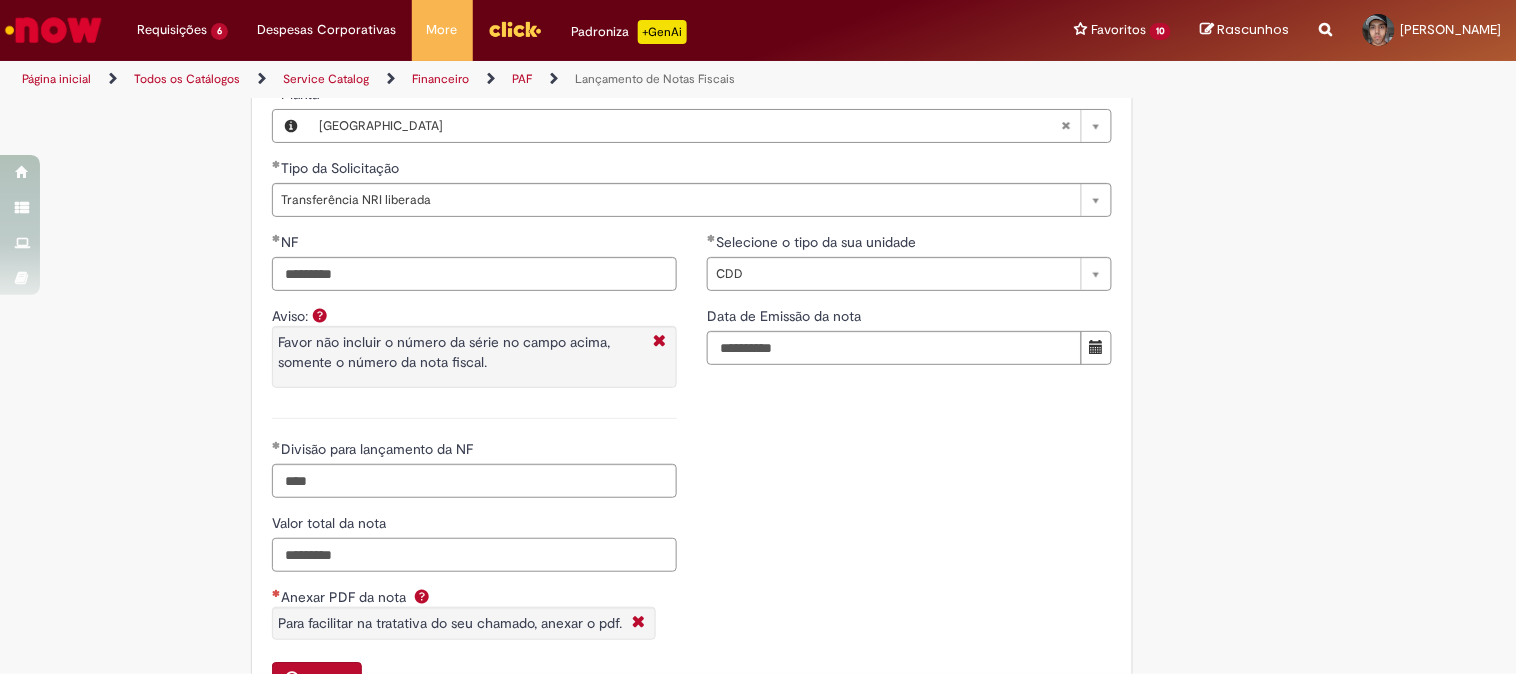 type on "*********" 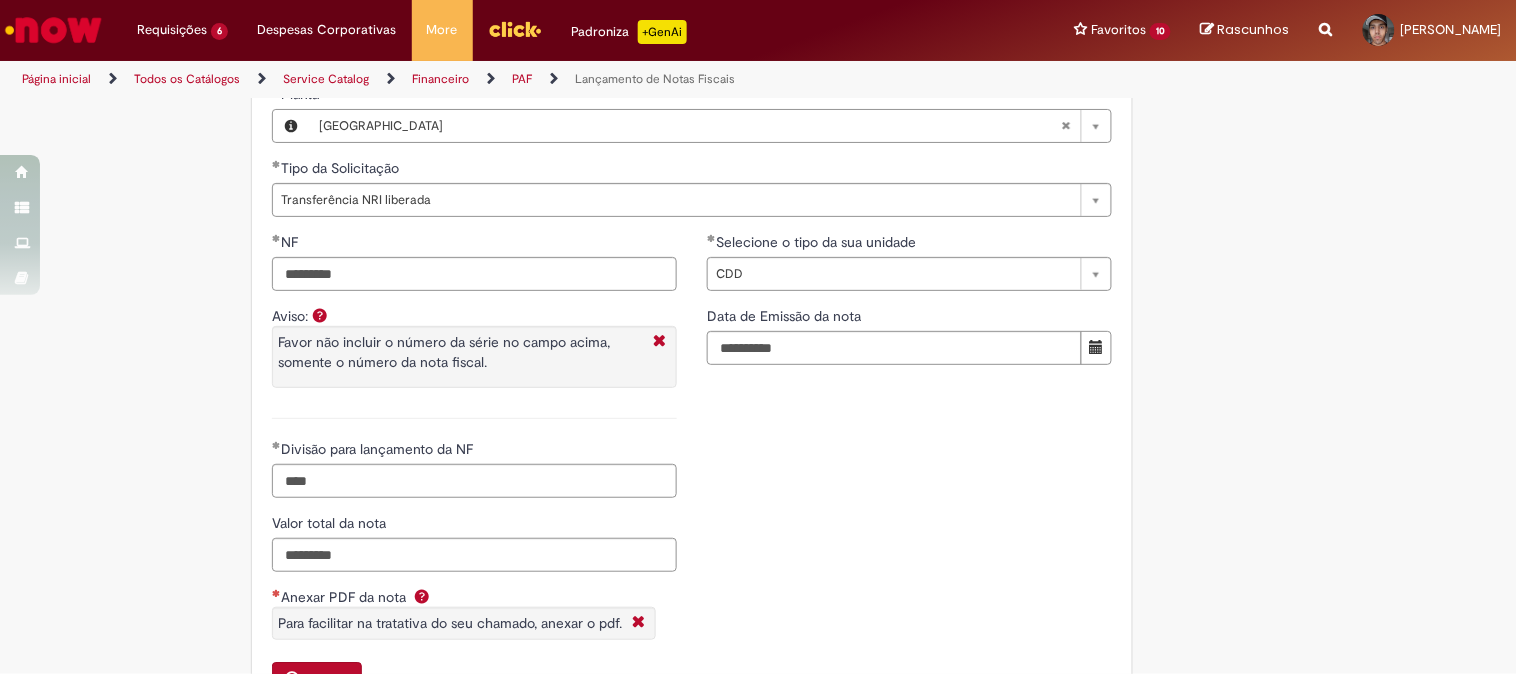 click on "Adicionar a Favoritos
Lançamento de Notas Fiscais
Esta oferta é destinada à requisições de lançamento de notas fiscais
Para NFs que são ou foram tombadas para o SAP HANA/S4 não é tratado nesta oferta, não temos ação. Peço que por favor entre no link abaixo que assim será redirecionado para o chamado correto, onde pode colocar as informações solicitadas e ser lançado a Entrada da NF.
Link do chamado s4: https://abinbevww.service-now.com/abiex?id=sc_cat_item&sys_id=5ad2235adb1cc050f17eb29f29961934
Notas de complemento de Preço: 1. Validação do comprador para o lançamento da Nota fiscal; 2. A NF de origem precisa estar registrada no SAP 3. Se o material for item de estoque, é necessário a validação do time de custos da contabilidade. *Preencher a base anexo e enviar para ~Custo CSC (OP) opcustocsc@ambev.com.br, solicitando a validação do lançamento no custo do material." at bounding box center [661, 1] 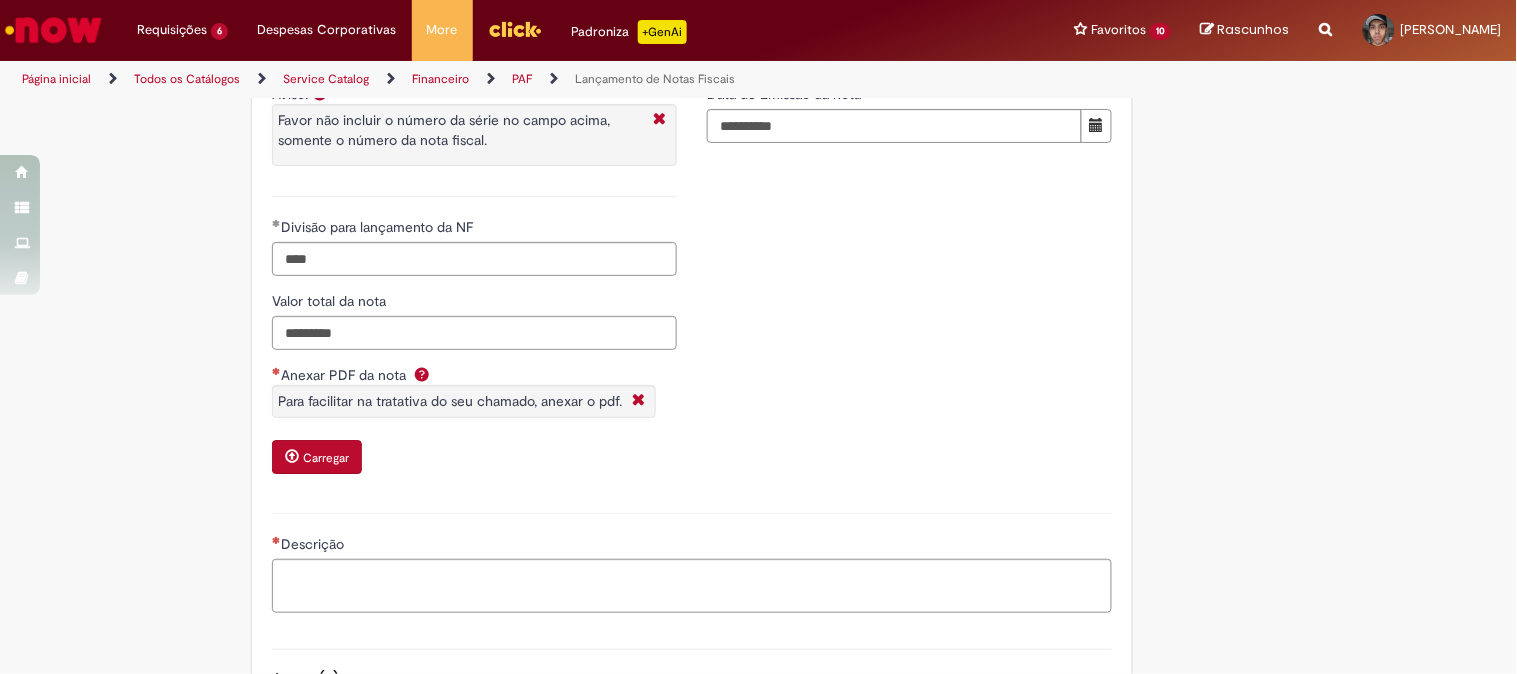 click on "Carregar" at bounding box center [317, 457] 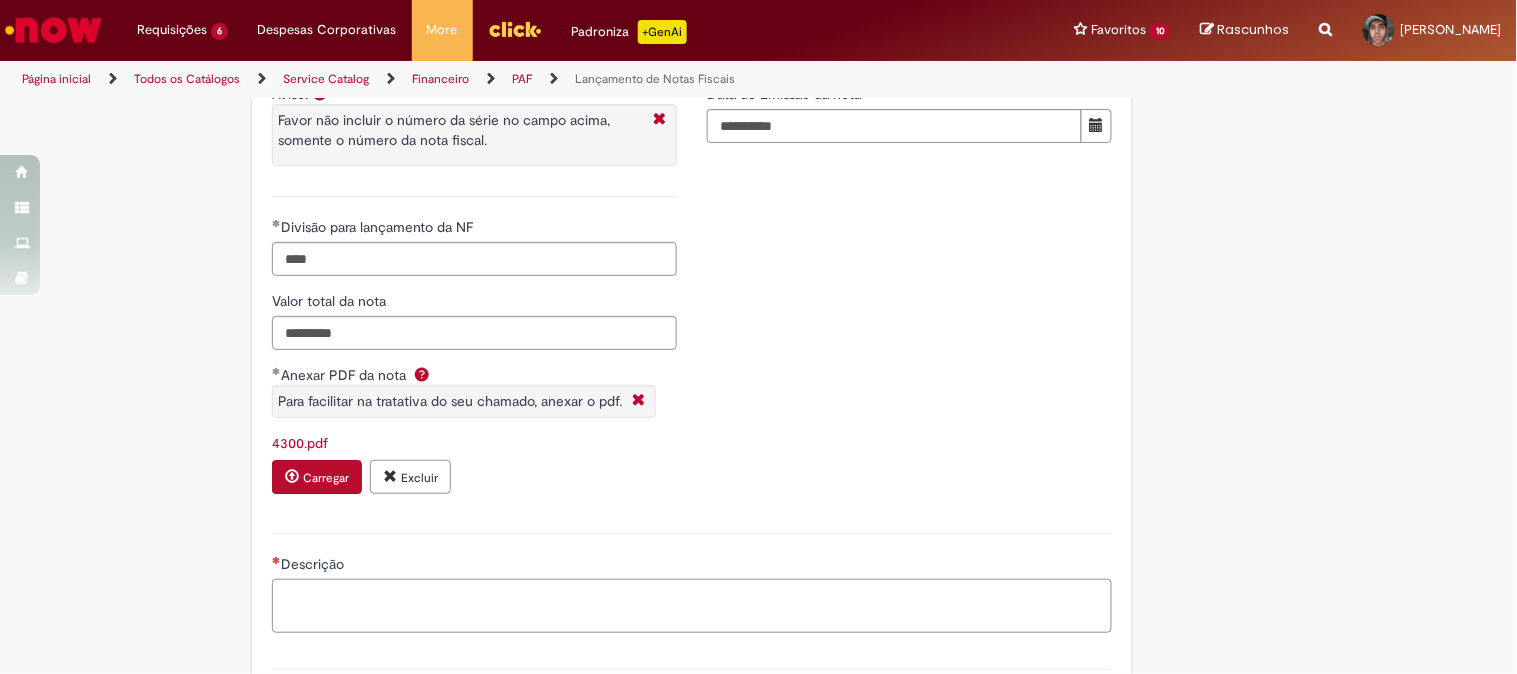 click on "Descrição" at bounding box center (692, 606) 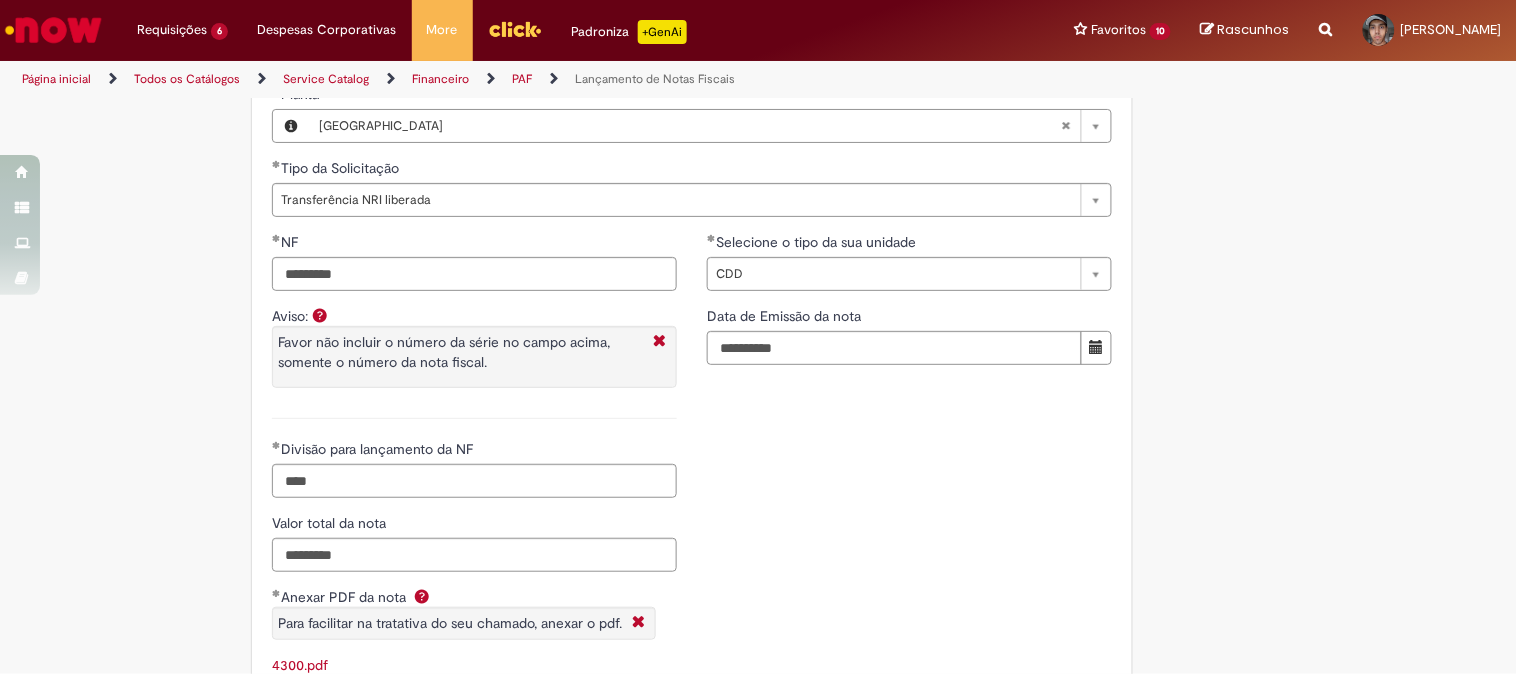scroll, scrollTop: 1921, scrollLeft: 0, axis: vertical 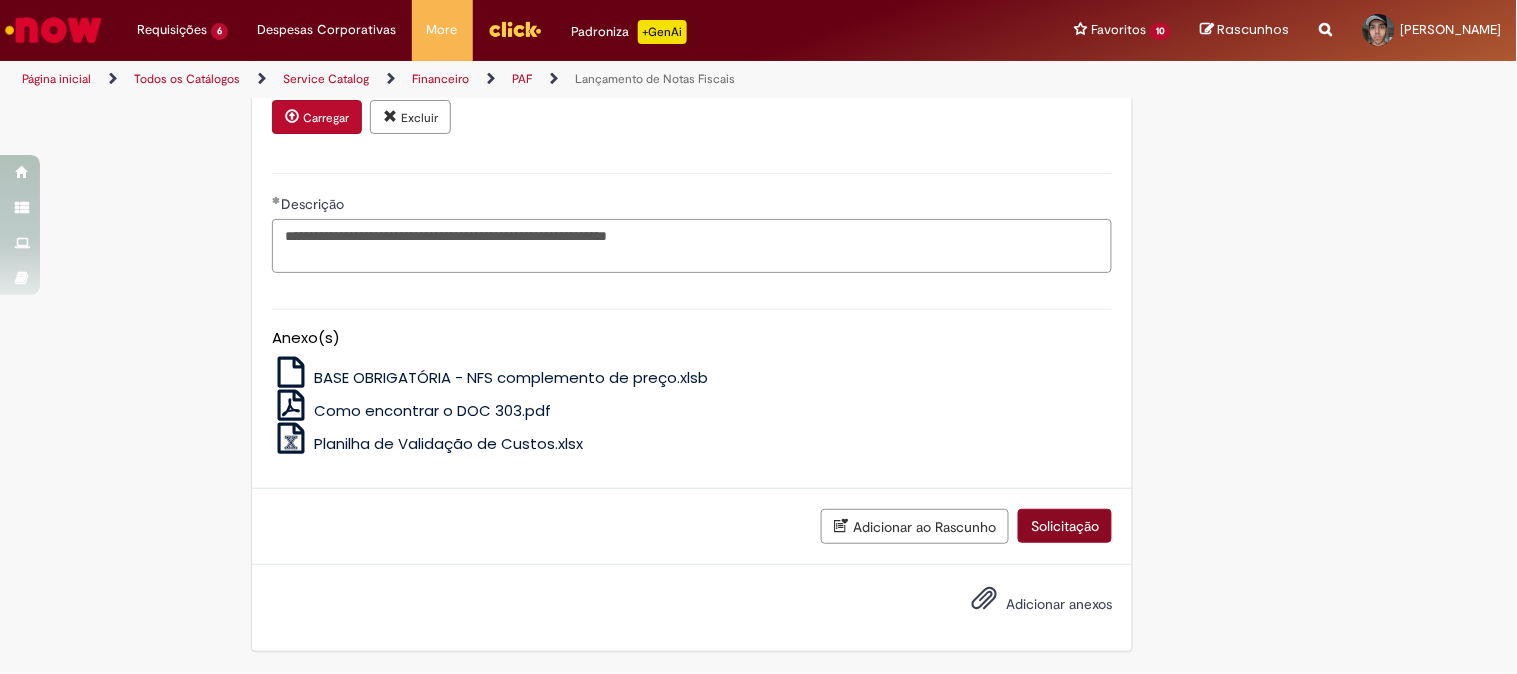 type on "**********" 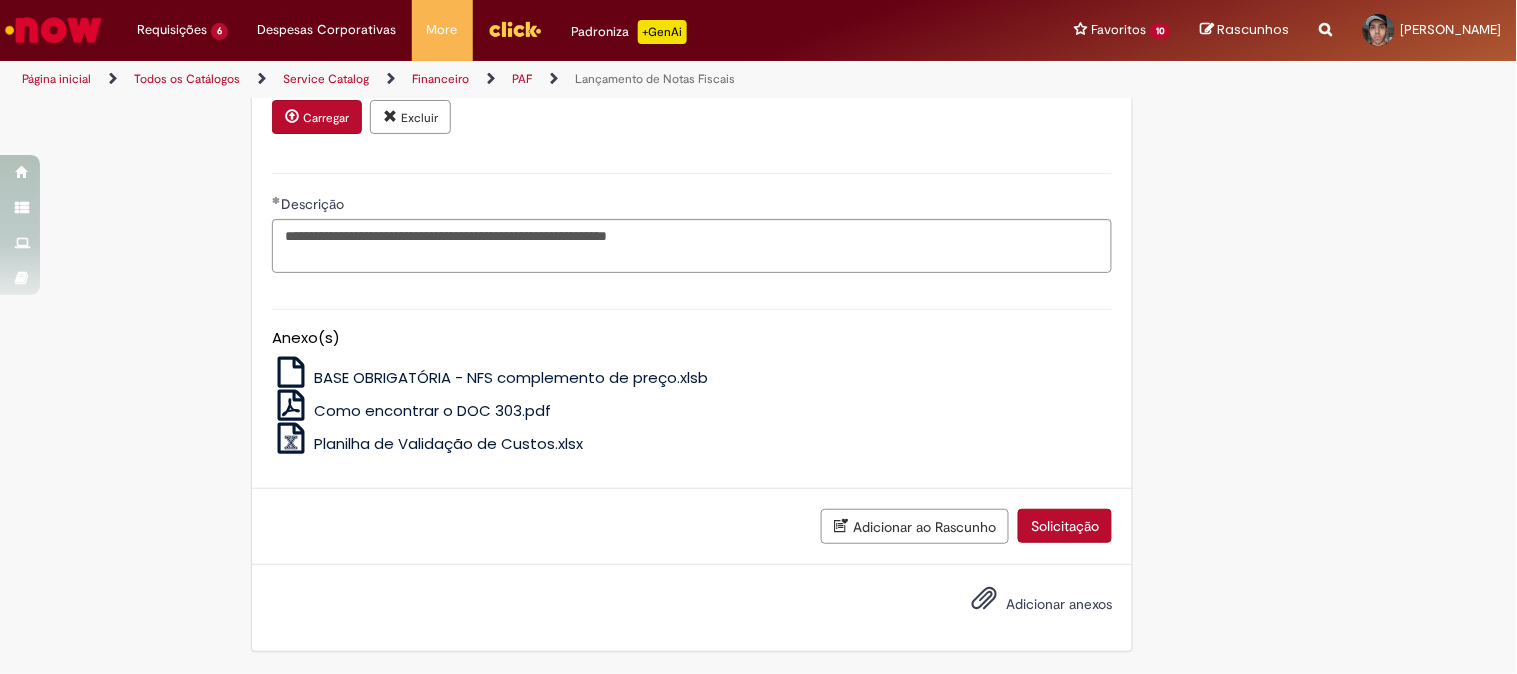 click on "Solicitação" at bounding box center [1065, 526] 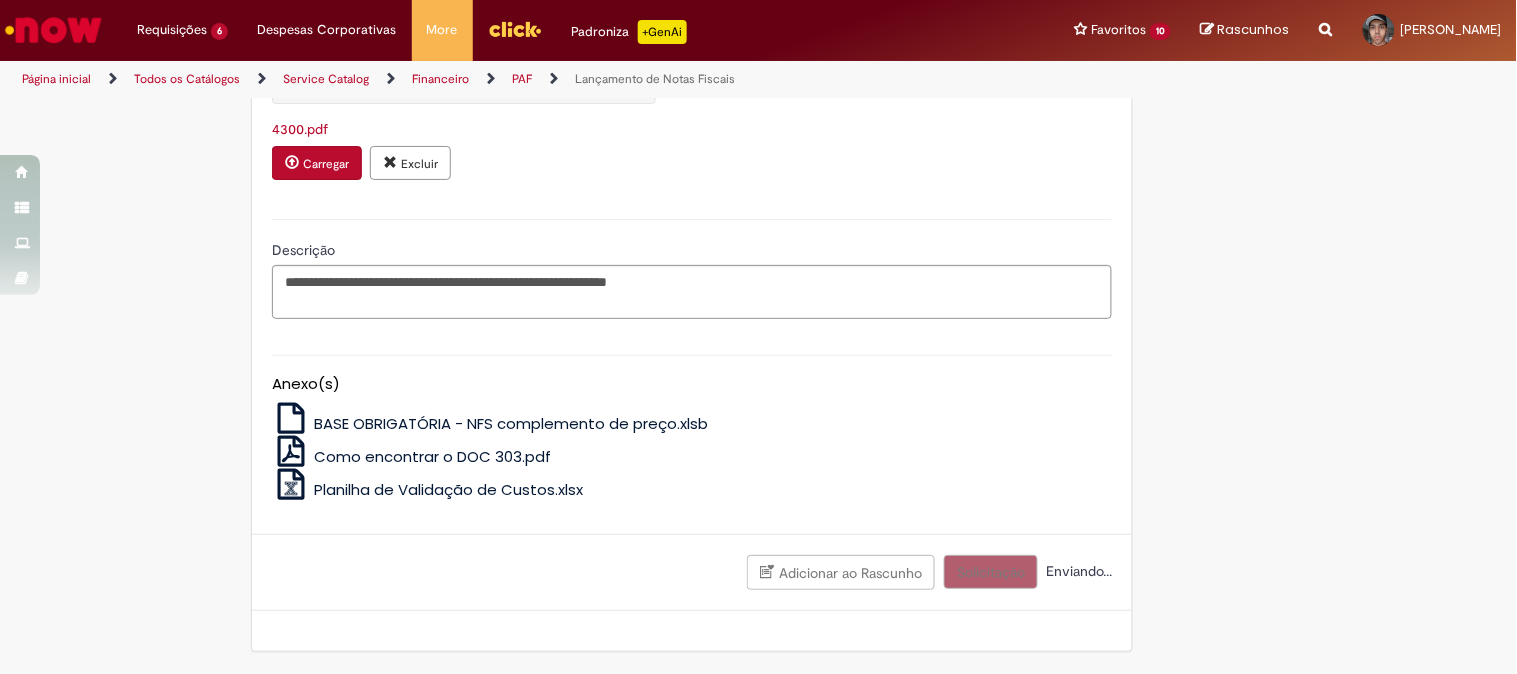 scroll, scrollTop: 1875, scrollLeft: 0, axis: vertical 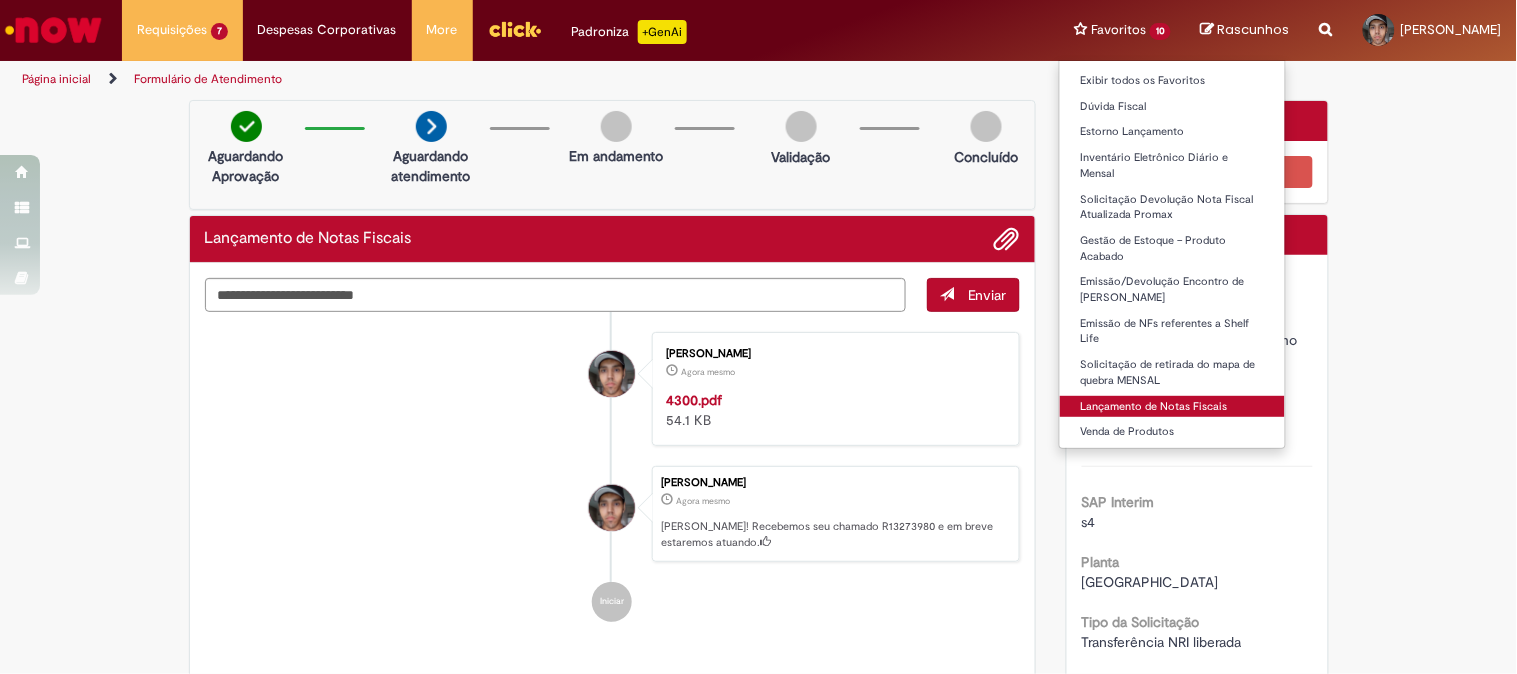 click on "Lançamento de Notas Fiscais" at bounding box center [1172, 407] 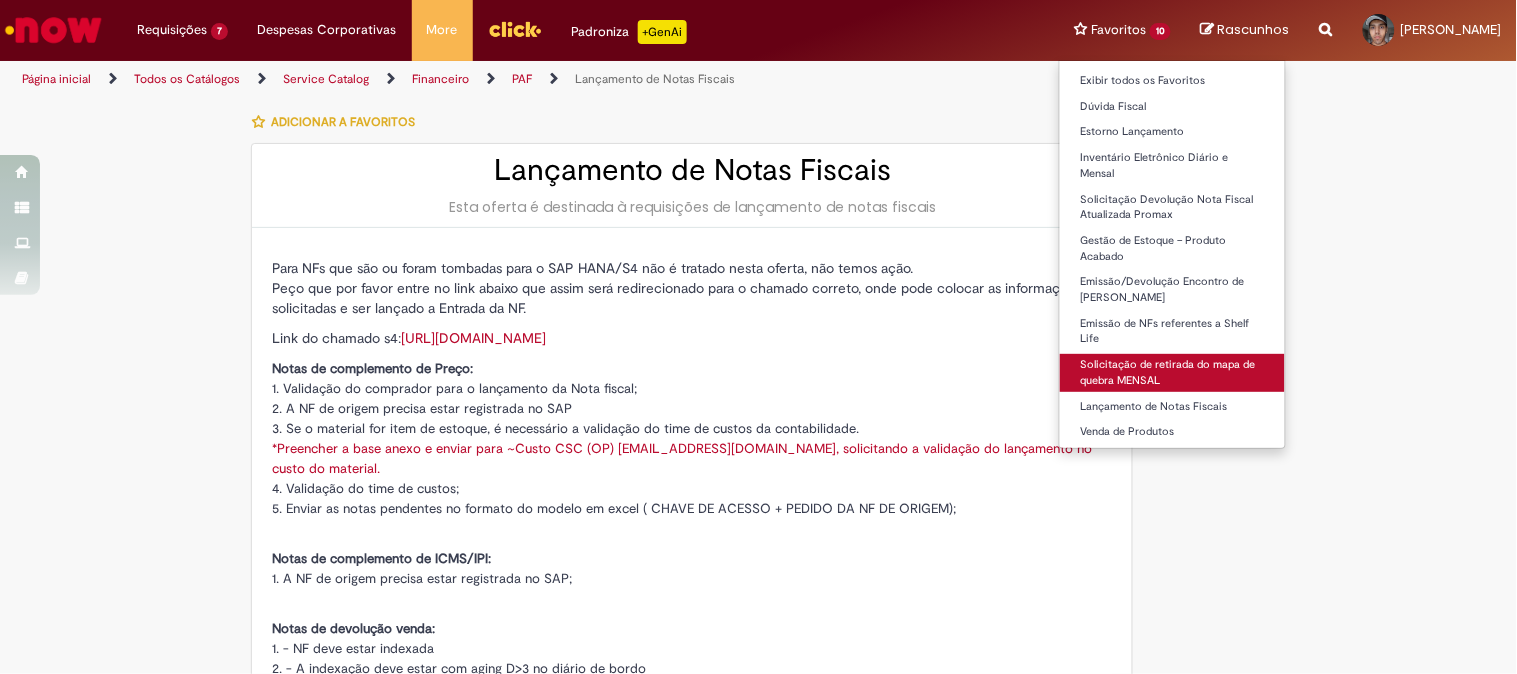 type on "********" 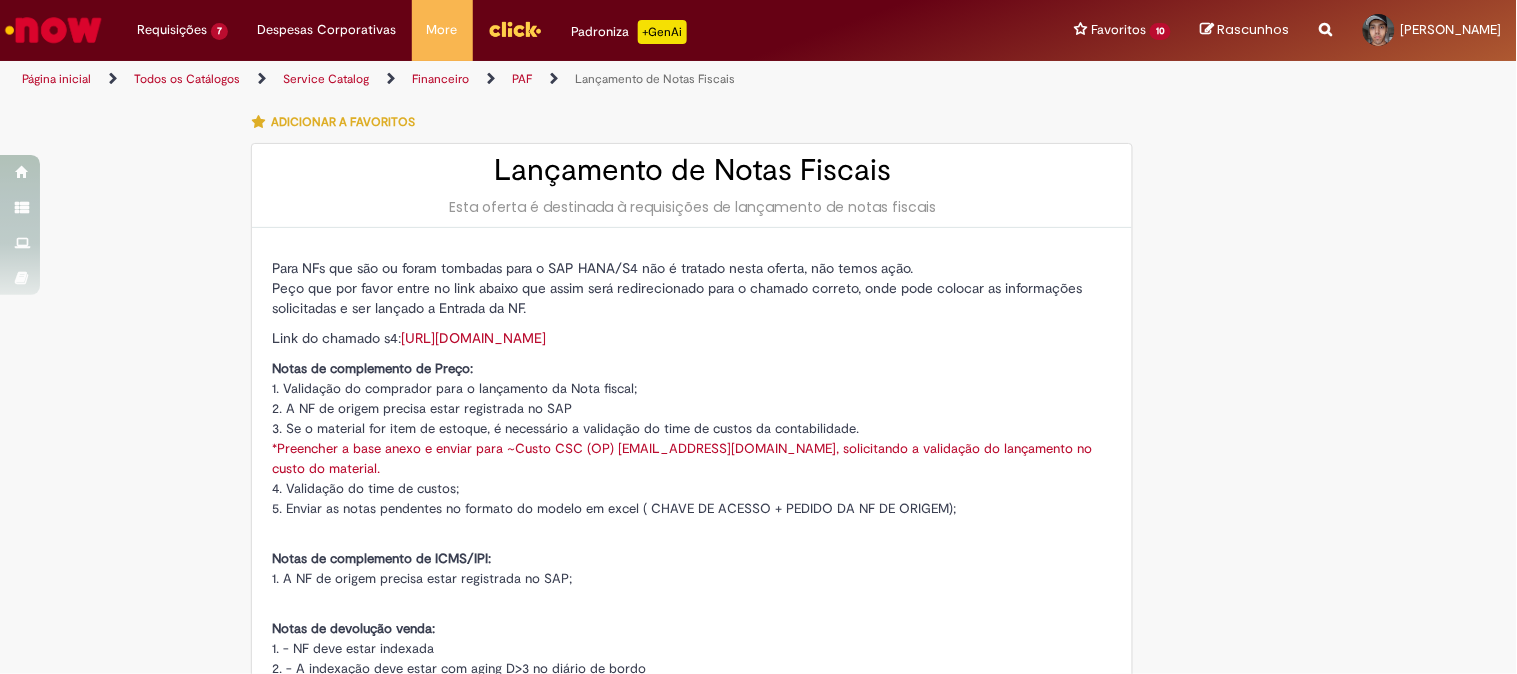 type on "**********" 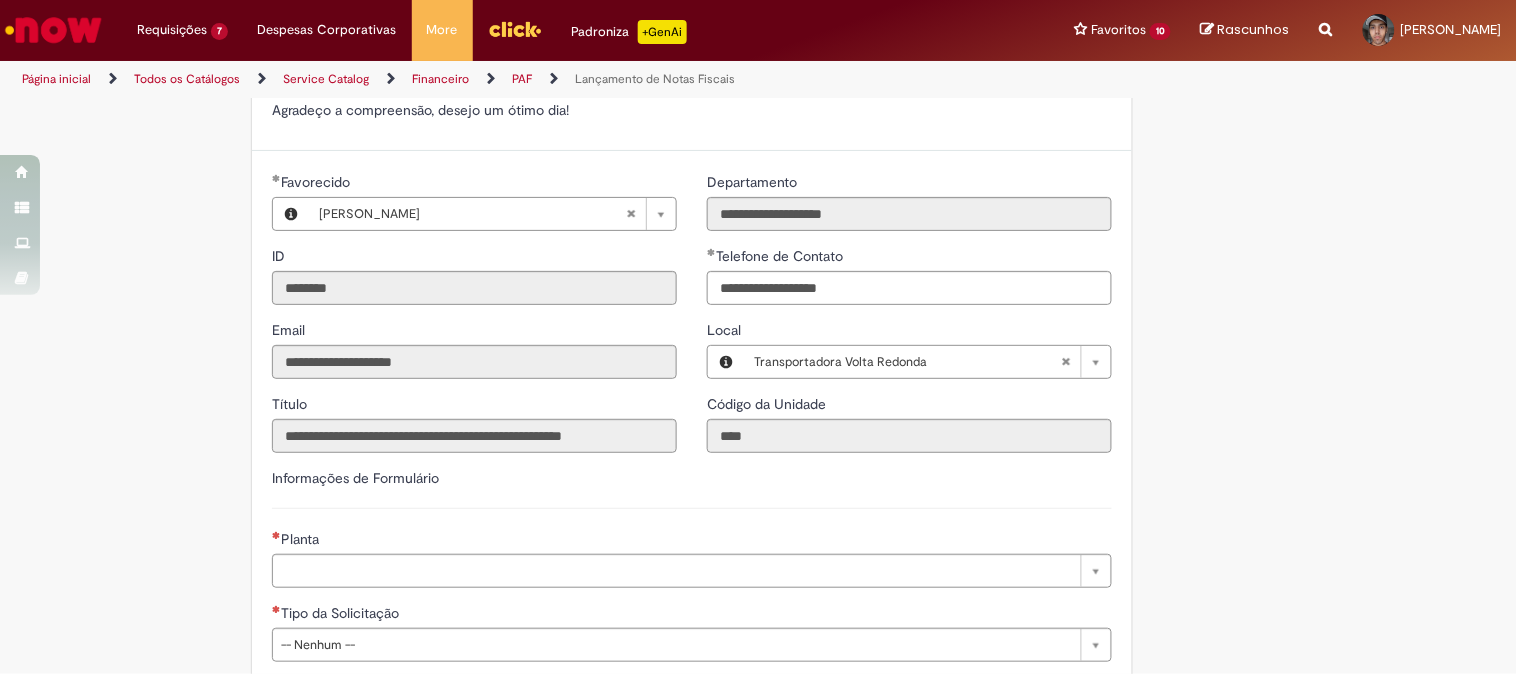 scroll, scrollTop: 1111, scrollLeft: 0, axis: vertical 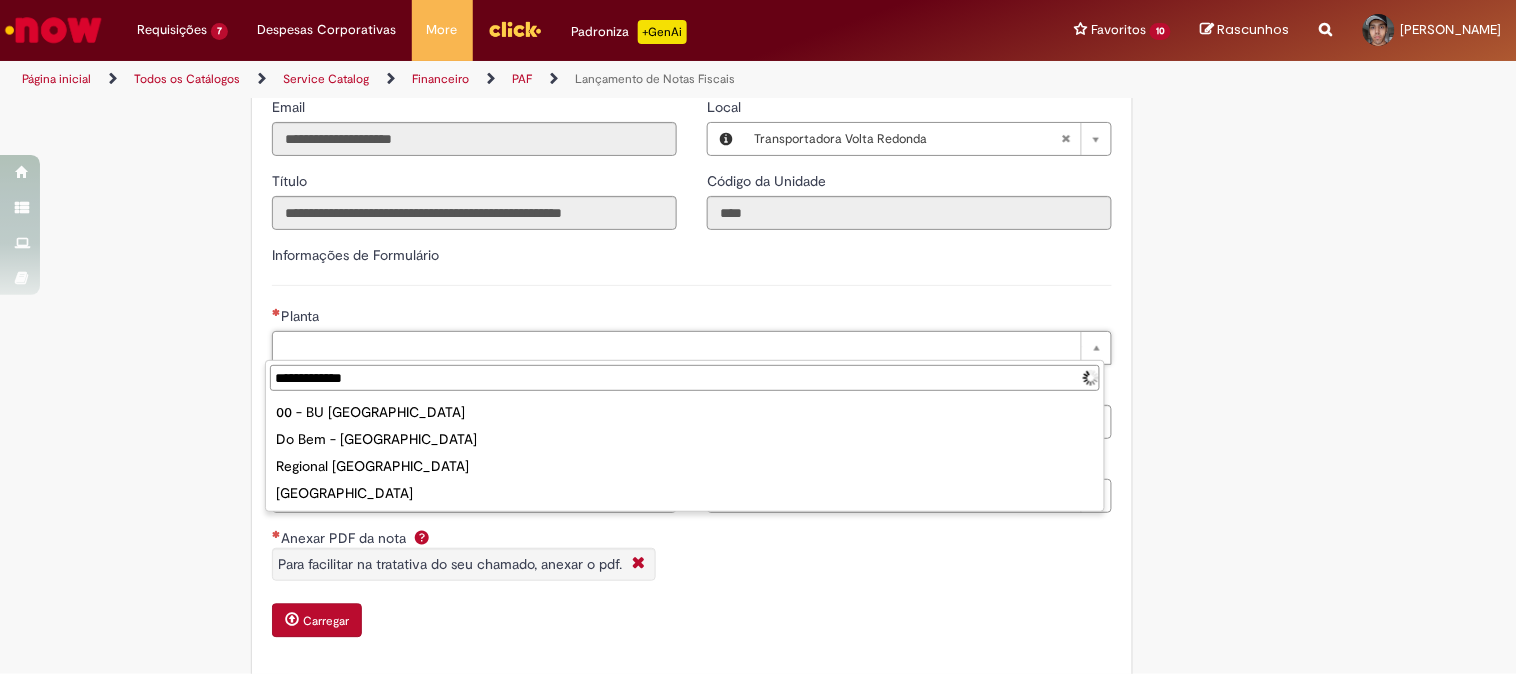 type on "**********" 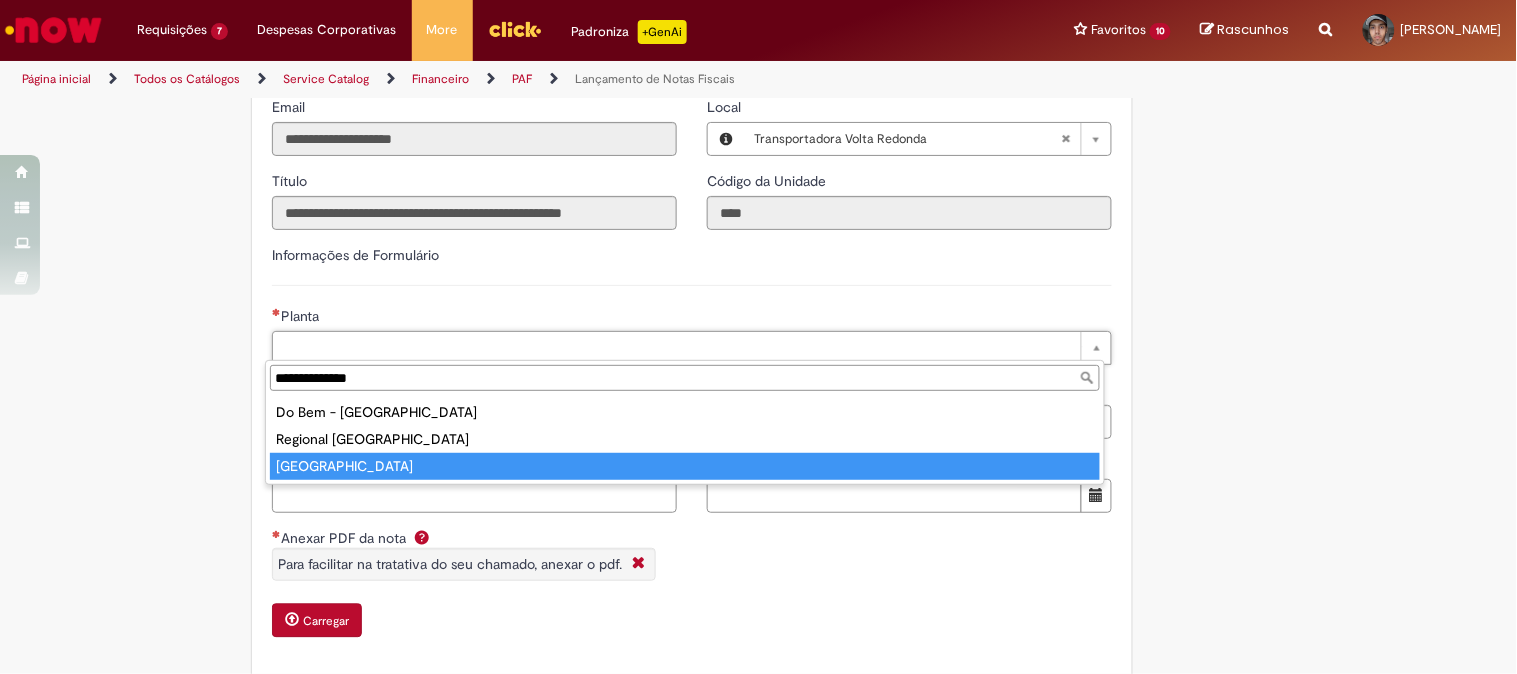 type on "**********" 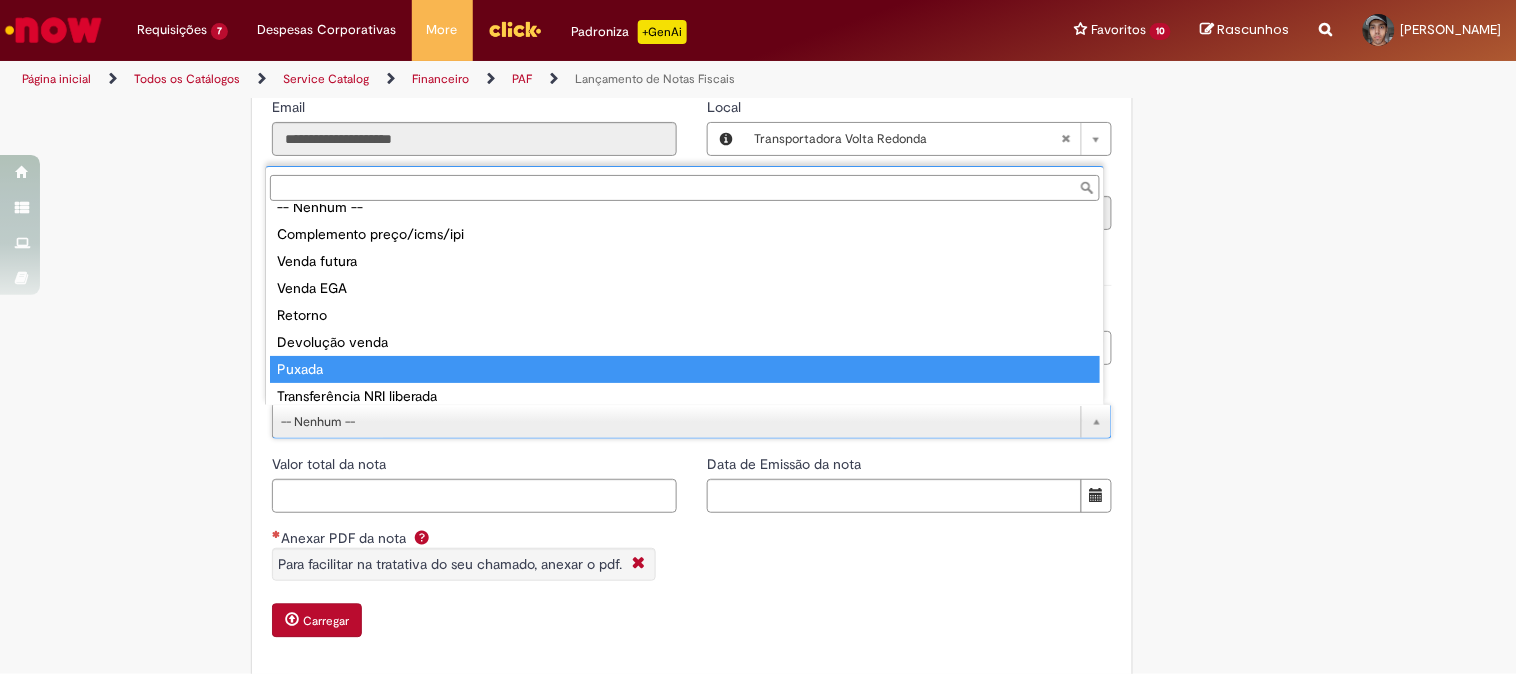 scroll, scrollTop: 77, scrollLeft: 0, axis: vertical 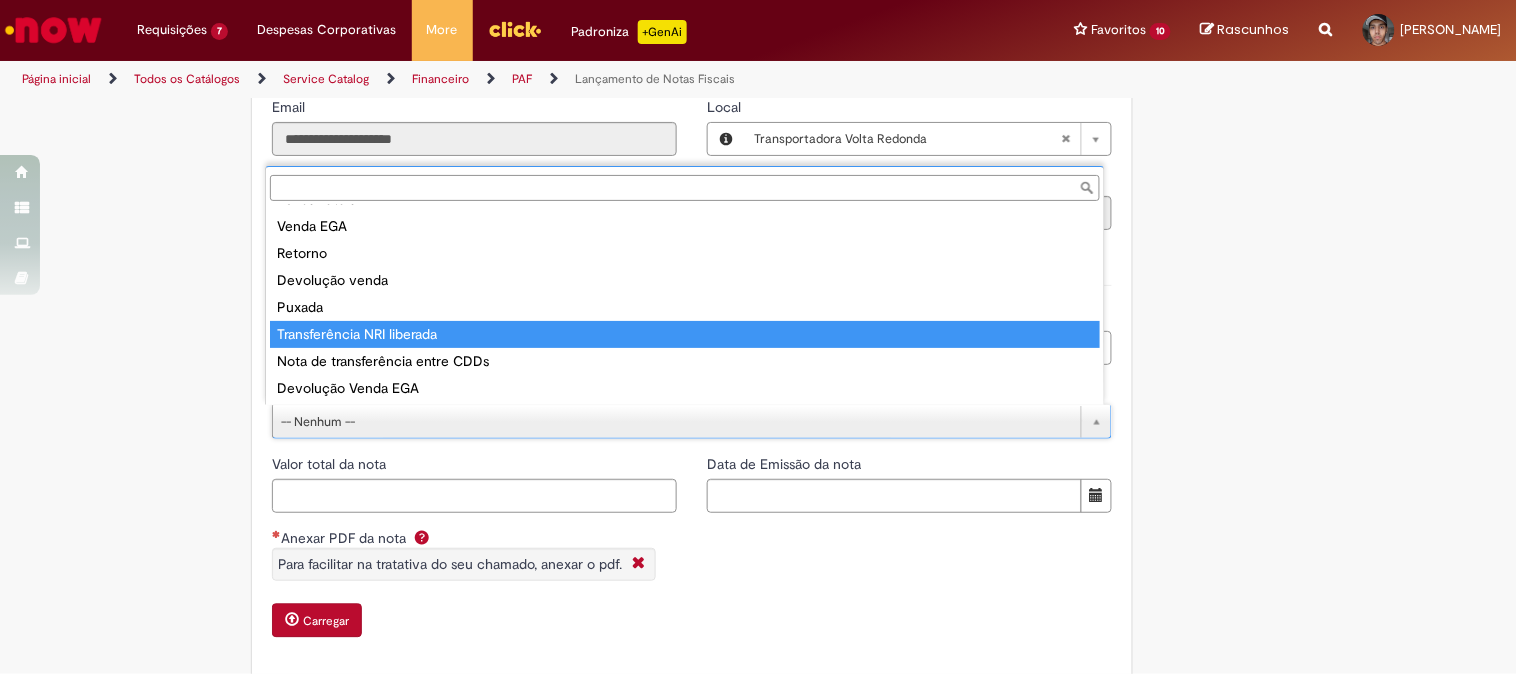 type on "**********" 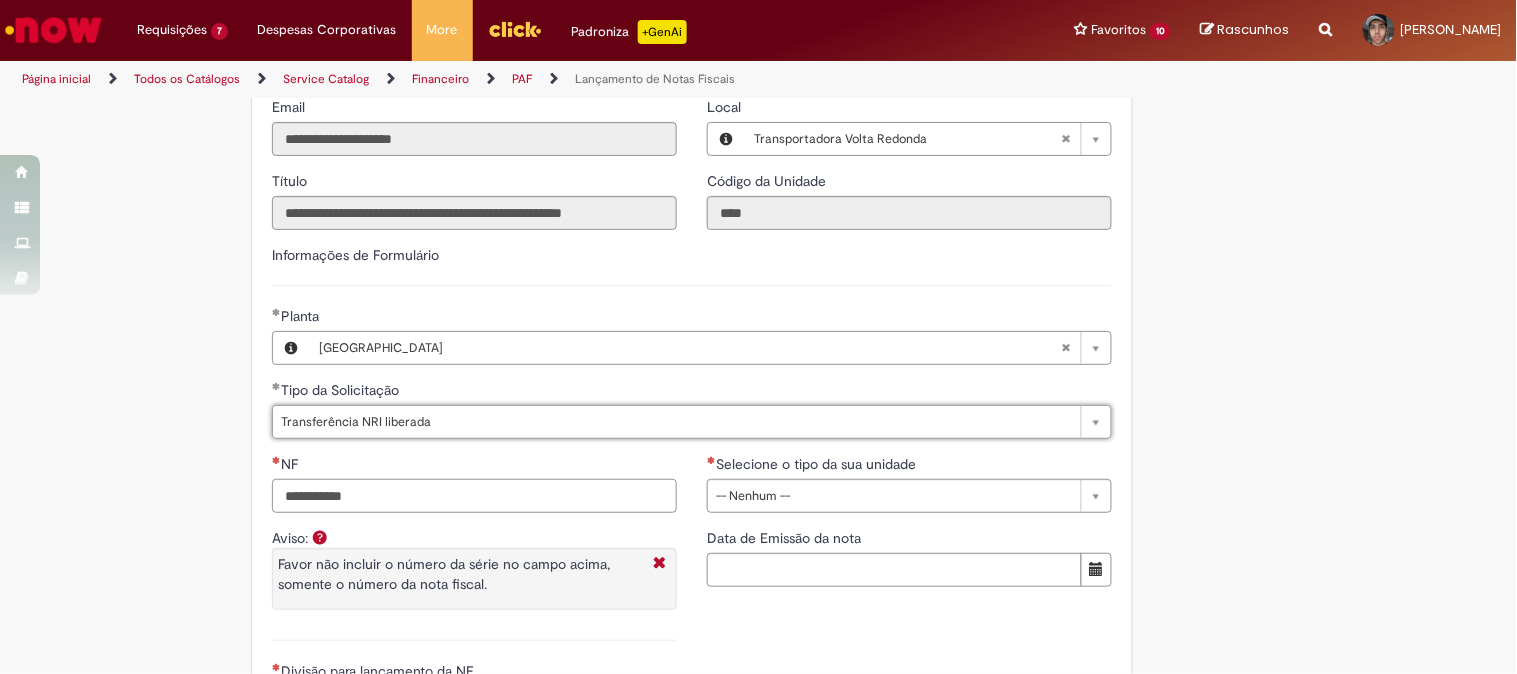 click on "NF" at bounding box center (474, 496) 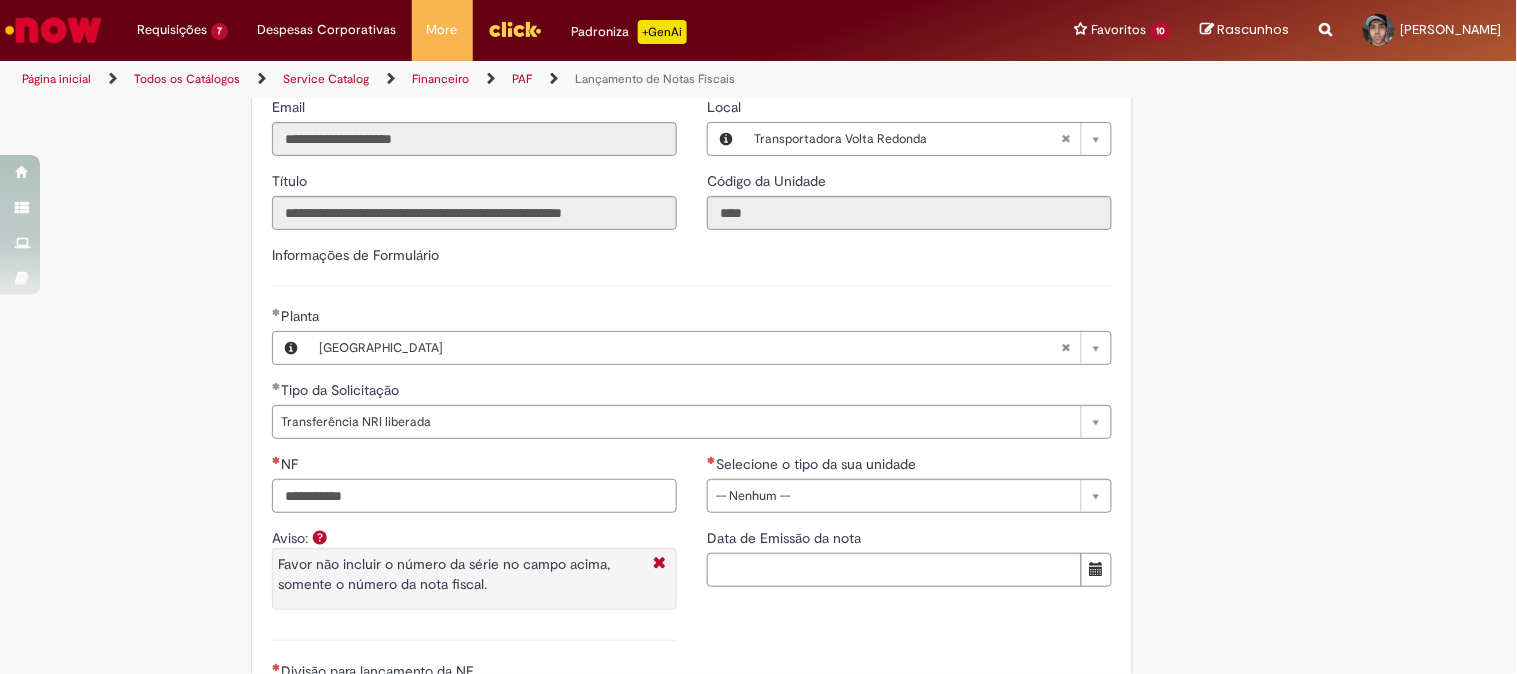 paste on "*********" 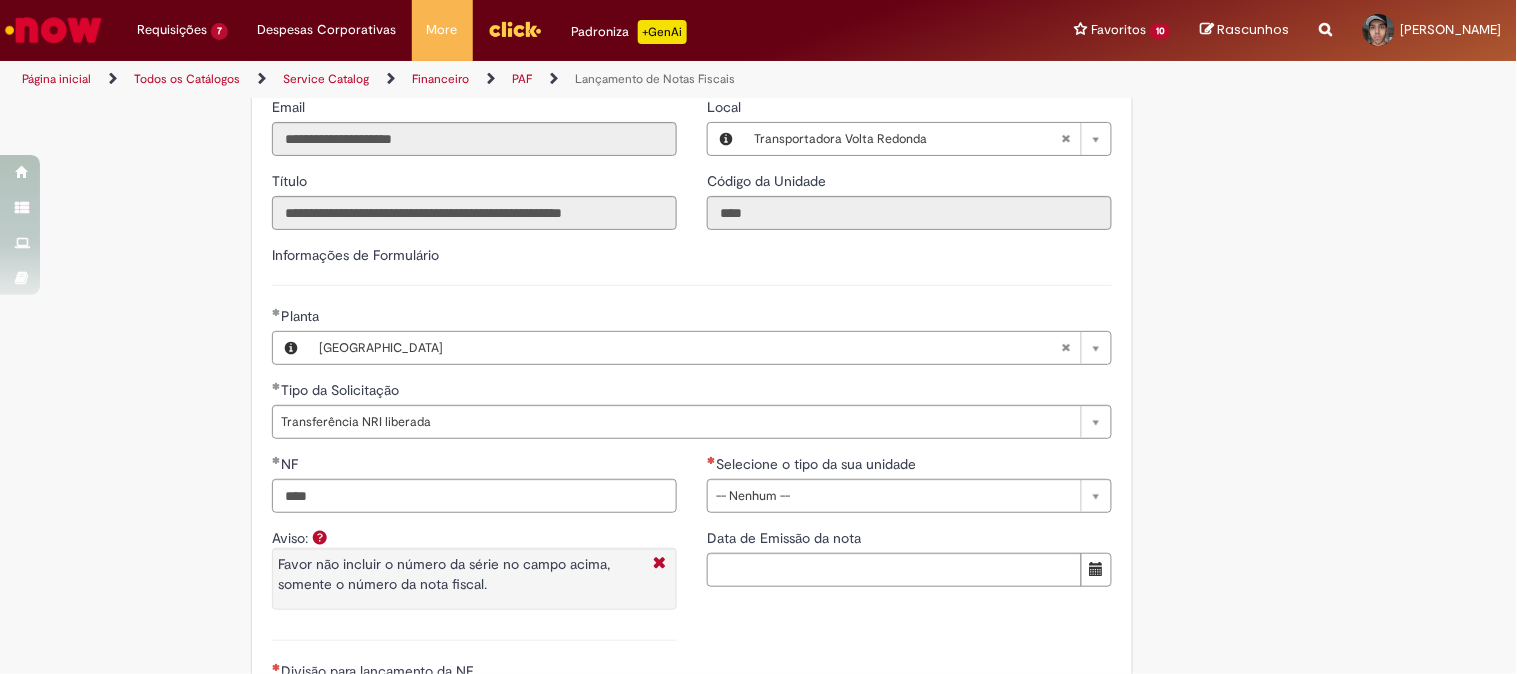 type on "*********" 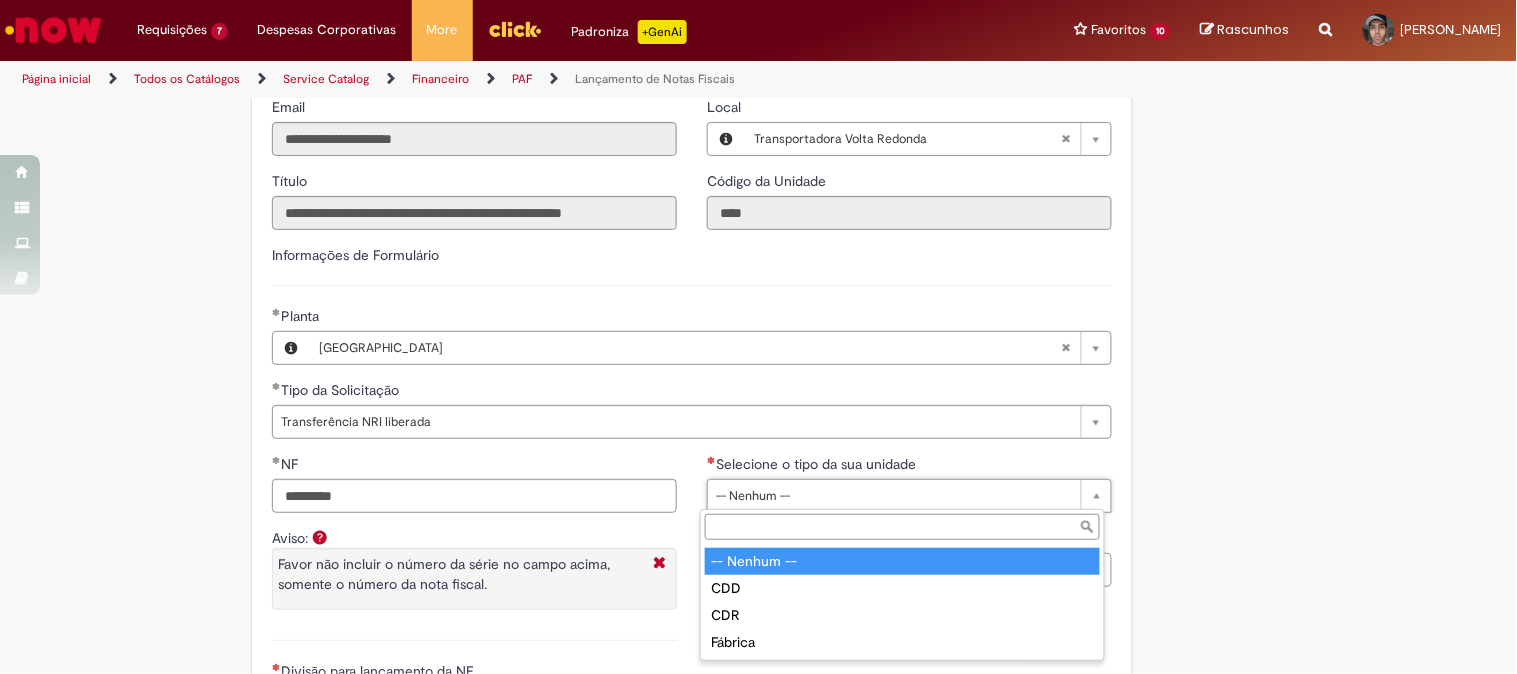 type on "***" 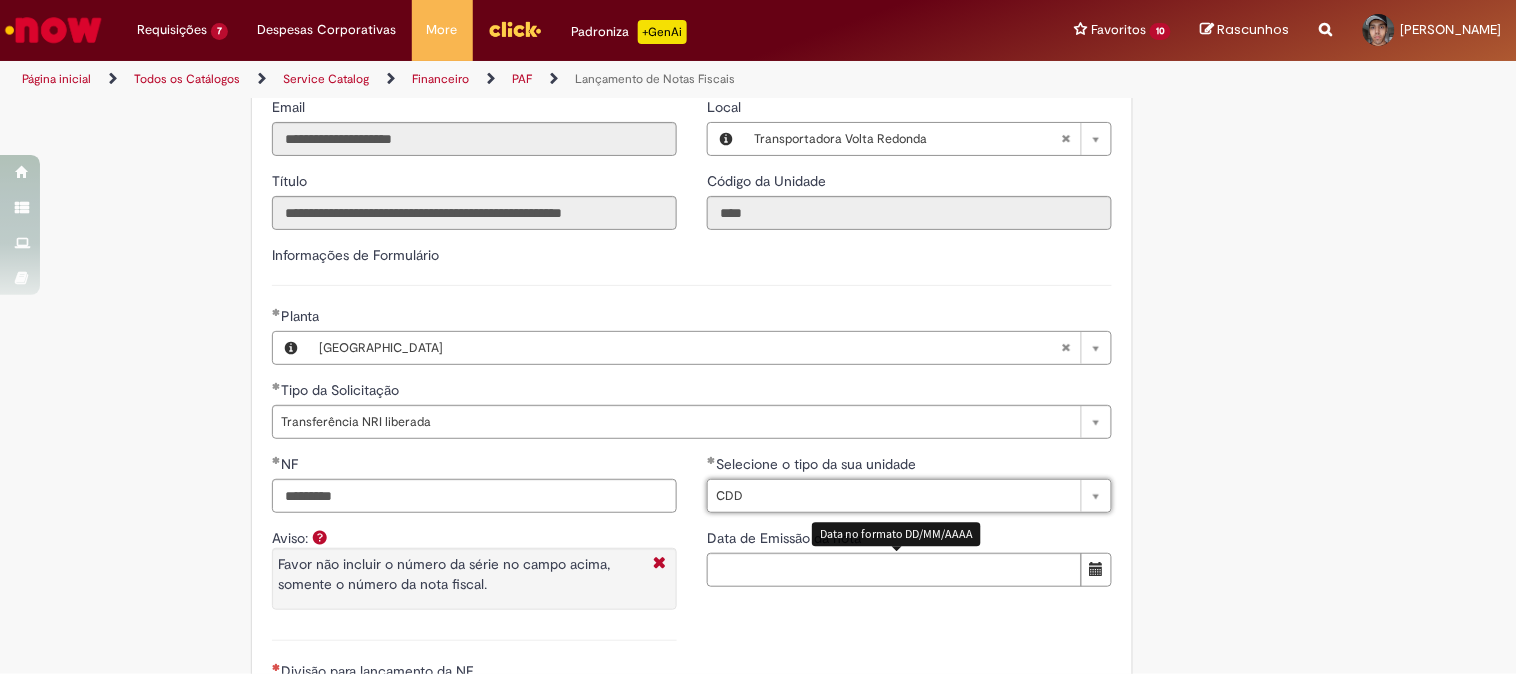 scroll, scrollTop: 1333, scrollLeft: 0, axis: vertical 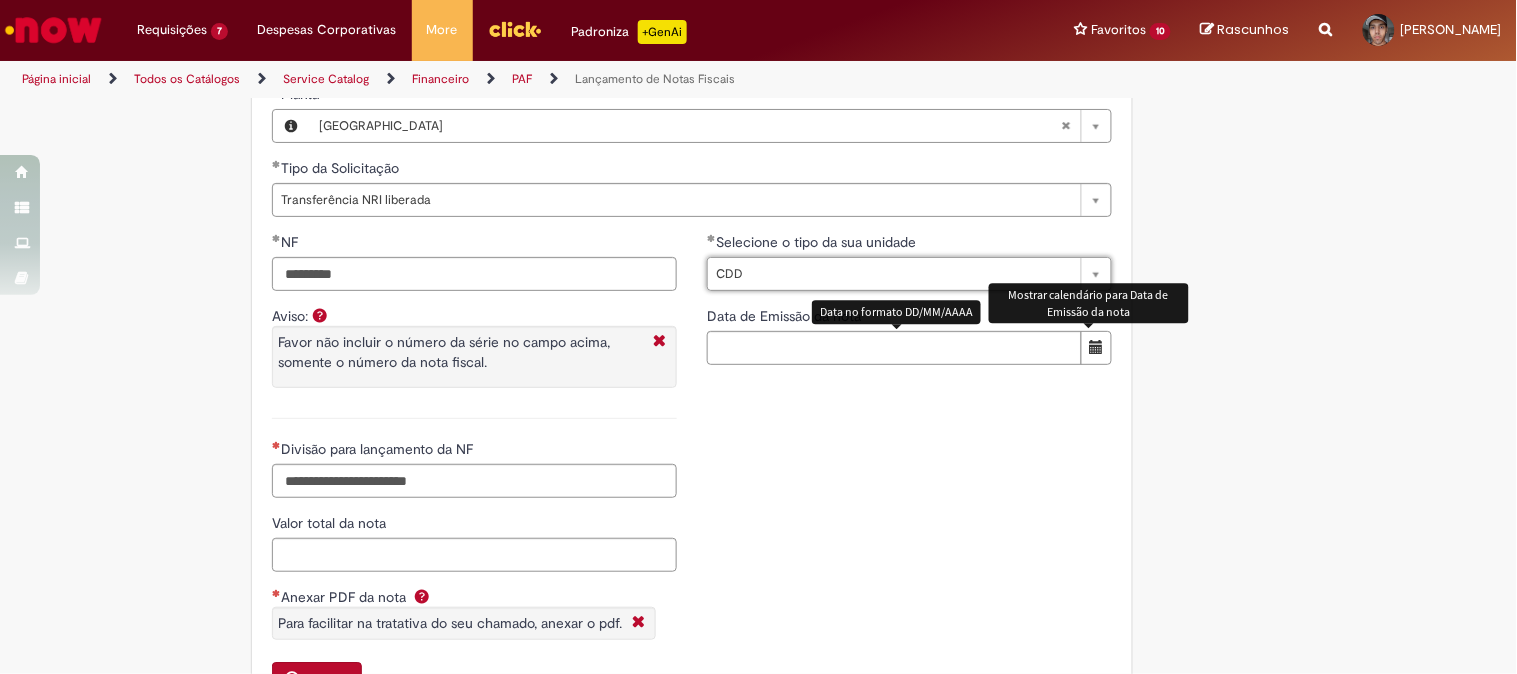click at bounding box center [1097, 347] 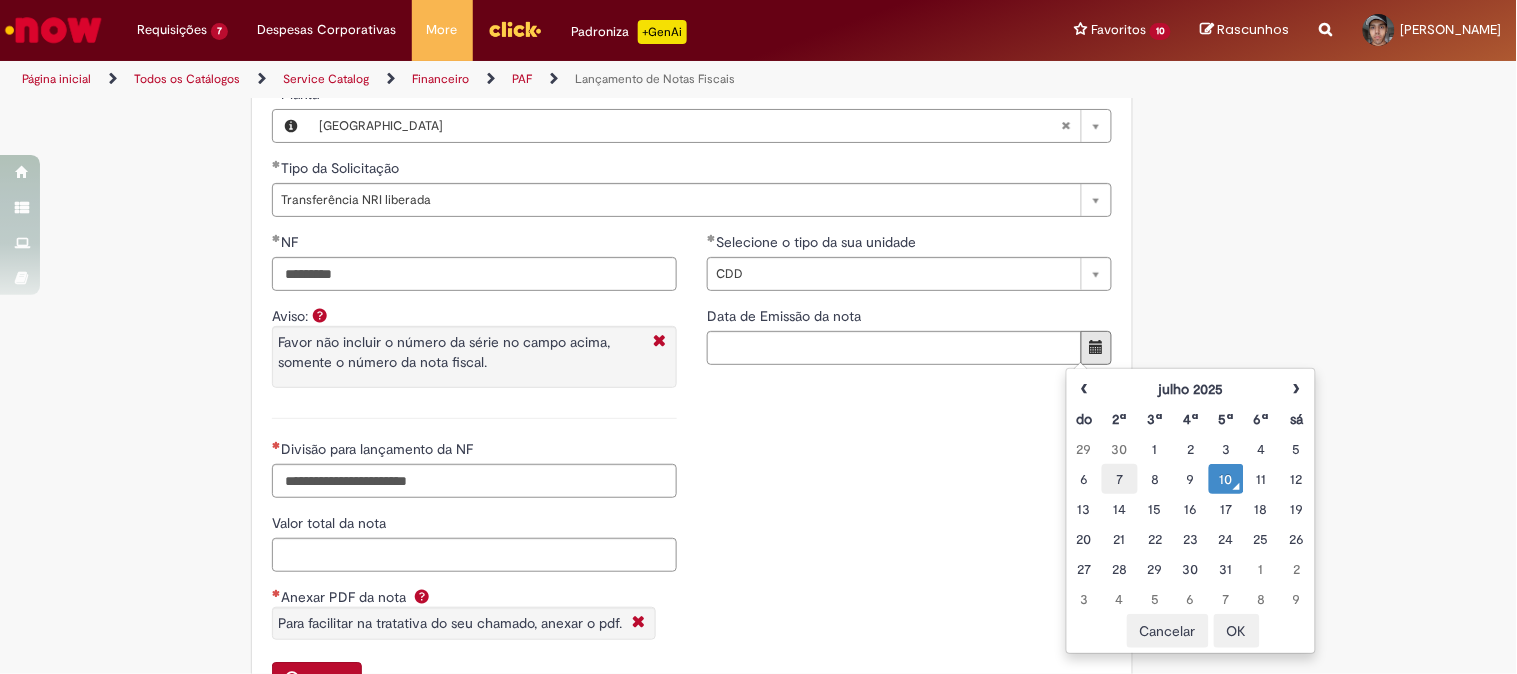click on "7" at bounding box center (1119, 479) 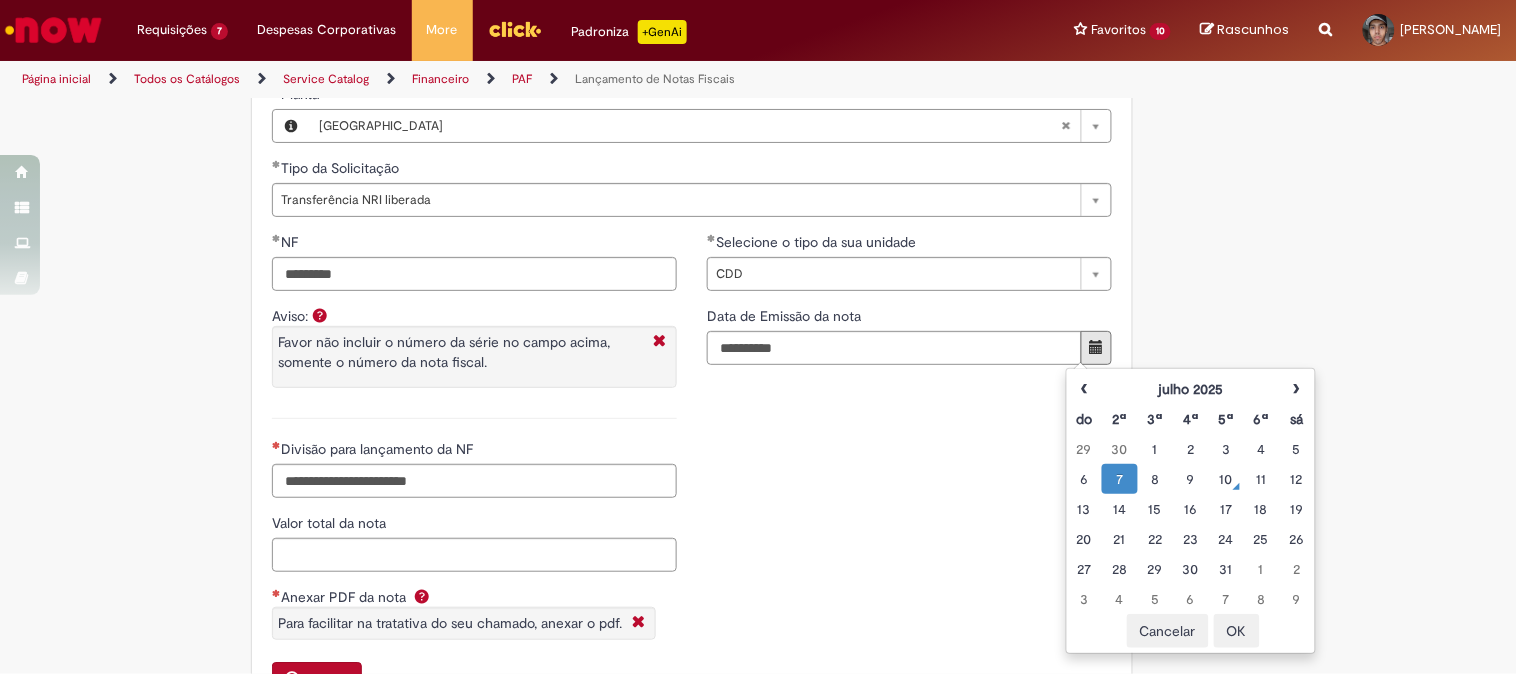 click on "7" at bounding box center (1119, 479) 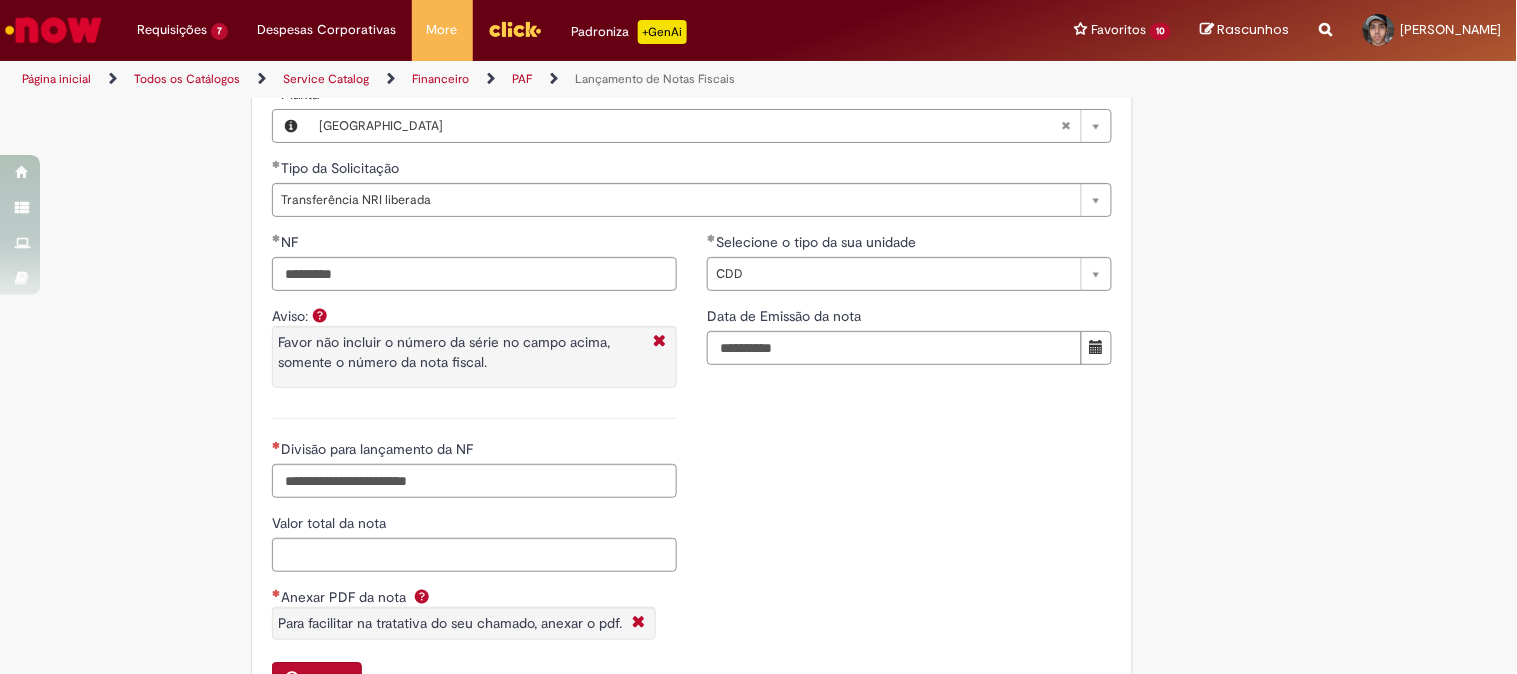 scroll, scrollTop: 1444, scrollLeft: 0, axis: vertical 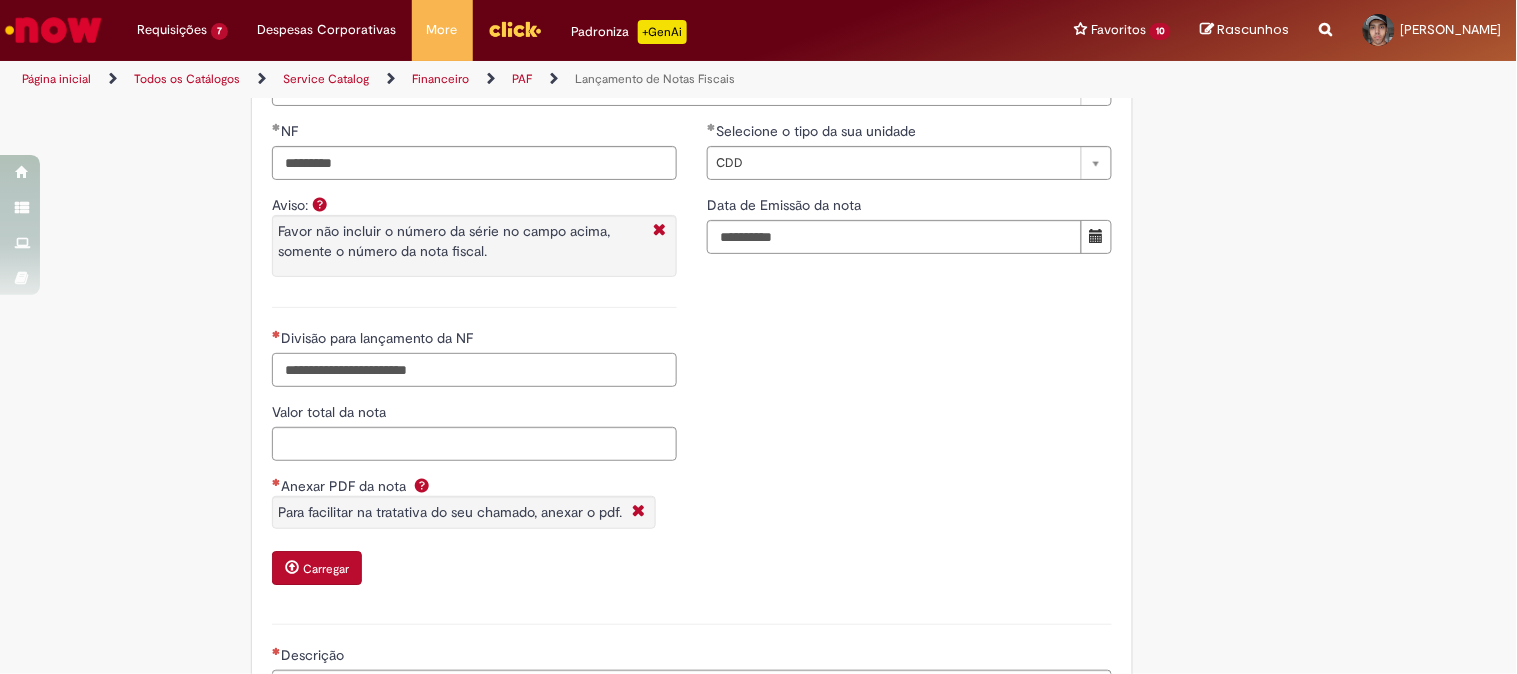 click on "Divisão para lançamento da NF" at bounding box center [474, 370] 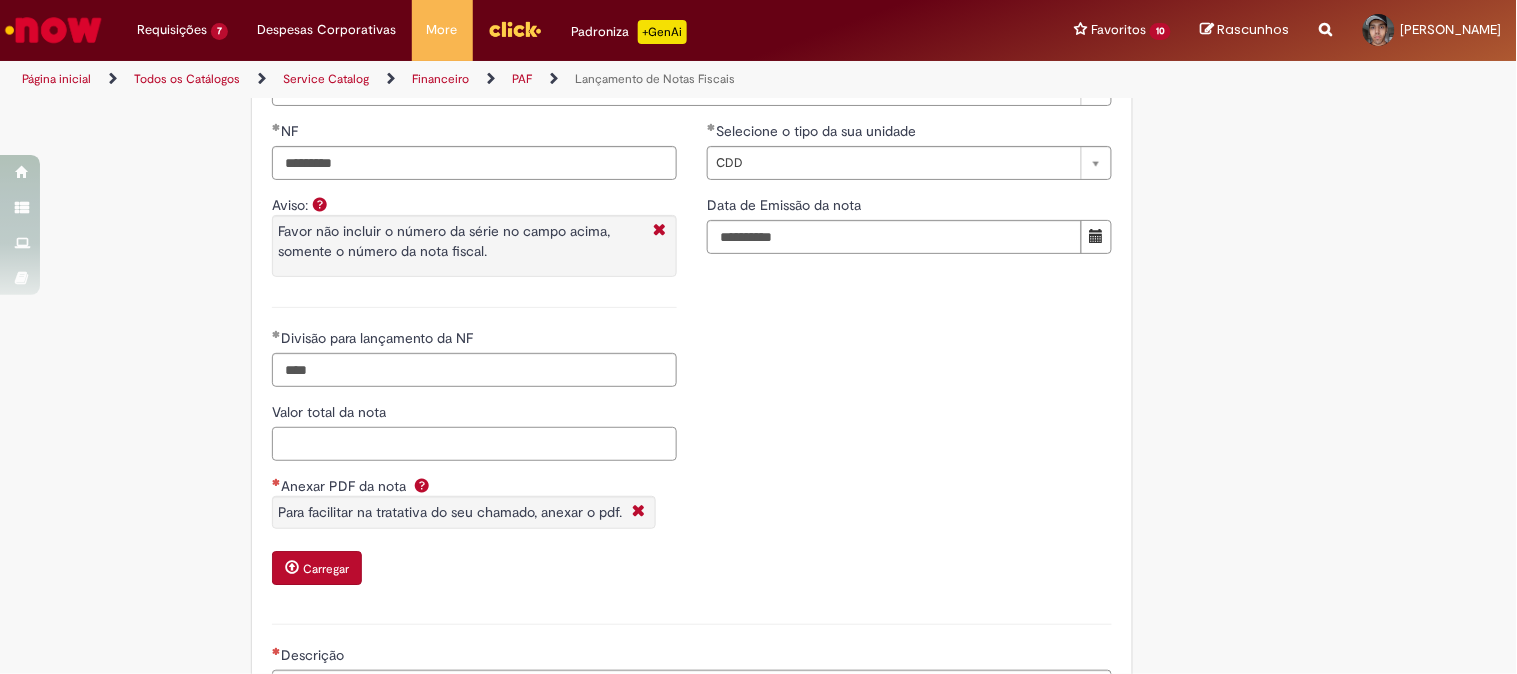type on "****" 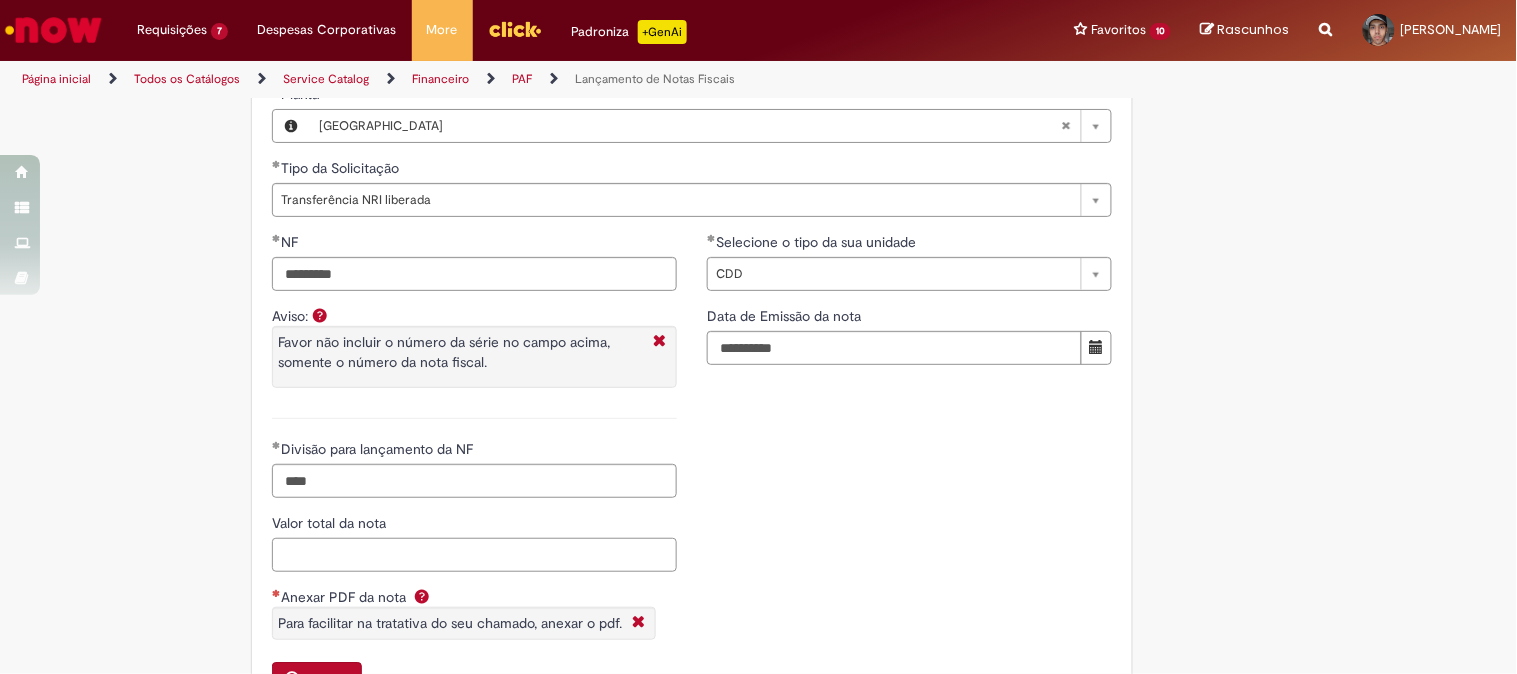 scroll, scrollTop: 1555, scrollLeft: 0, axis: vertical 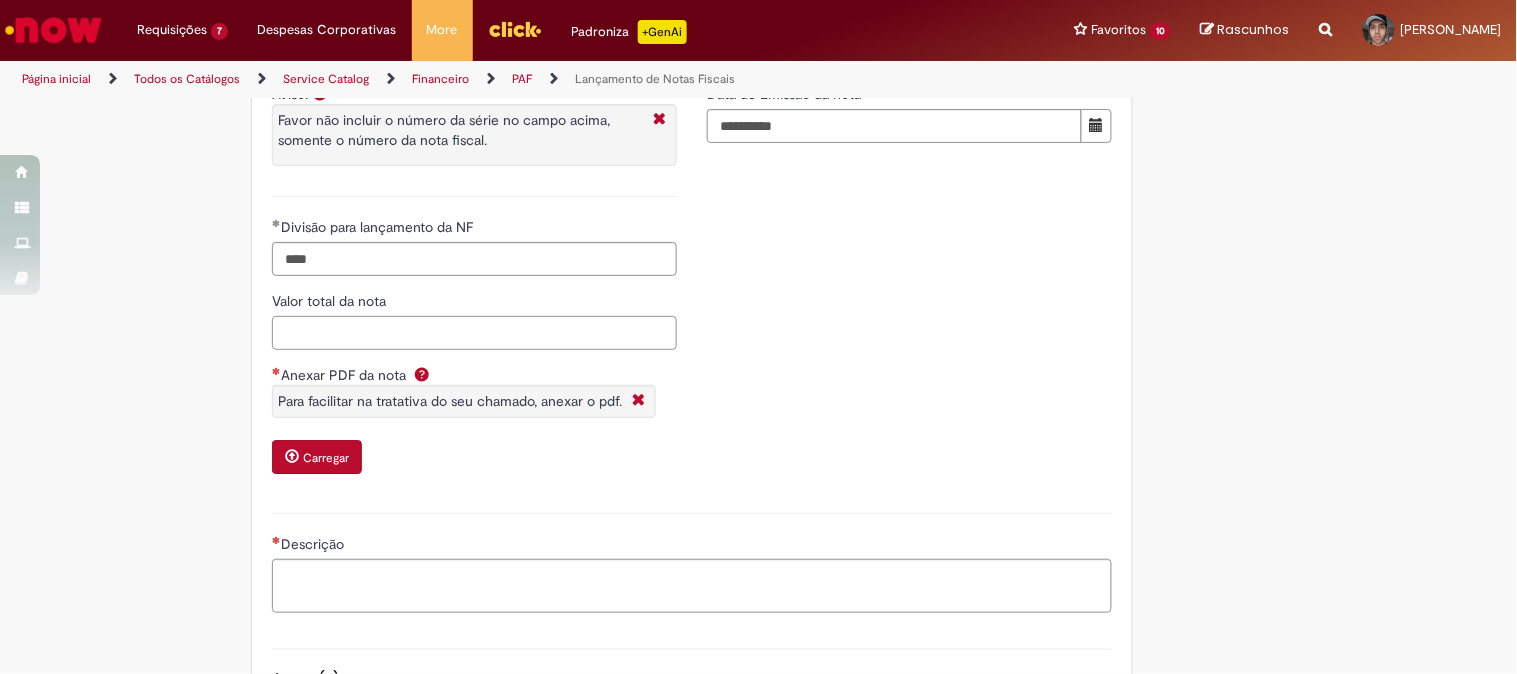 paste on "*********" 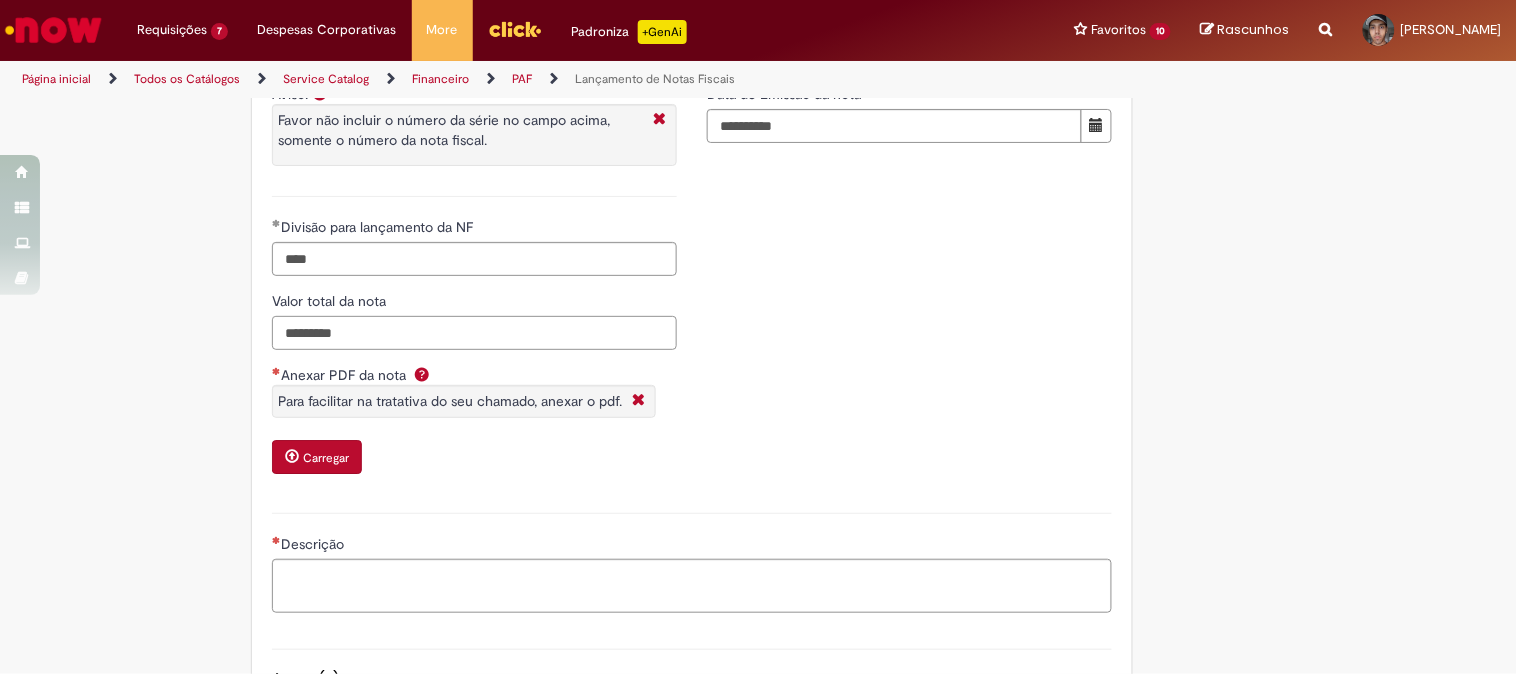type on "*********" 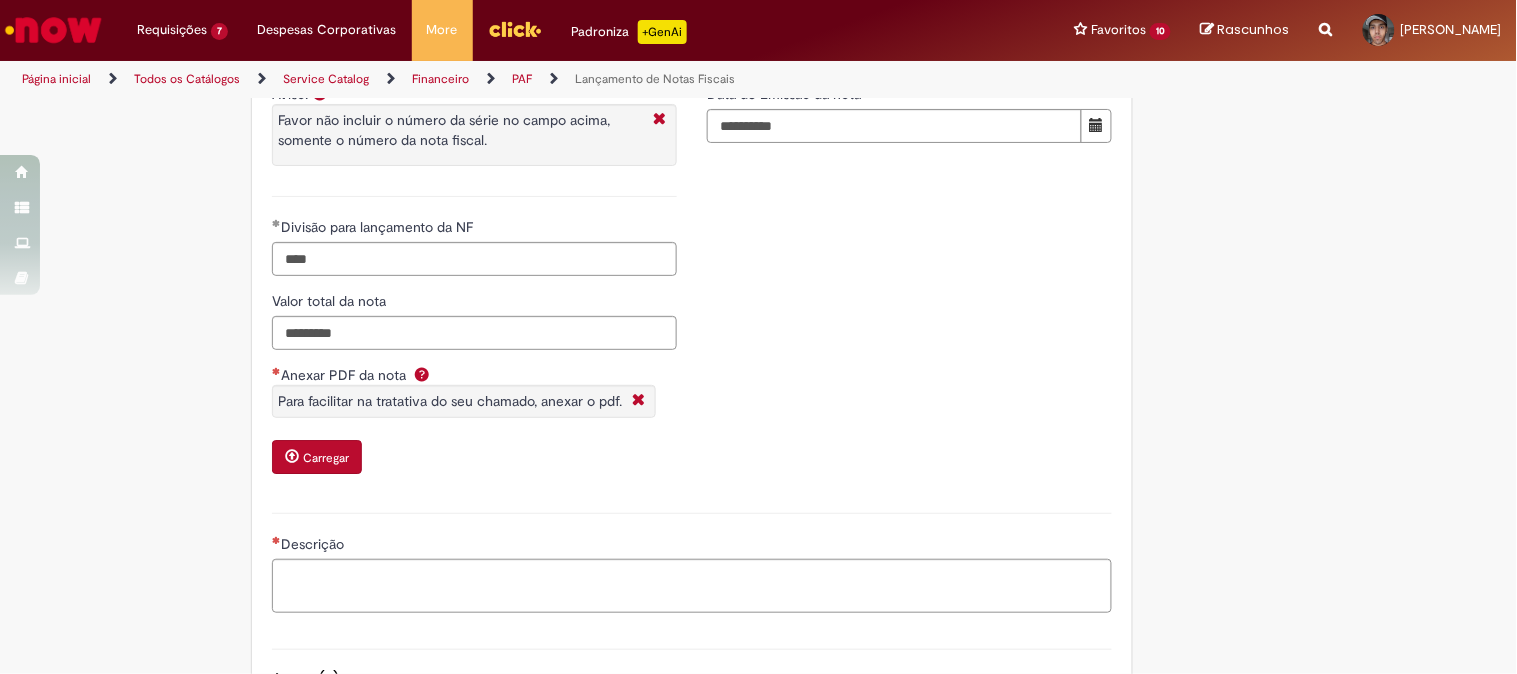 click on "Carregar" at bounding box center (317, 457) 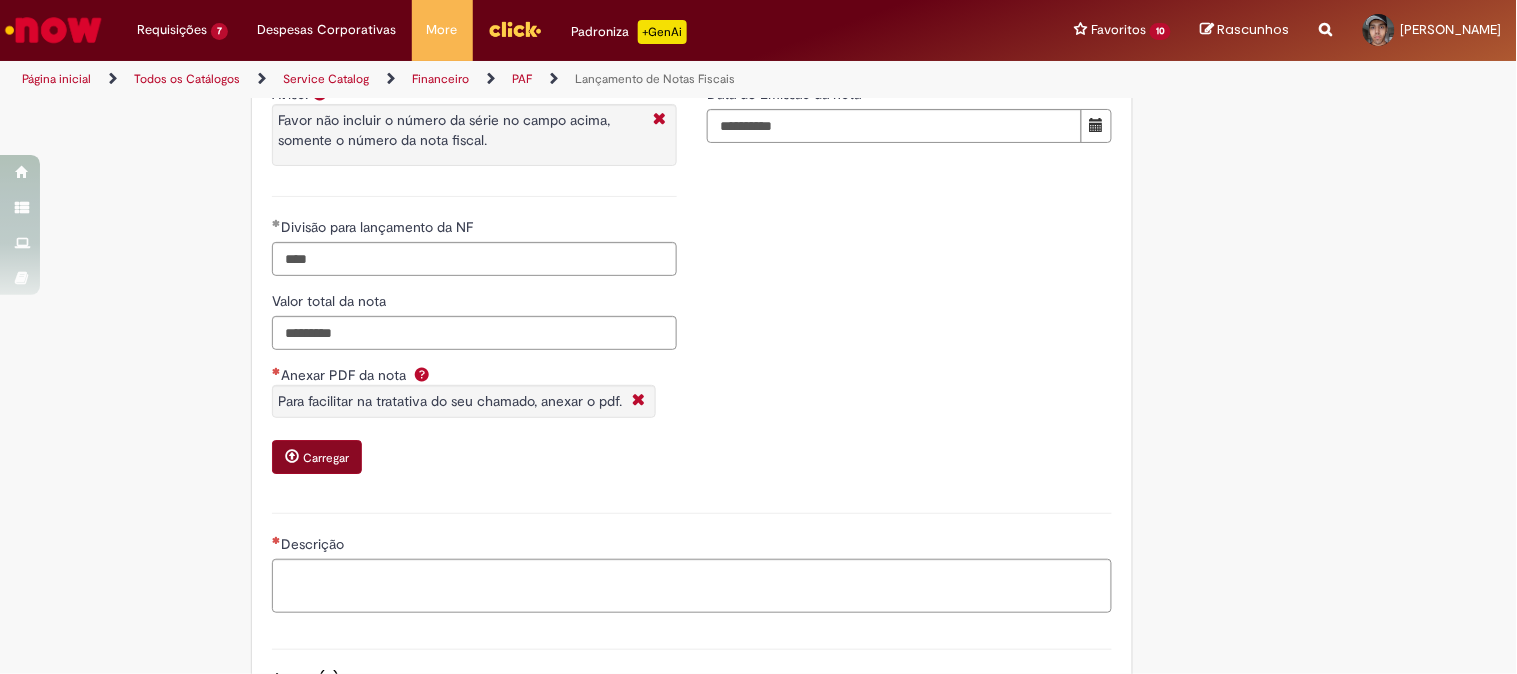click on "Adicionar a Favoritos
Lançamento de Notas Fiscais
Esta oferta é destinada à requisições de lançamento de notas fiscais
Para NFs que são ou foram tombadas para o SAP HANA/S4 não é tratado nesta oferta, não temos ação. Peço que por favor entre no link abaixo que assim será redirecionado para o chamado correto, onde pode colocar as informações solicitadas e ser lançado a Entrada da NF.
Link do chamado s4: https://abinbevww.service-now.com/abiex?id=sc_cat_item&sys_id=5ad2235adb1cc050f17eb29f29961934
Notas de complemento de Preço: 1. Validação do comprador para o lançamento da Nota fiscal; 2. A NF de origem precisa estar registrada no SAP 3. Se o material for item de estoque, é necessário a validação do time de custos da contabilidade. *Preencher a base anexo e enviar para ~Custo CSC (OP) opcustocsc@ambev.com.br, solicitando a validação do lançamento no custo do material." at bounding box center [661, -221] 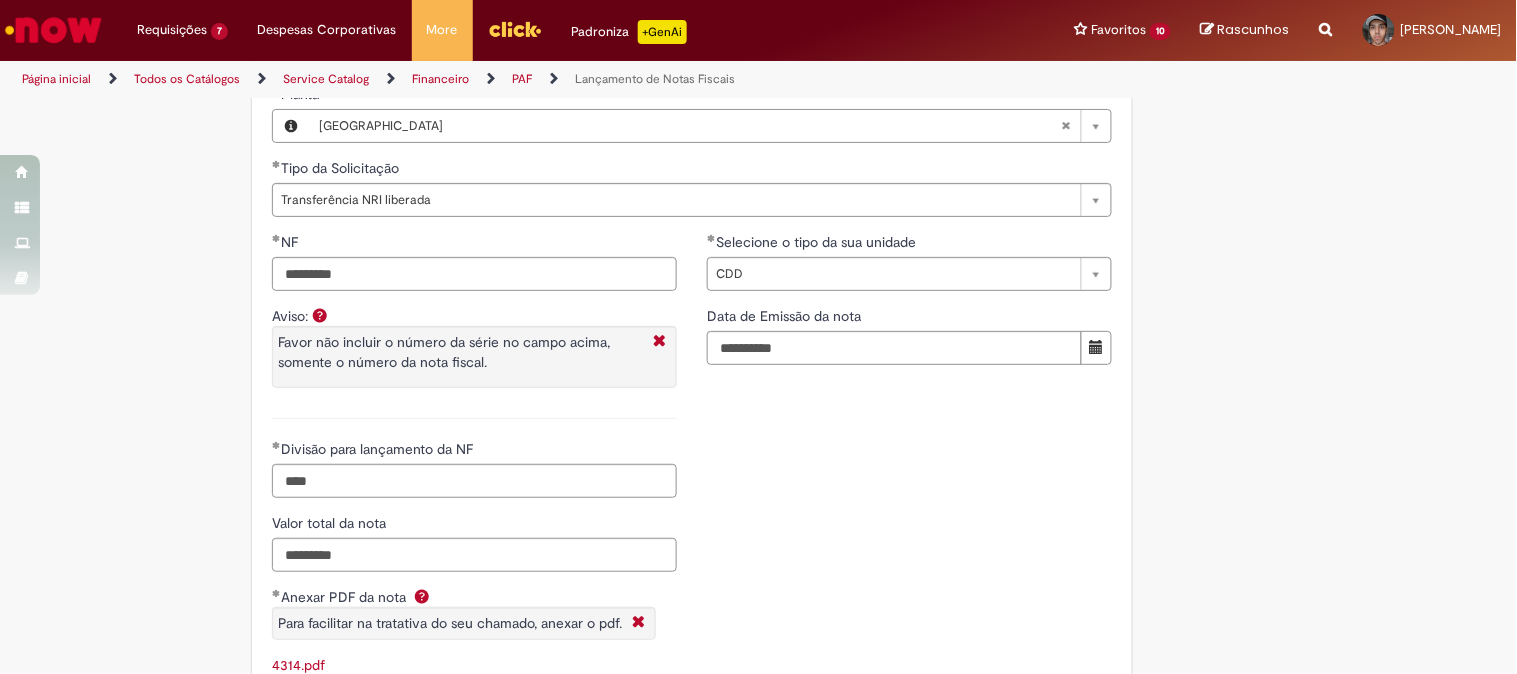 scroll, scrollTop: 1666, scrollLeft: 0, axis: vertical 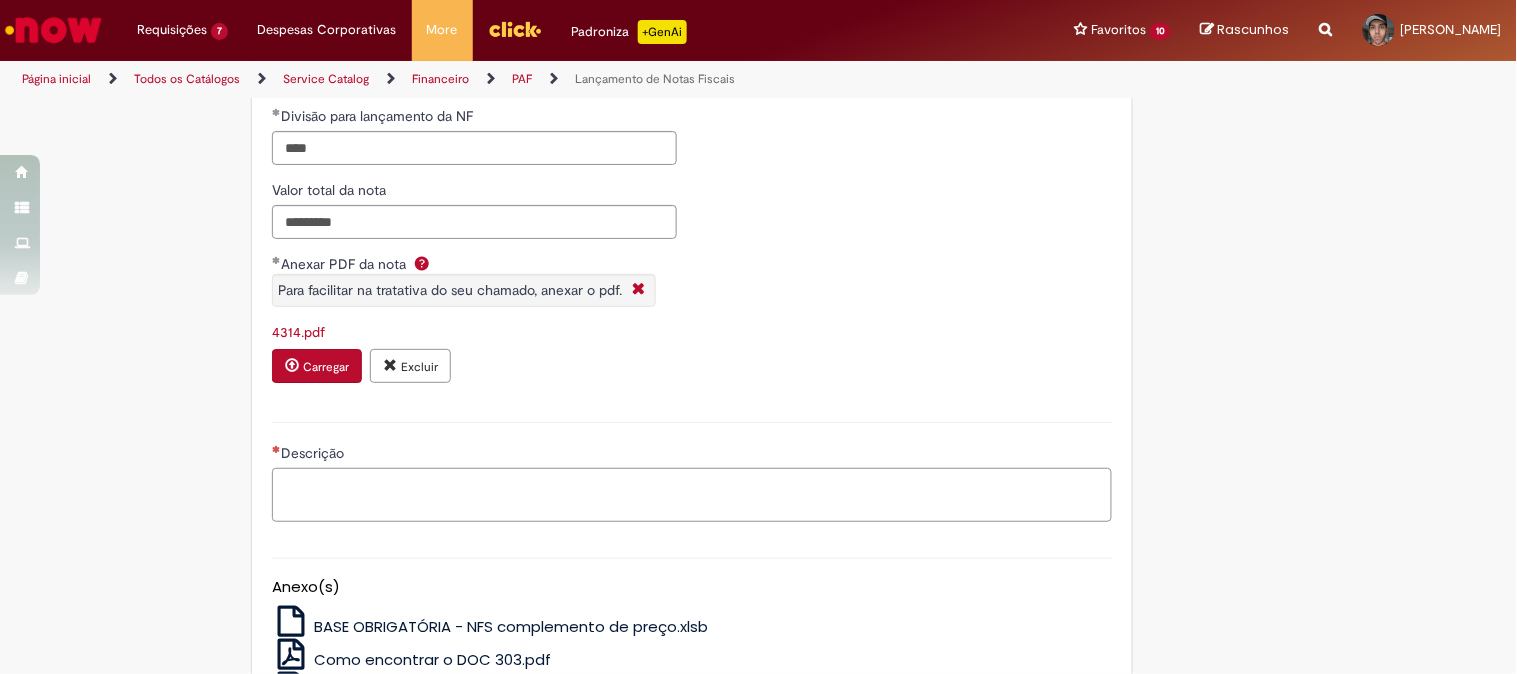 click on "Descrição" at bounding box center (692, 495) 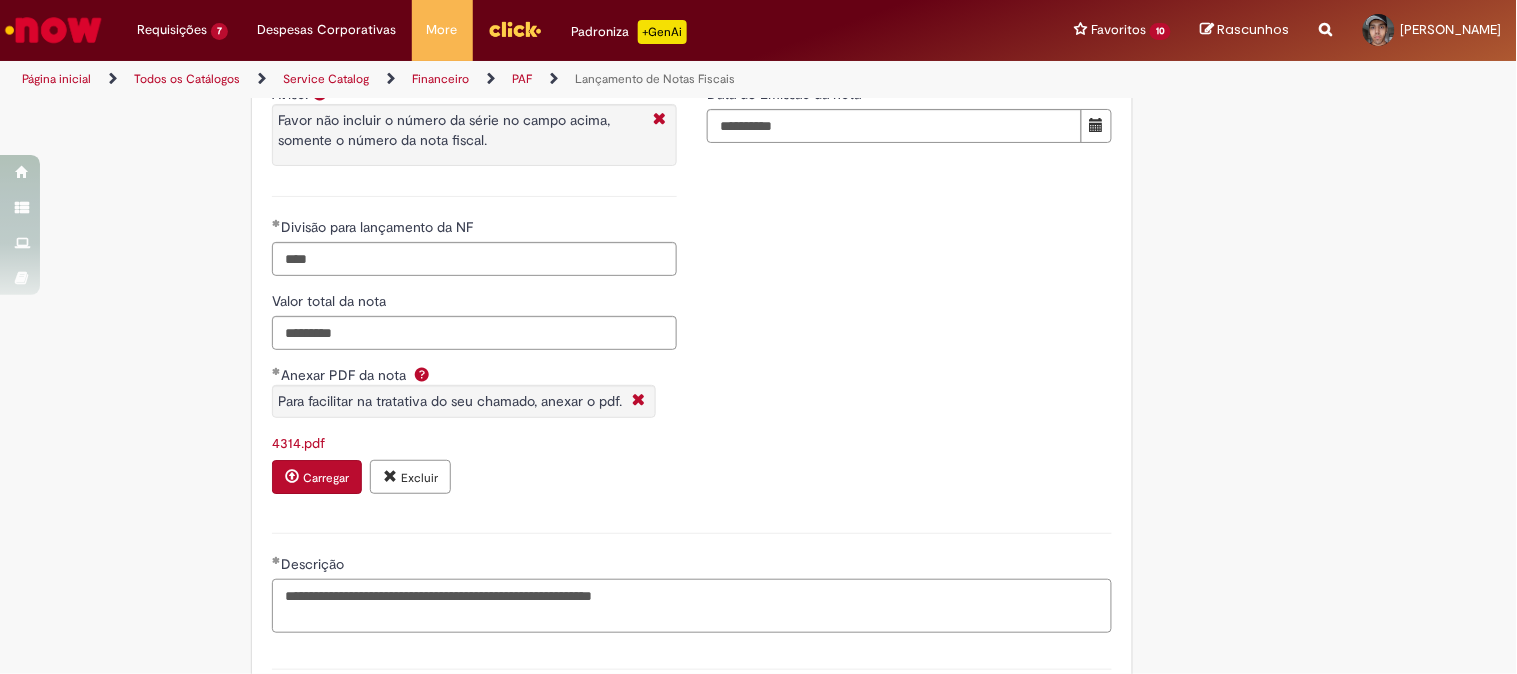 scroll, scrollTop: 1777, scrollLeft: 0, axis: vertical 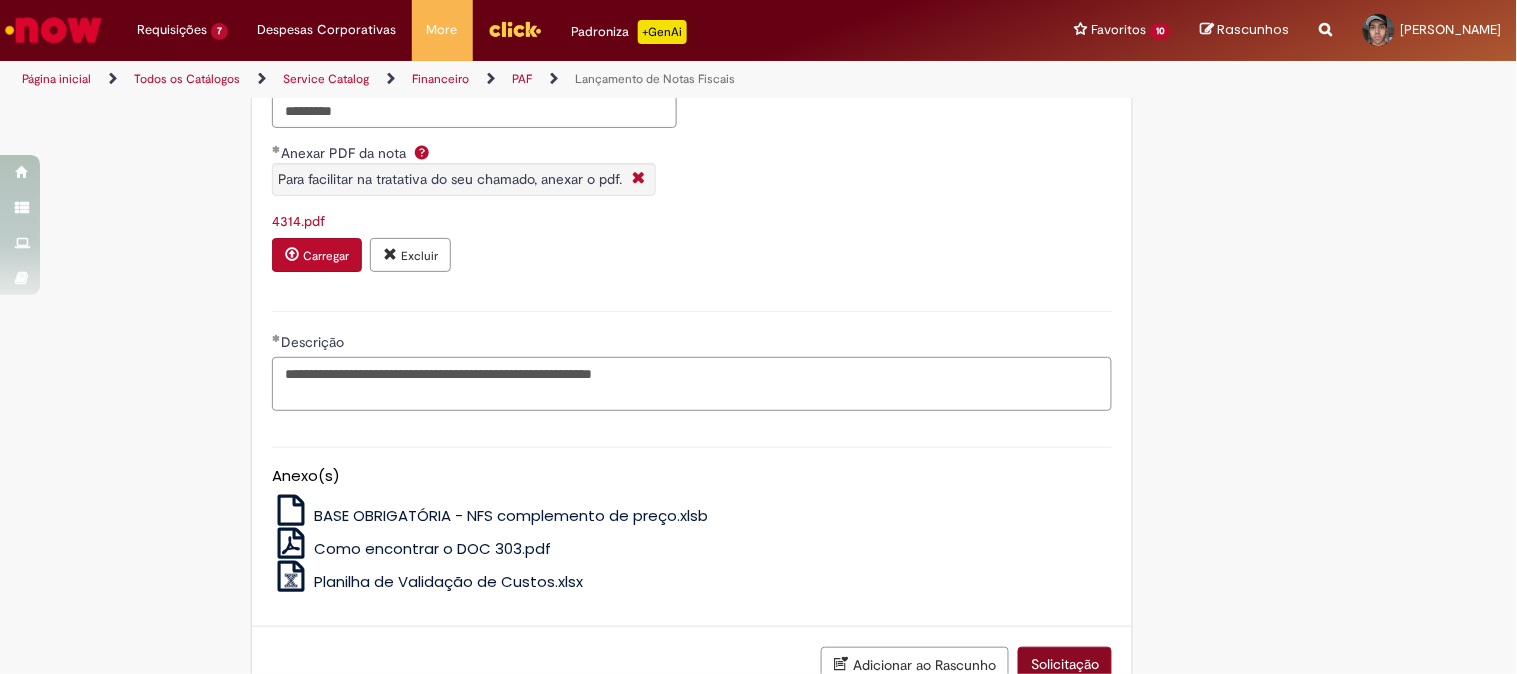 type on "**********" 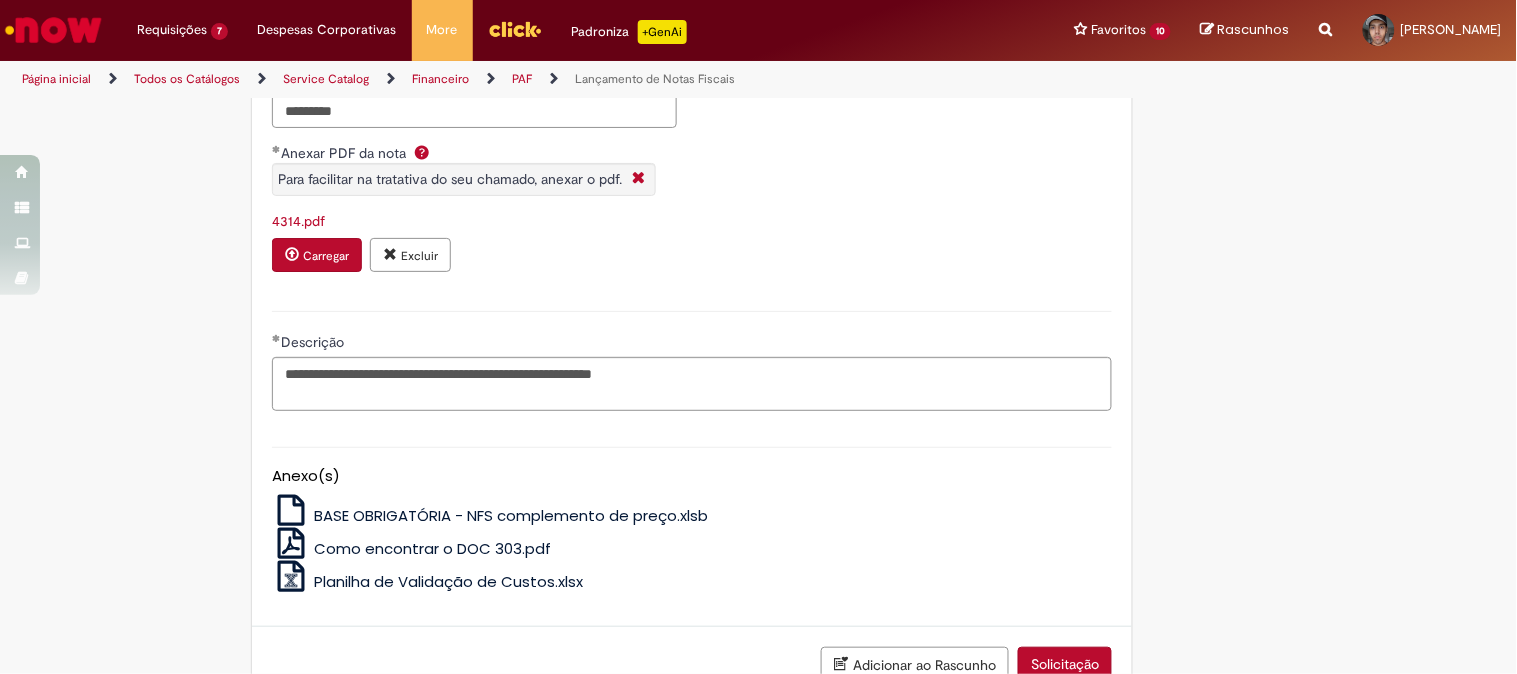click on "Solicitação" at bounding box center (1065, 664) 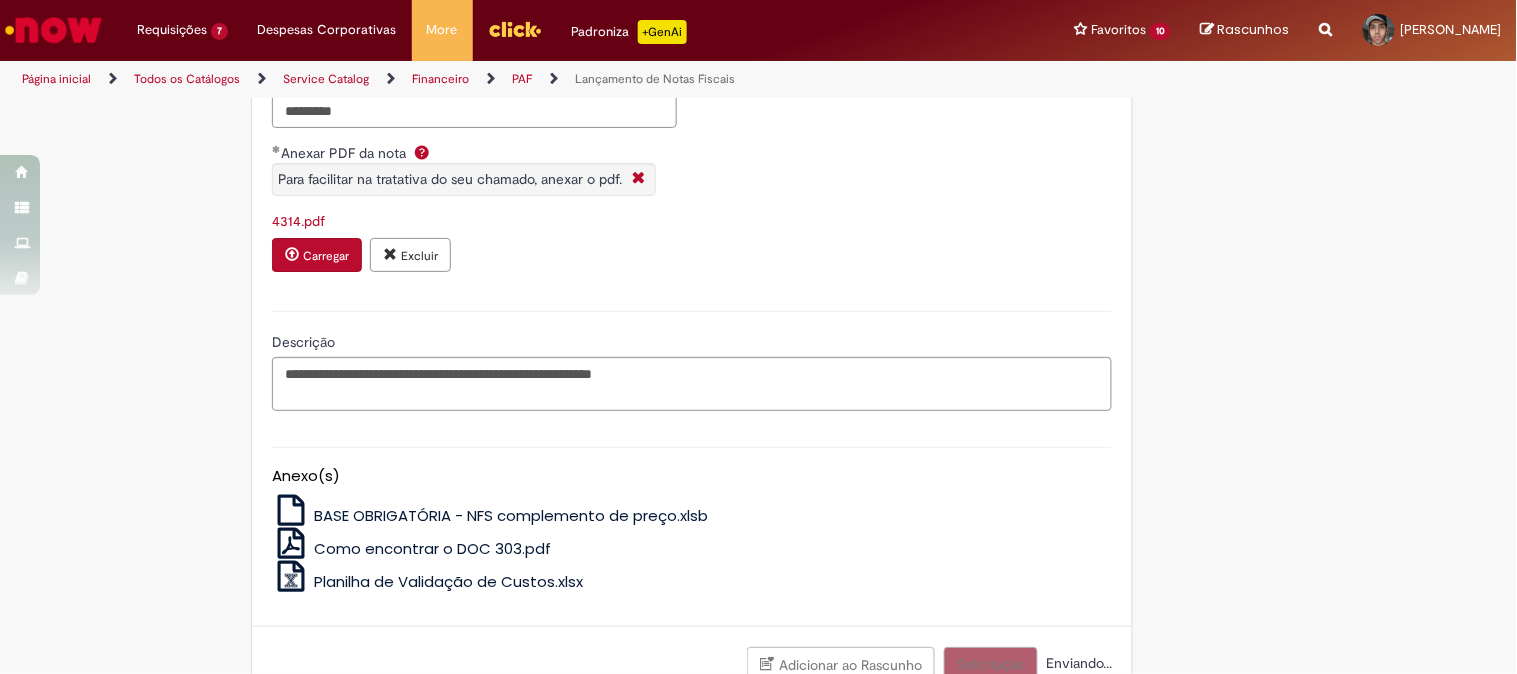 scroll, scrollTop: 1790, scrollLeft: 0, axis: vertical 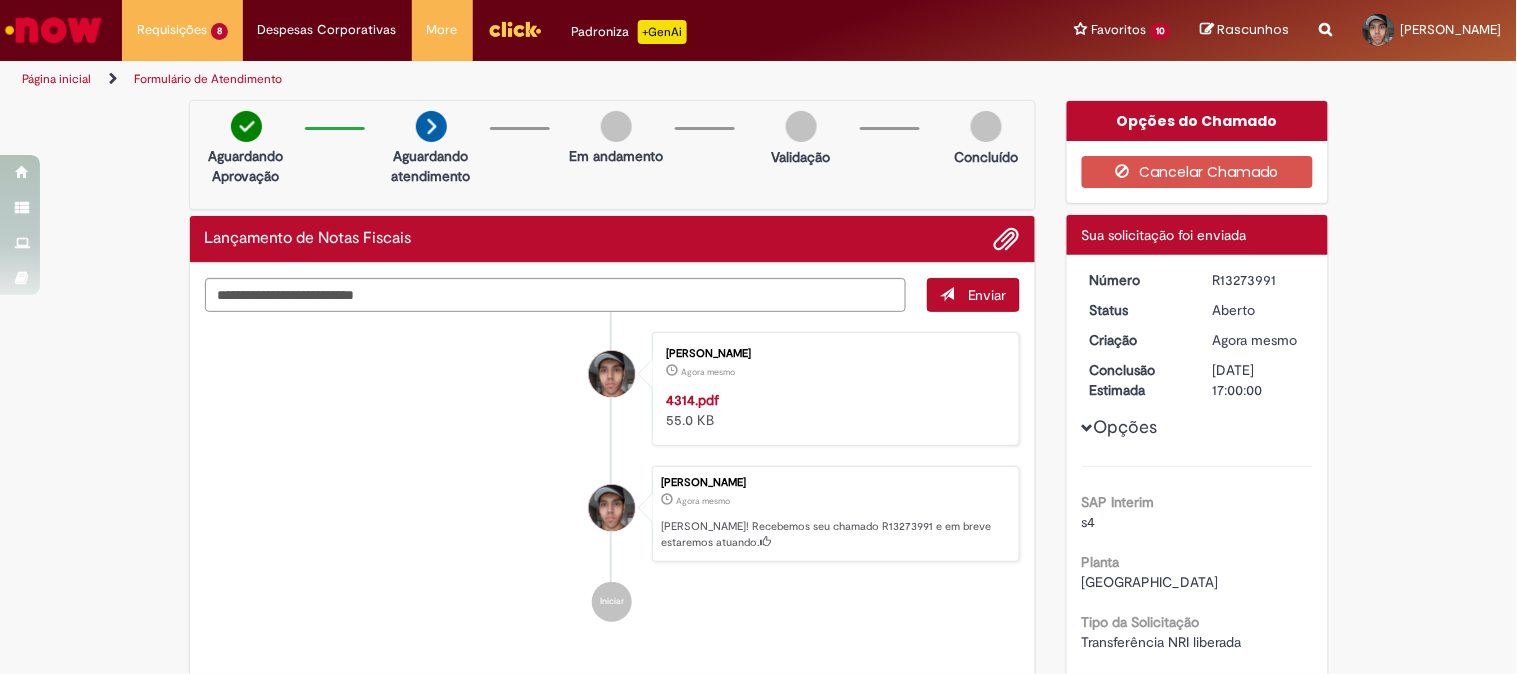 click on "R13273991" at bounding box center [1259, 280] 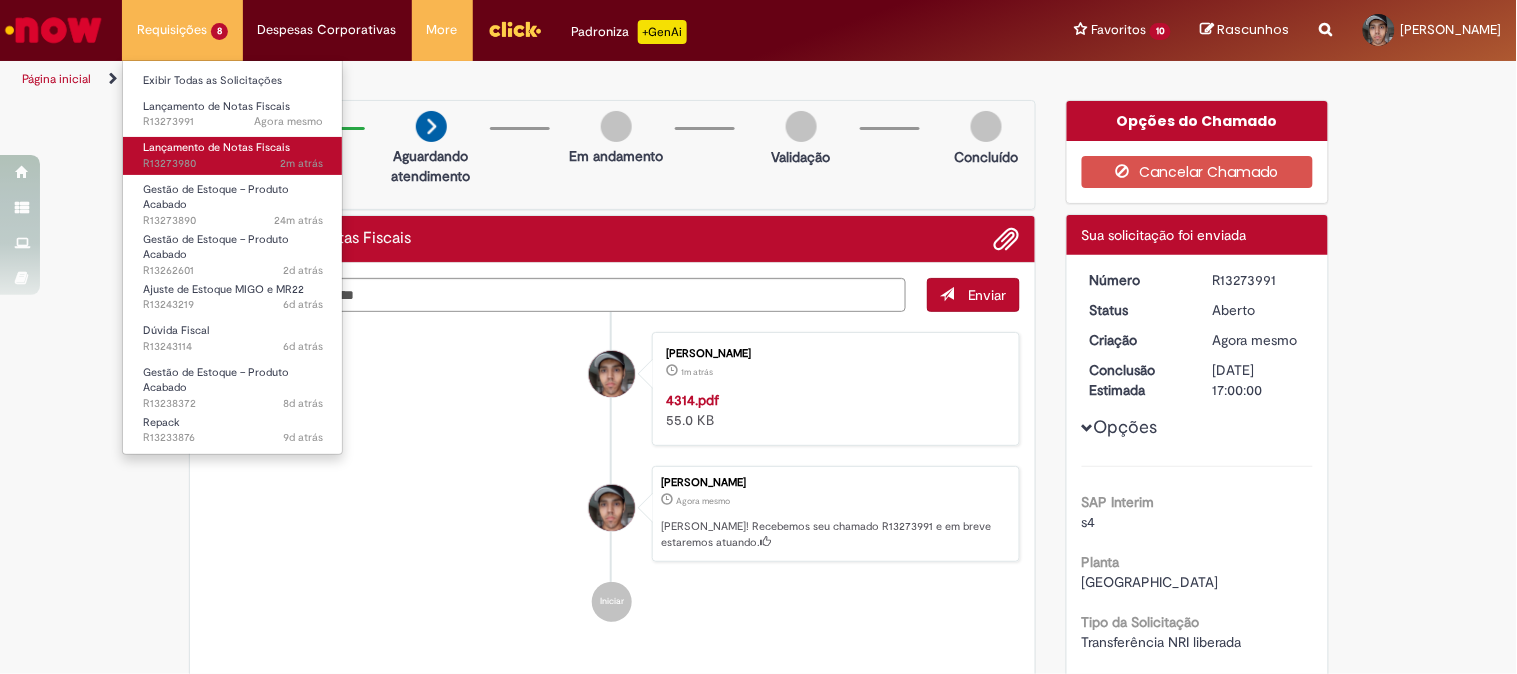 click on "Lançamento de Notas Fiscais" at bounding box center (216, 147) 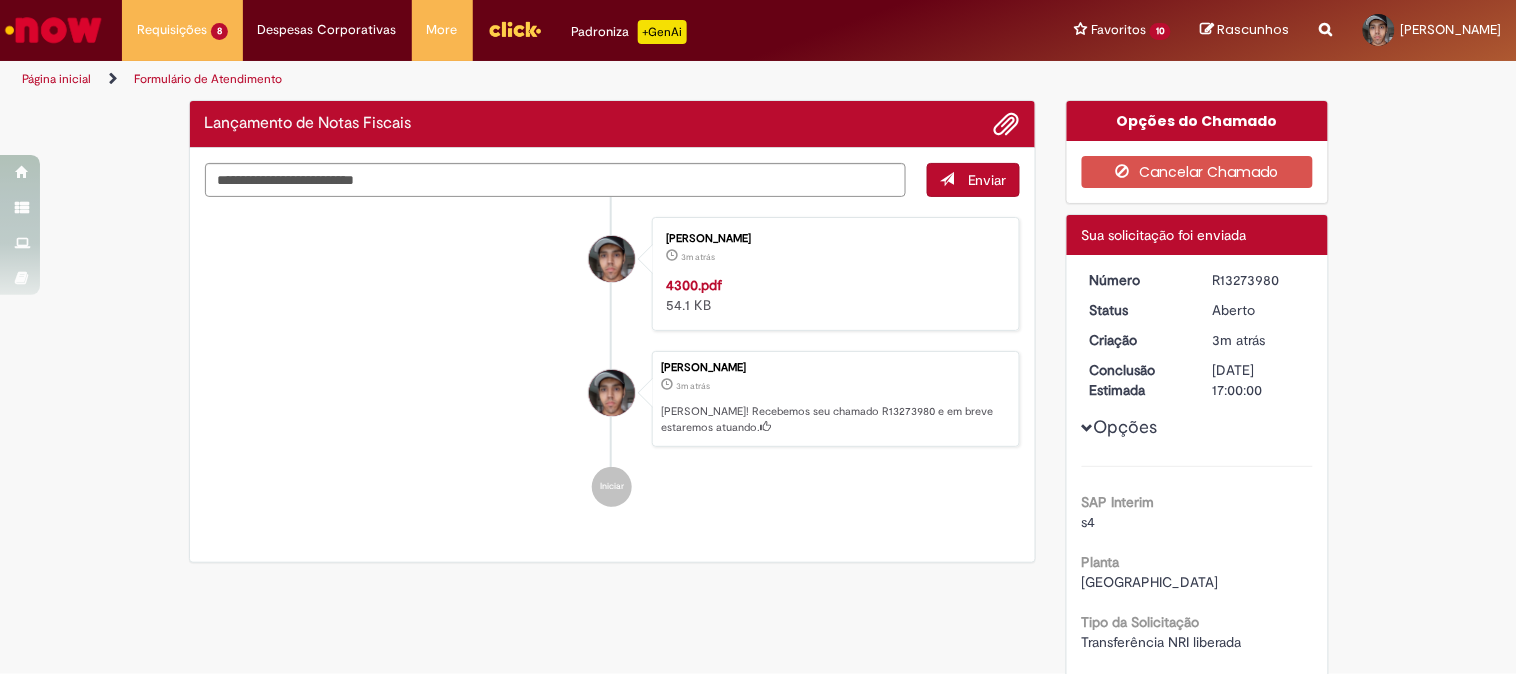 click on "R13273980" at bounding box center (1259, 280) 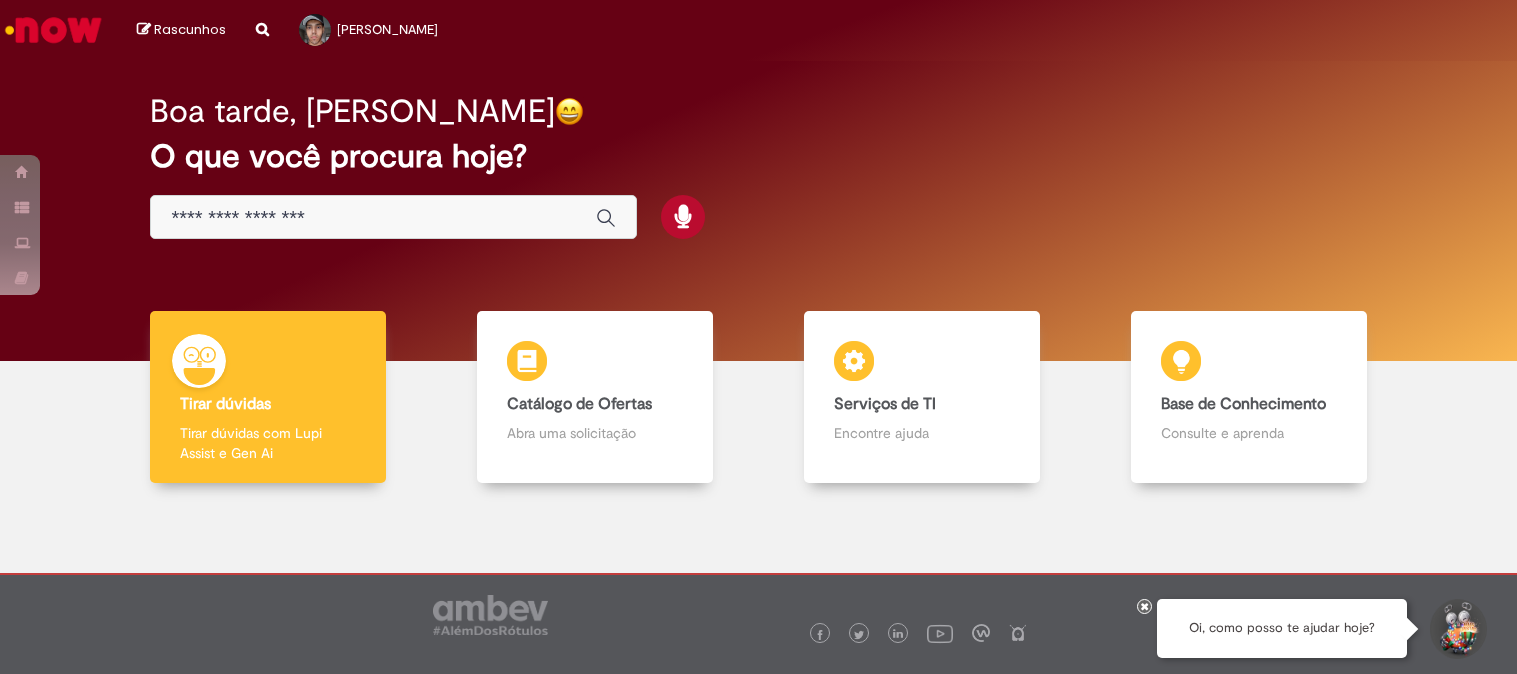 scroll, scrollTop: 0, scrollLeft: 0, axis: both 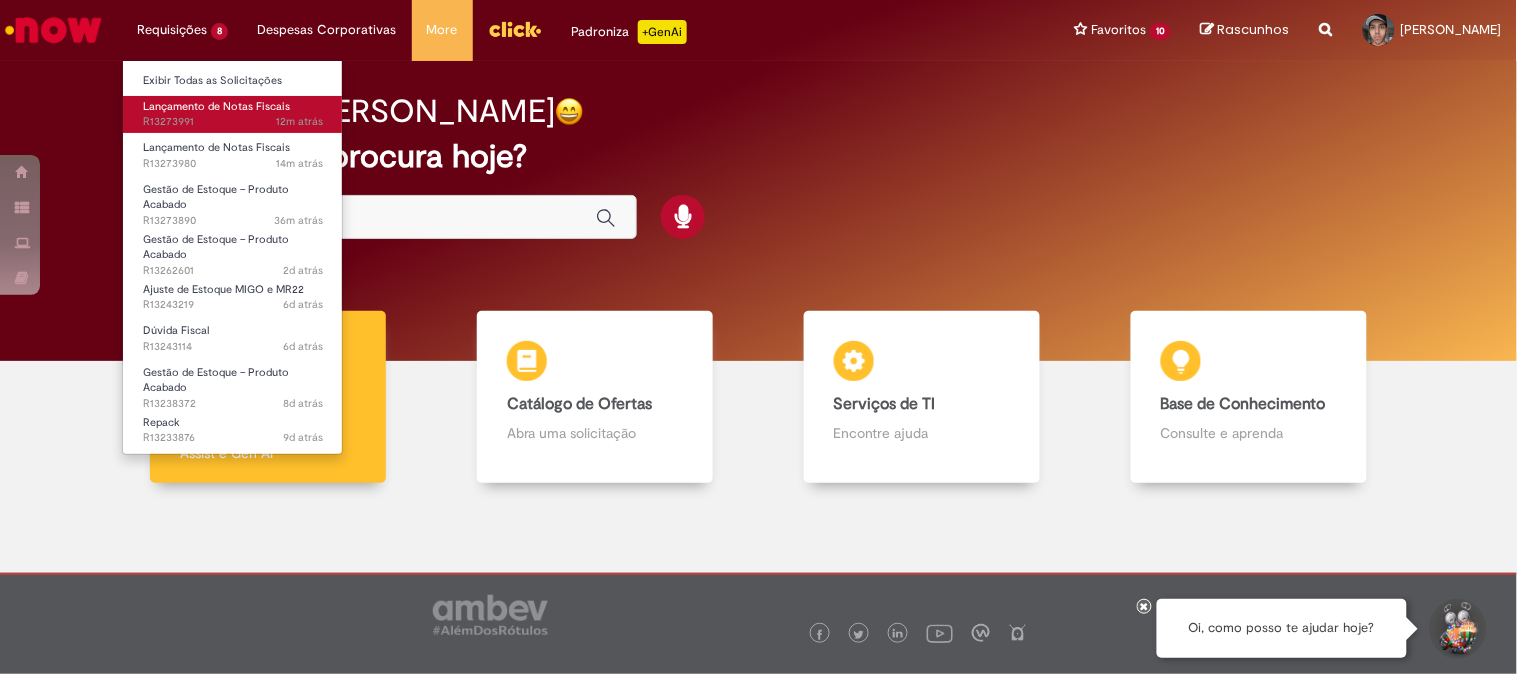 click on "Lançamento de Notas Fiscais" at bounding box center (216, 106) 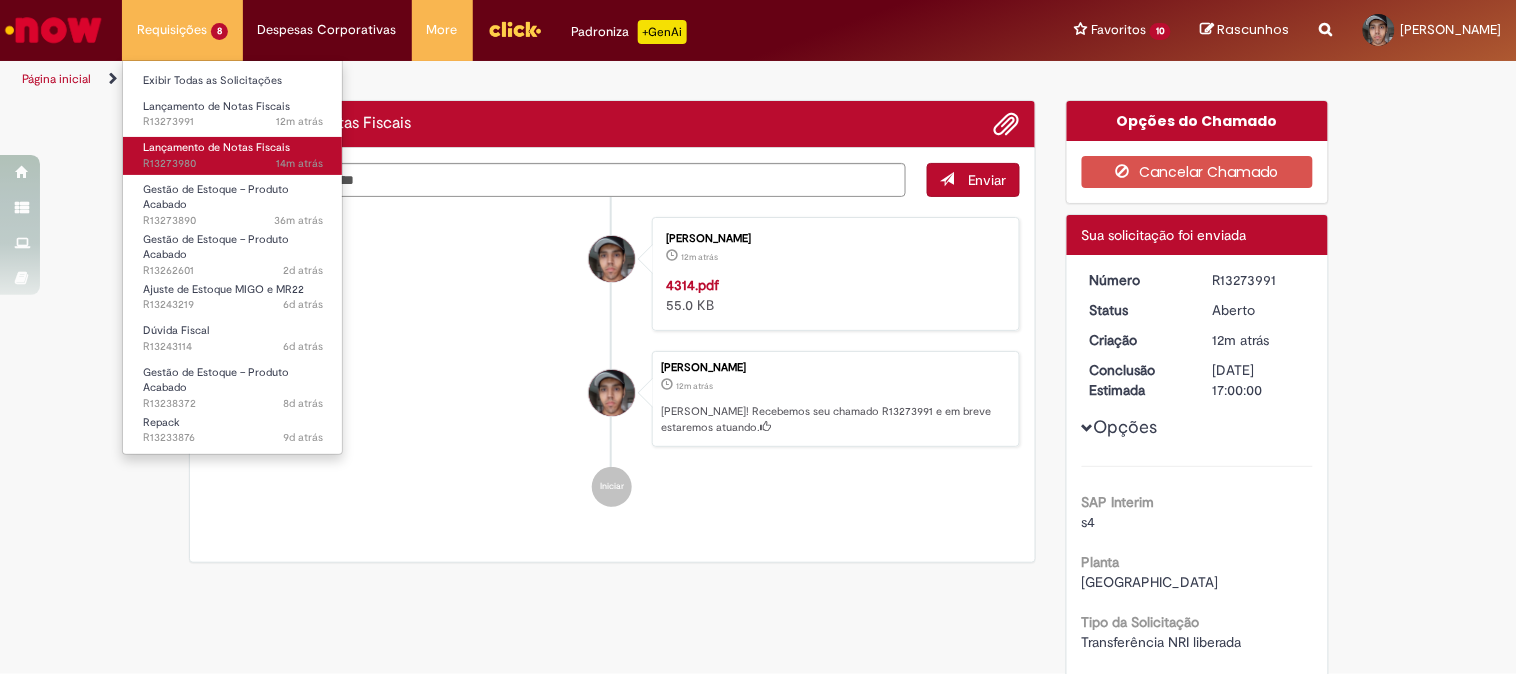 click on "Lançamento de Notas Fiscais" at bounding box center [216, 147] 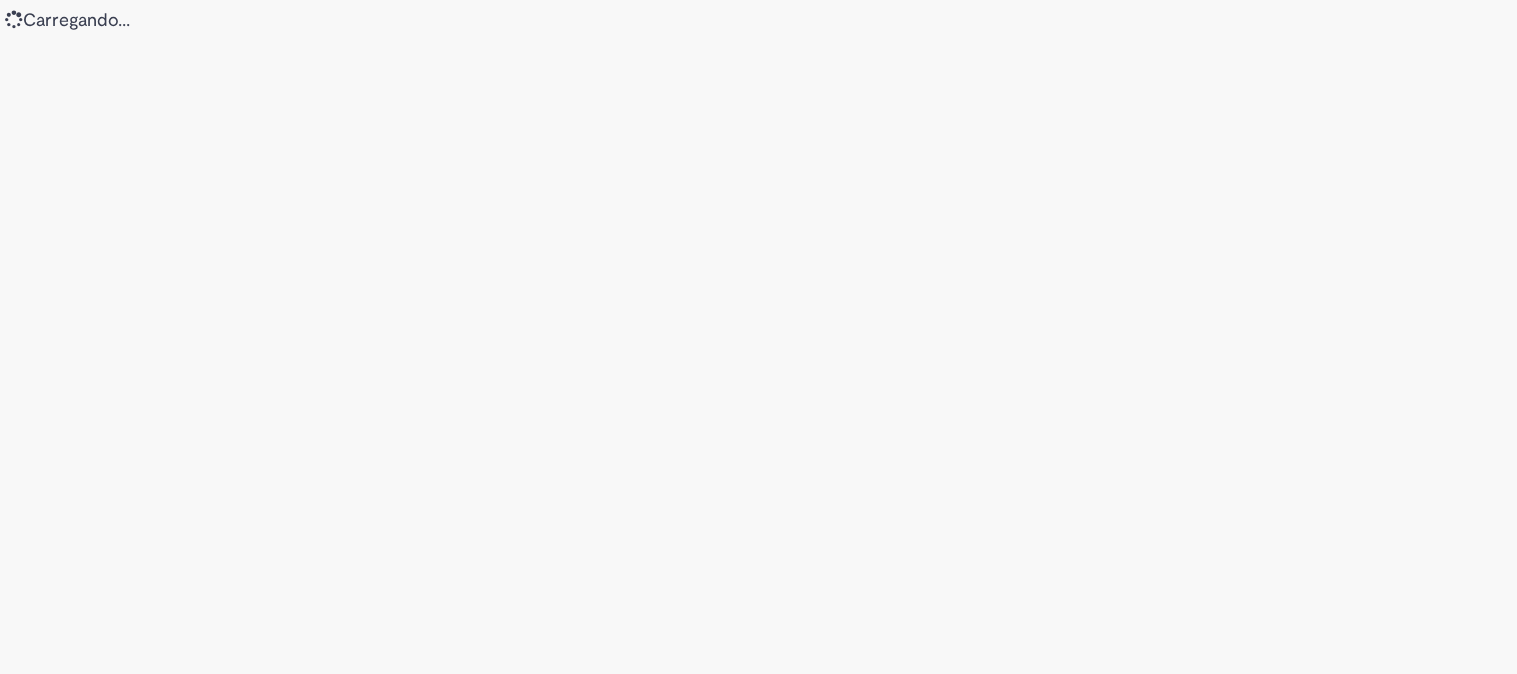 scroll, scrollTop: 0, scrollLeft: 0, axis: both 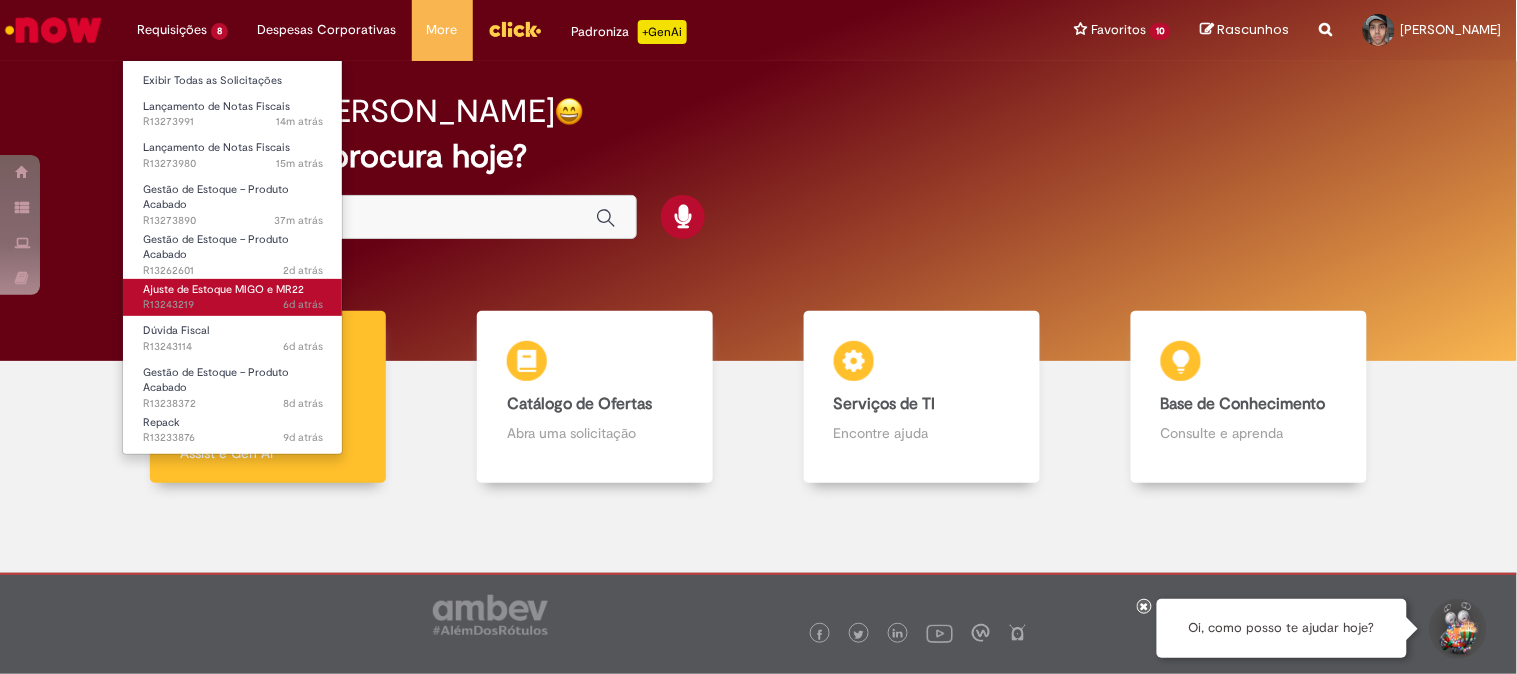 click on "Ajuste de Estoque MIGO e MR22" at bounding box center (223, 289) 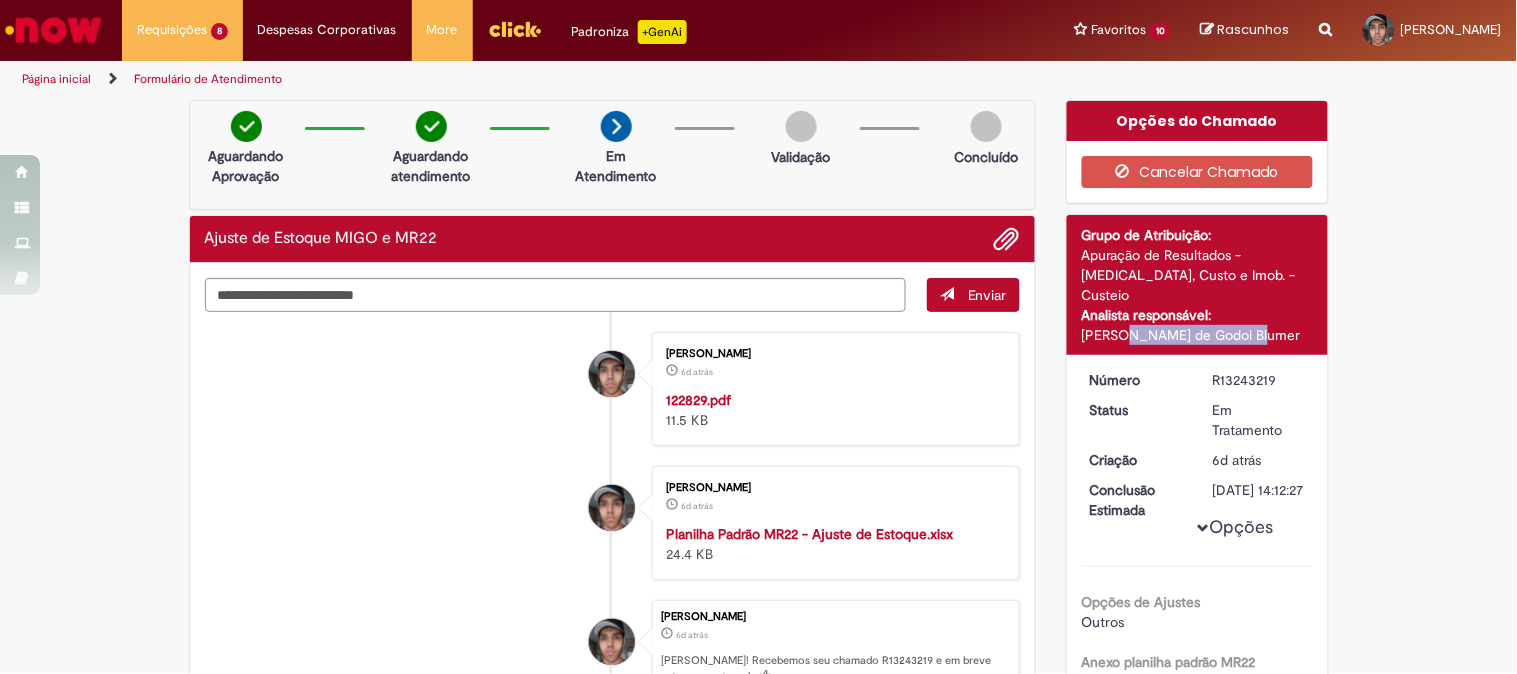drag, startPoint x: 1090, startPoint y: 310, endPoint x: 1216, endPoint y: 310, distance: 126 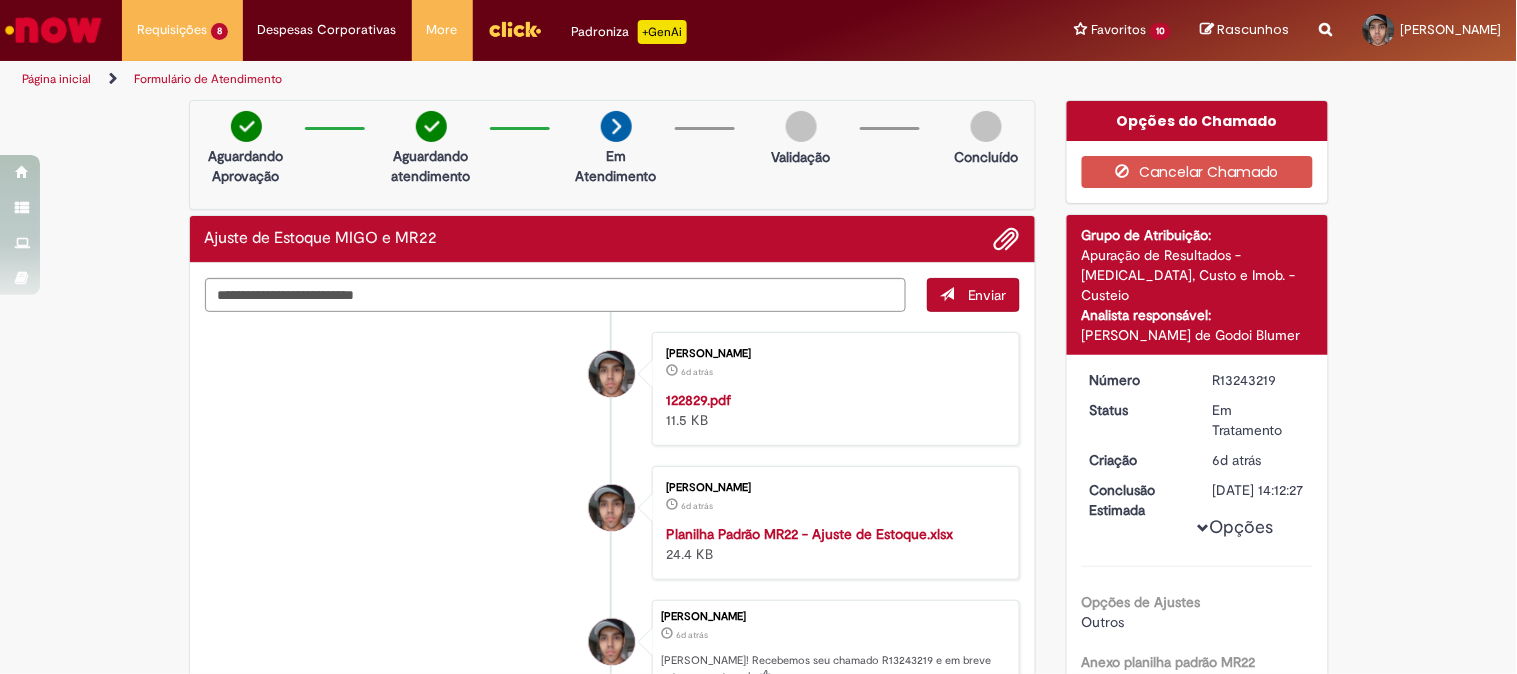 click on "R13243219" at bounding box center (1259, 380) 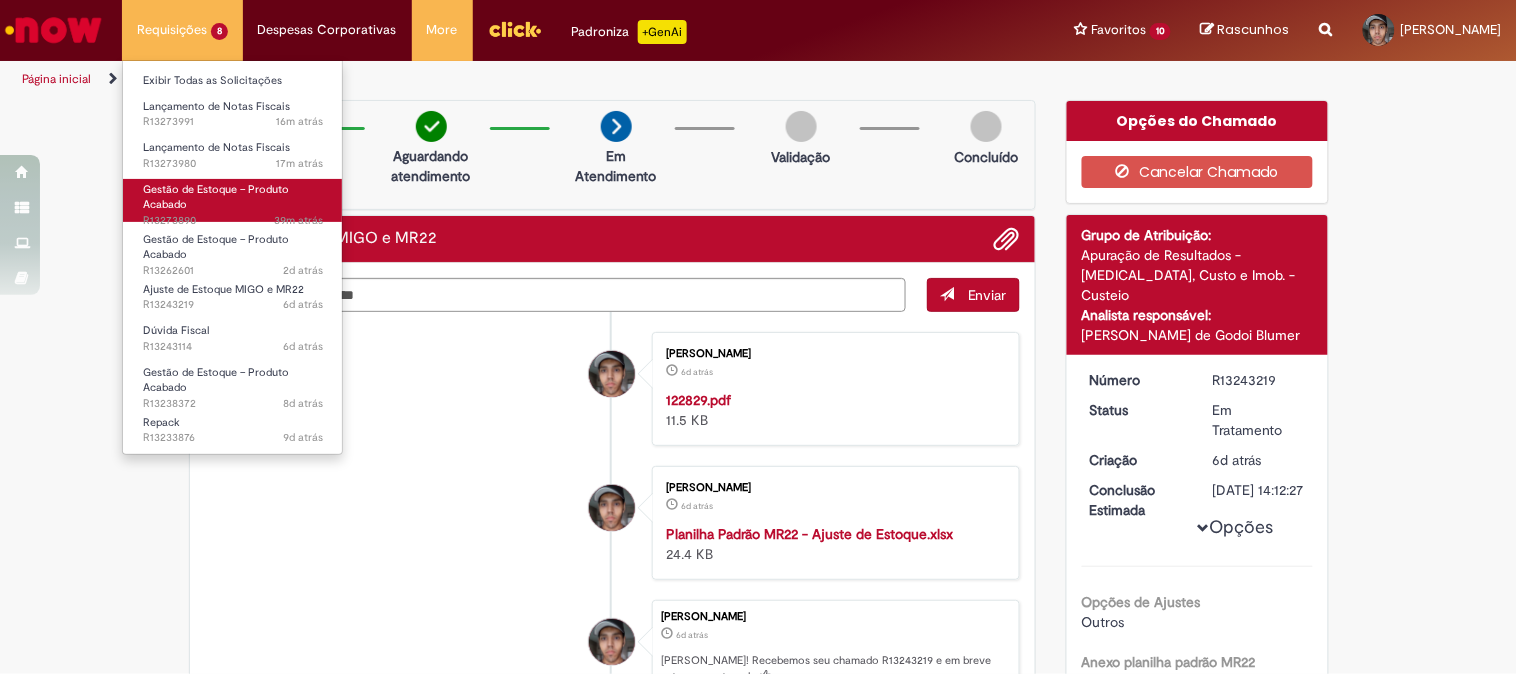 click on "Gestão de Estoque – Produto Acabado
39m atrás 39 minutos atrás  R13273890" at bounding box center (233, 200) 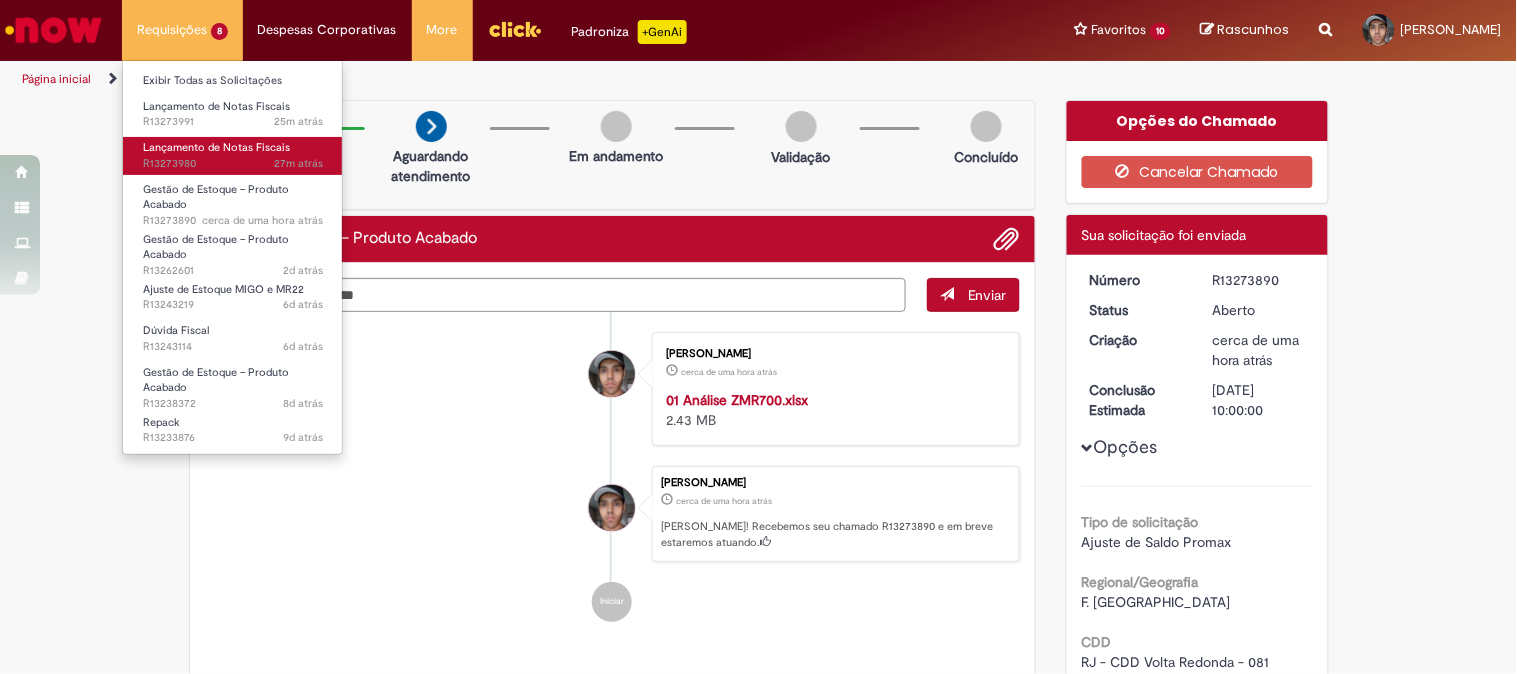 click on "Lançamento de Notas Fiscais" at bounding box center [216, 147] 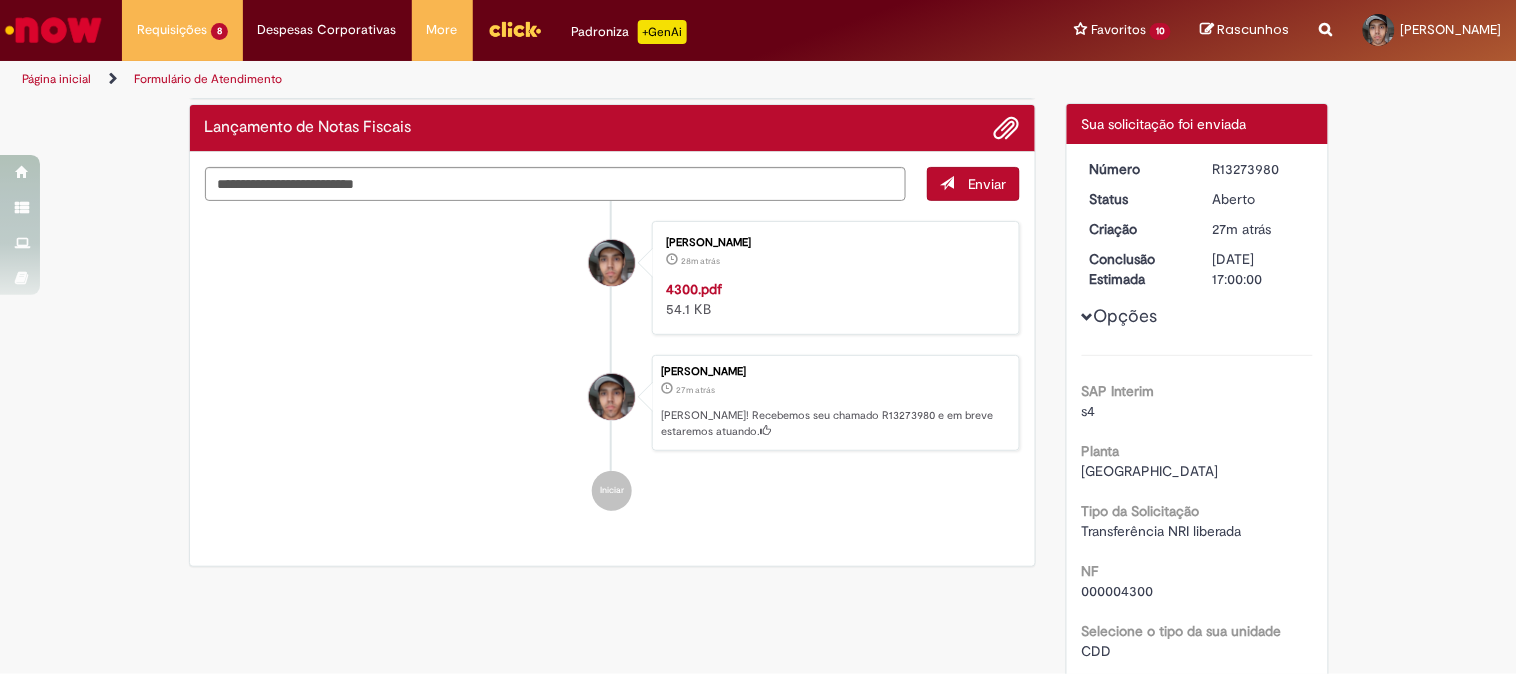 scroll, scrollTop: 225, scrollLeft: 0, axis: vertical 